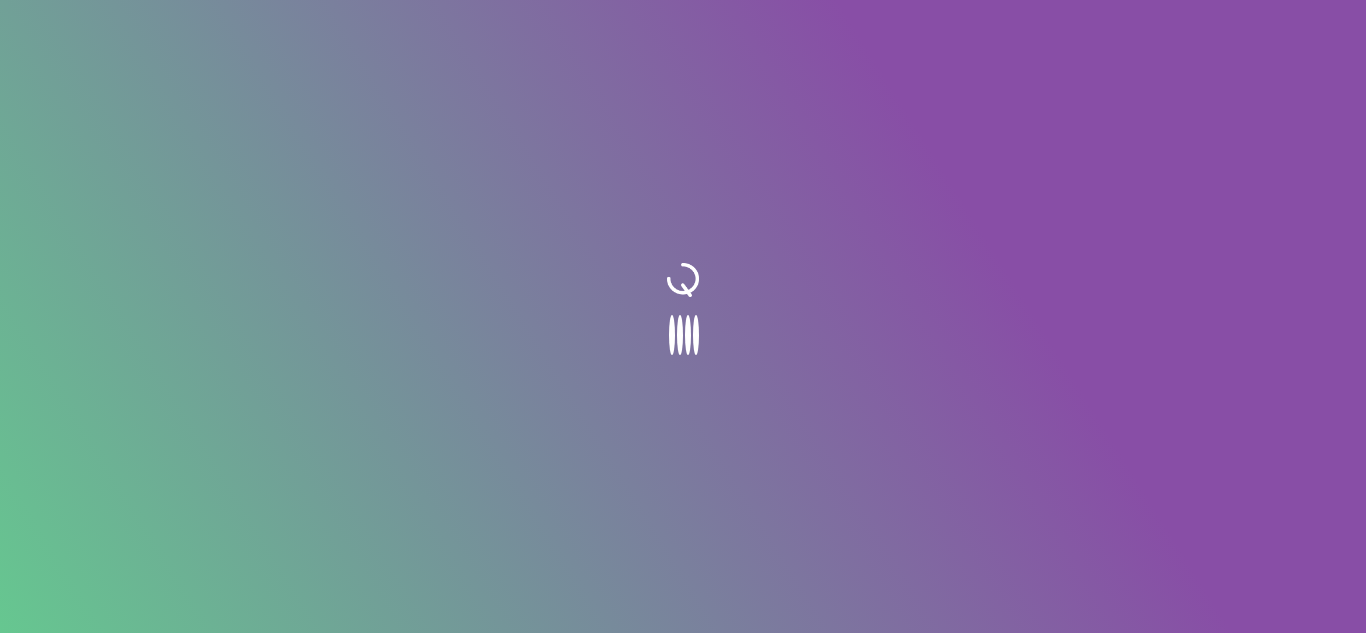 scroll, scrollTop: 0, scrollLeft: 0, axis: both 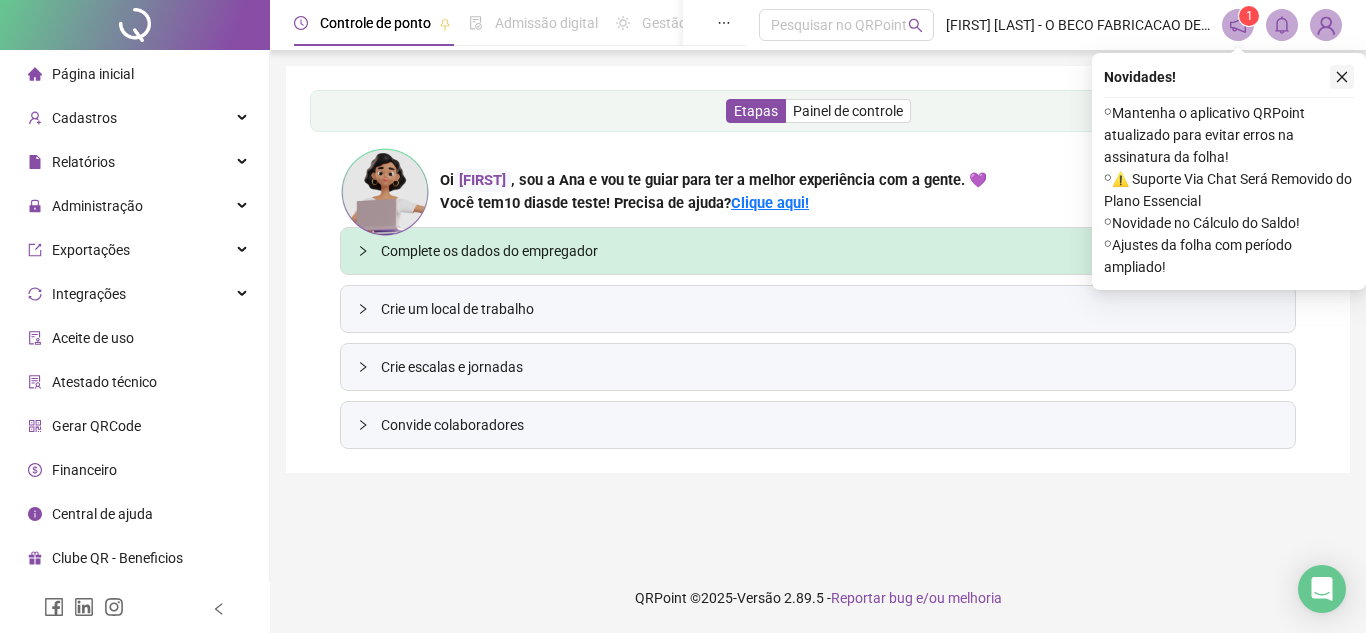 click 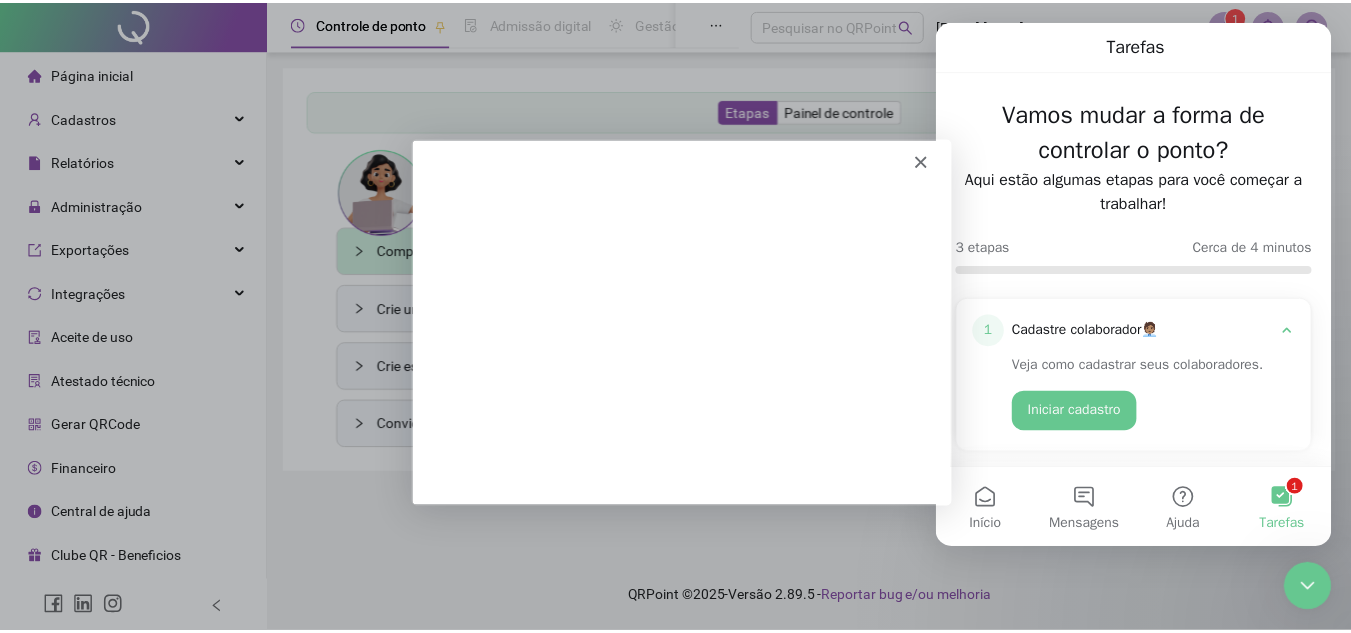 scroll, scrollTop: 0, scrollLeft: 0, axis: both 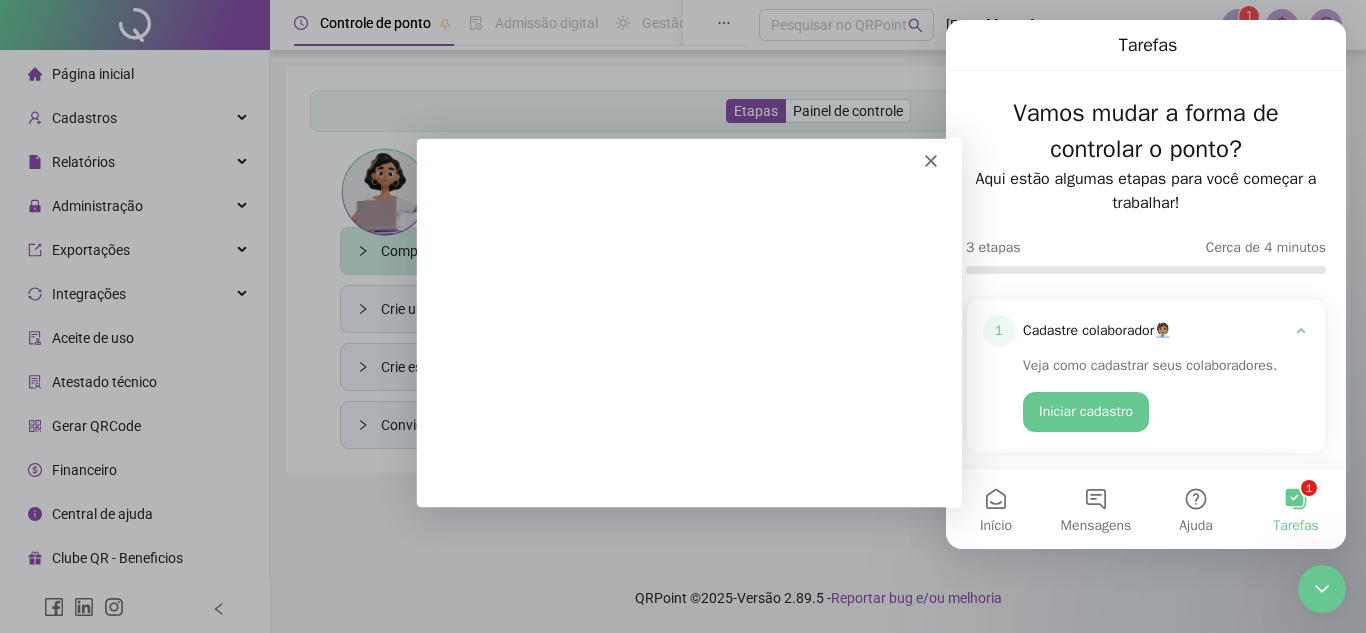 click 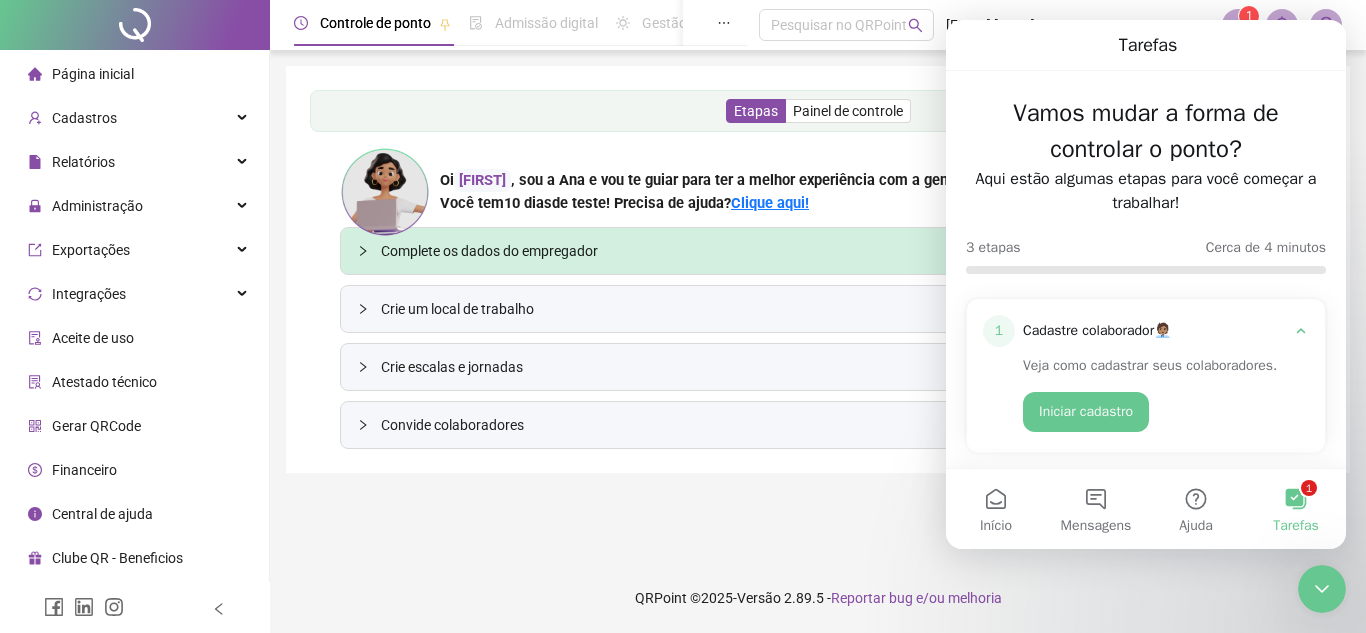 click at bounding box center [1322, 589] 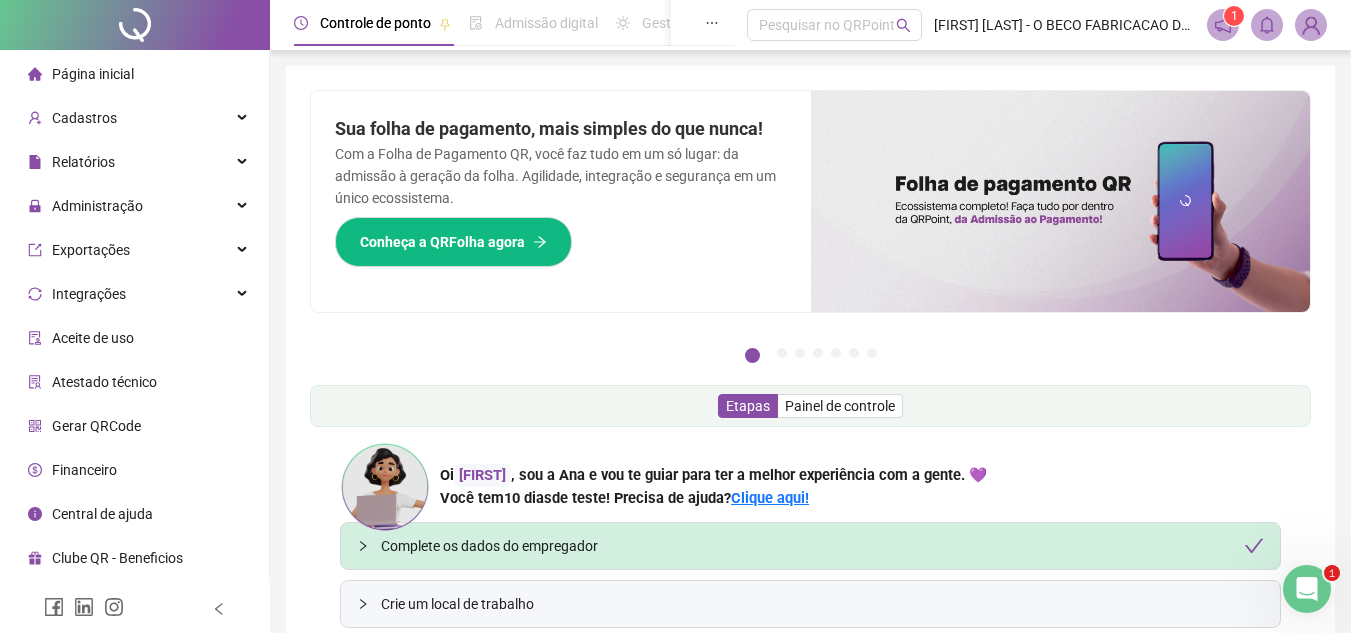 scroll, scrollTop: 0, scrollLeft: 0, axis: both 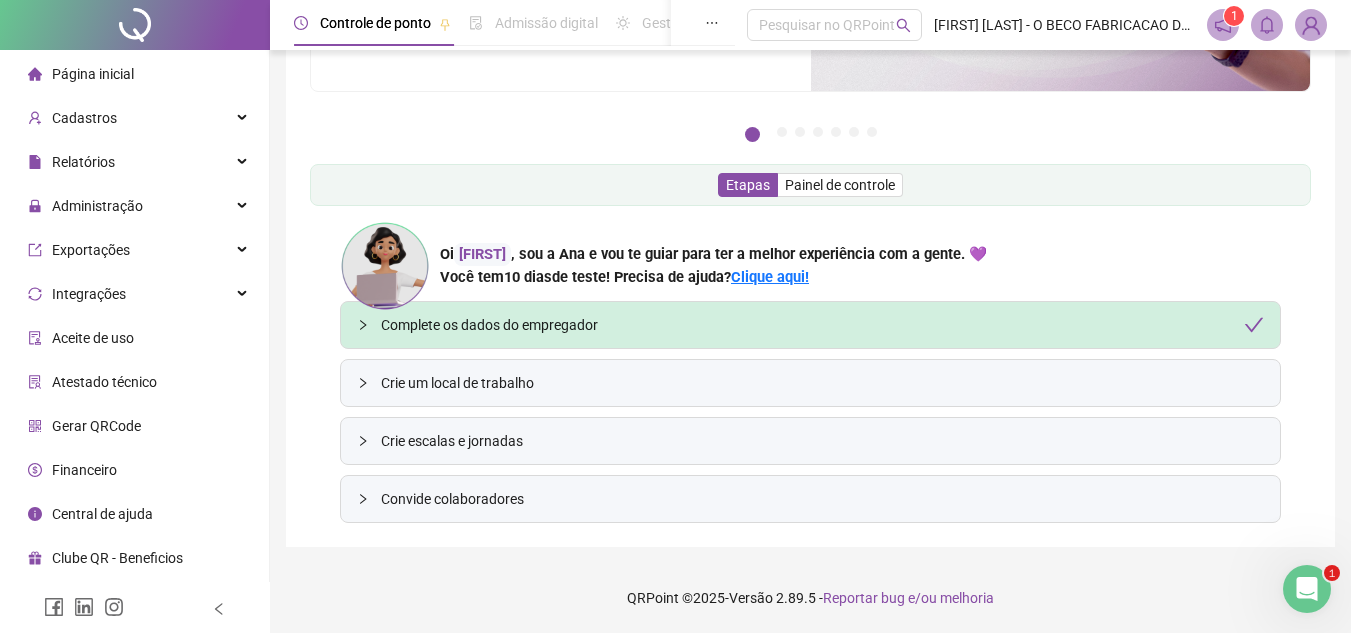 click on "Complete os dados do empregador" at bounding box center [822, 325] 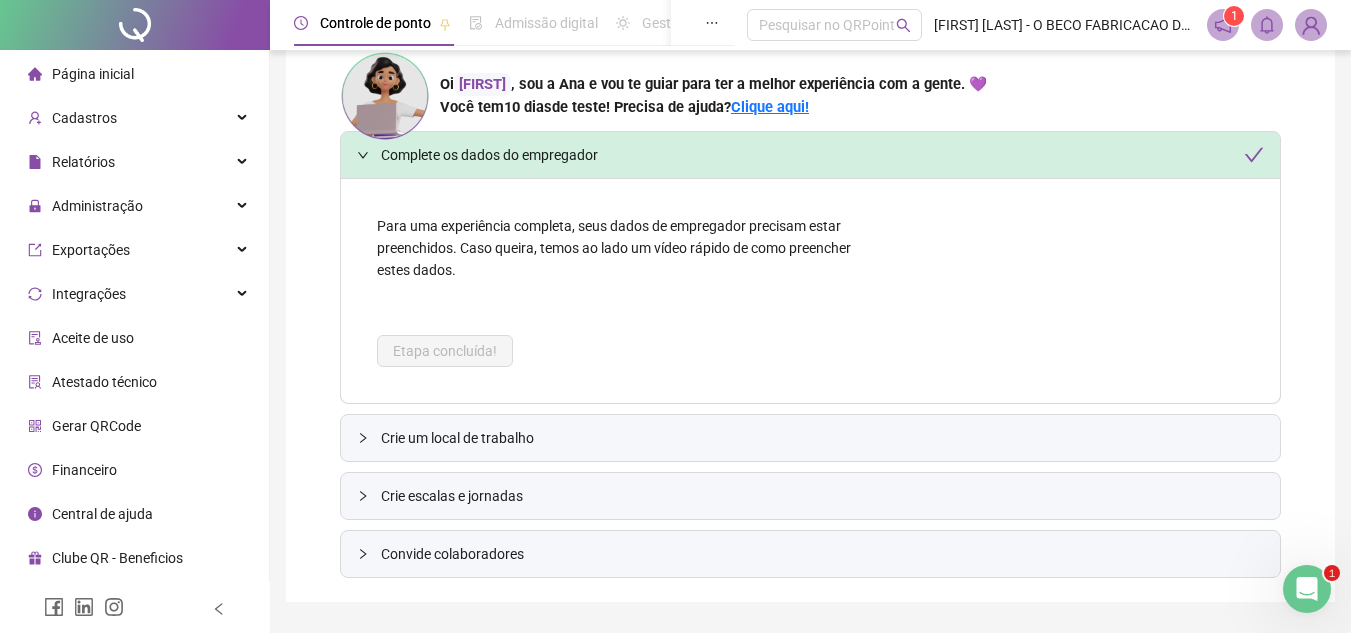 scroll, scrollTop: 446, scrollLeft: 0, axis: vertical 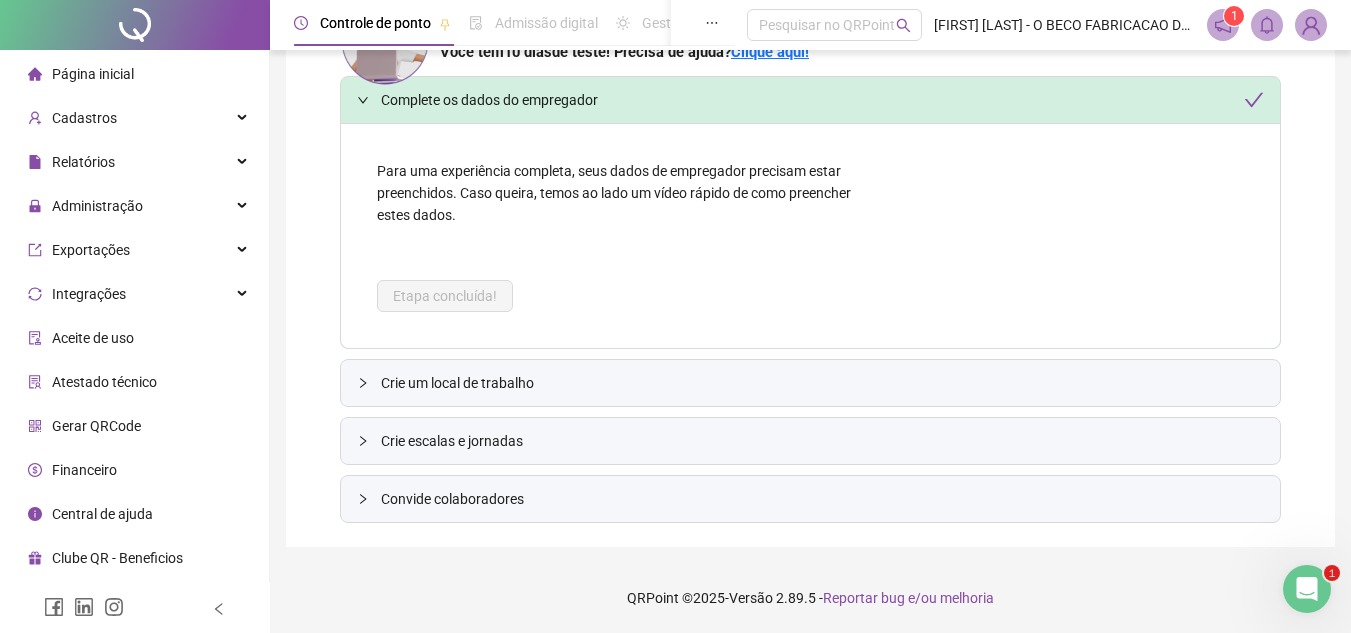 click on "Crie um local de trabalho" at bounding box center (822, 383) 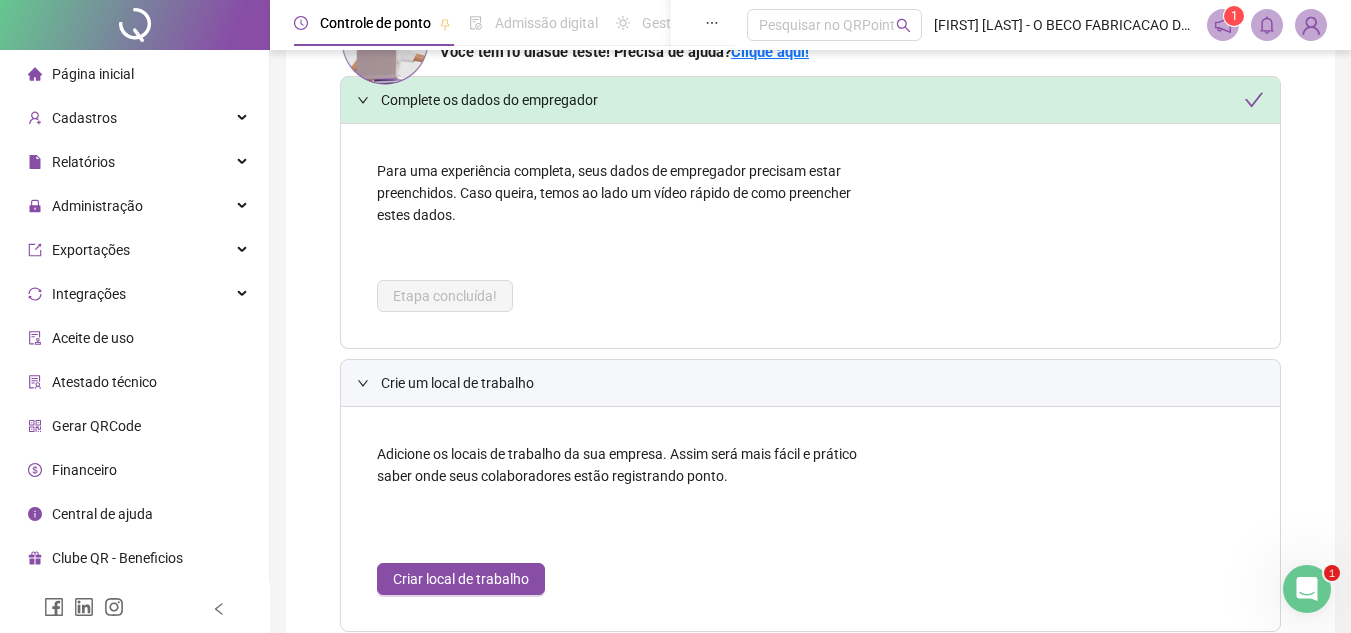 scroll, scrollTop: 39, scrollLeft: 0, axis: vertical 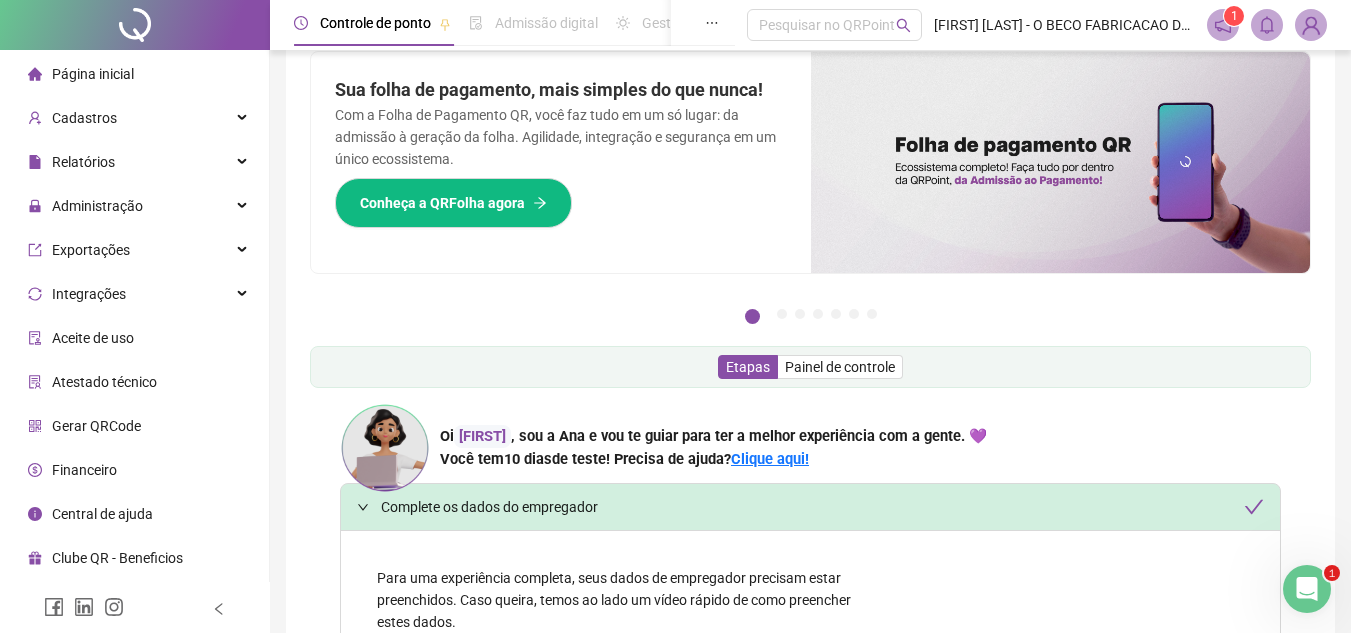 click on "1" at bounding box center (1234, 16) 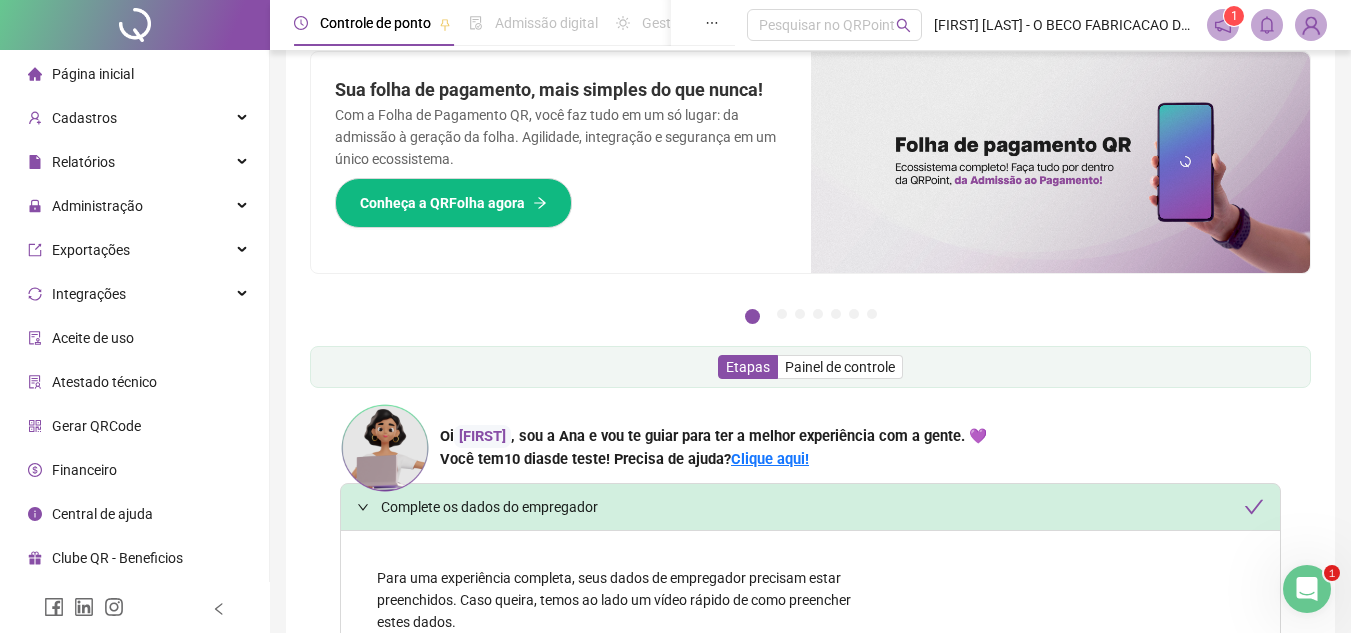 click at bounding box center (1311, 25) 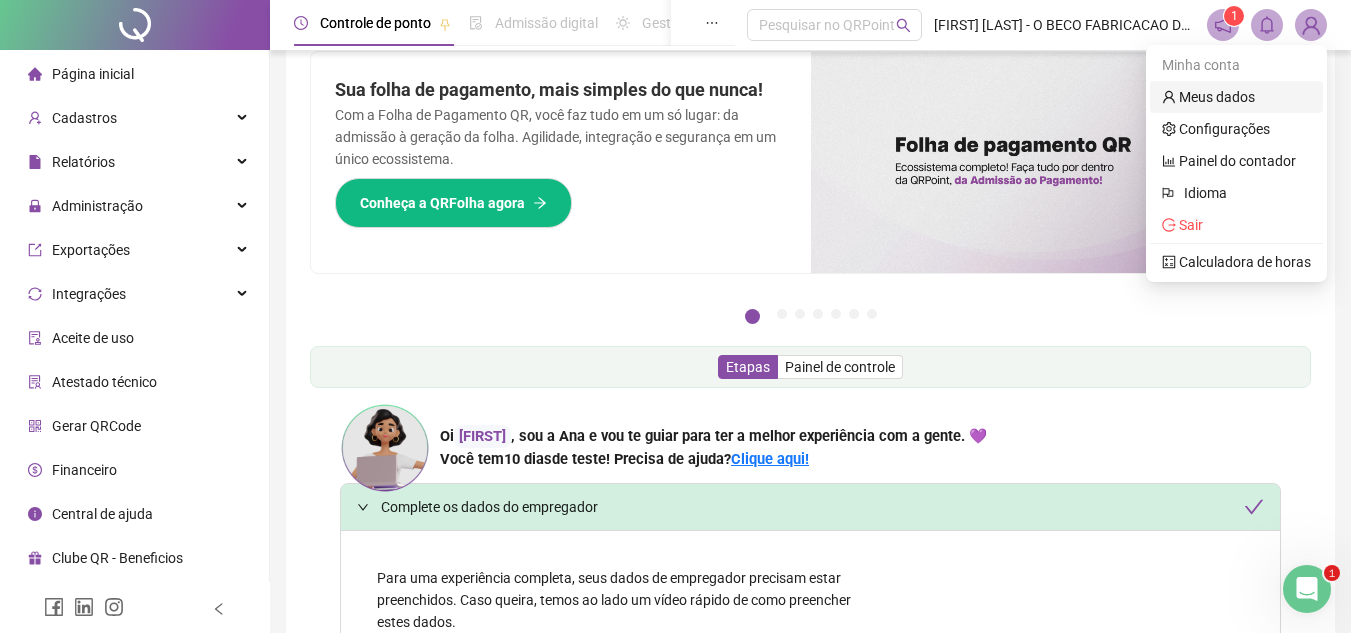 click on "Meus dados" at bounding box center [1208, 97] 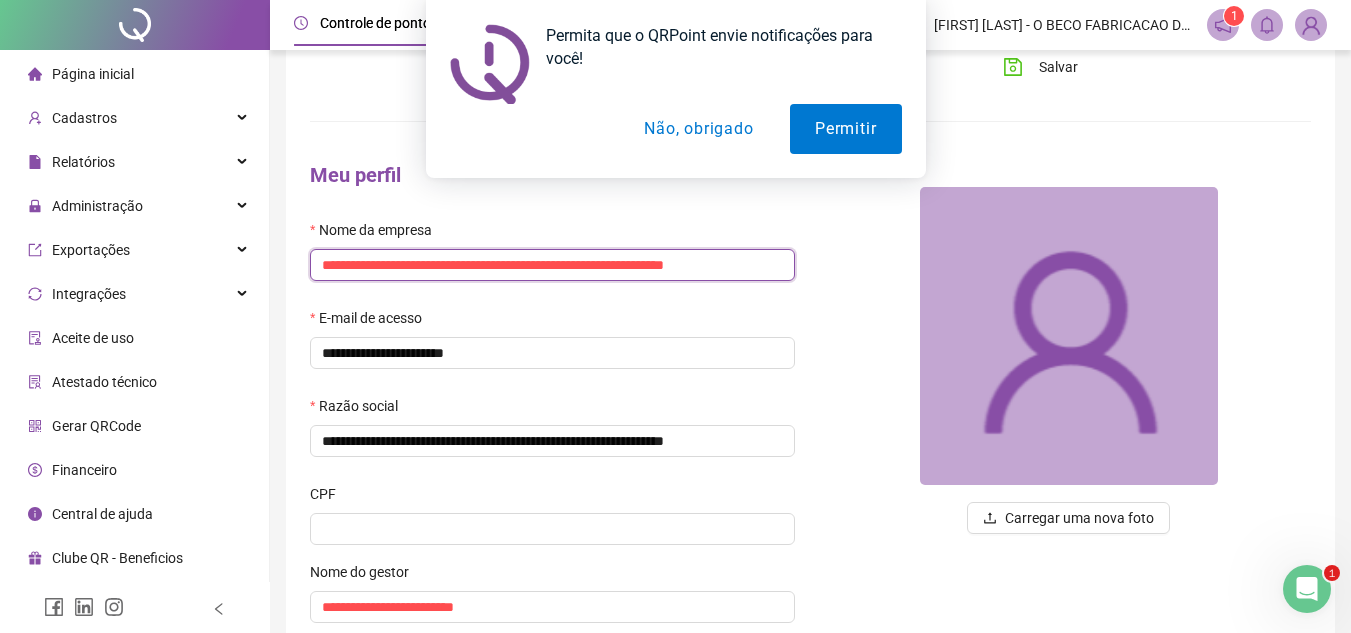 scroll, scrollTop: 0, scrollLeft: 49, axis: horizontal 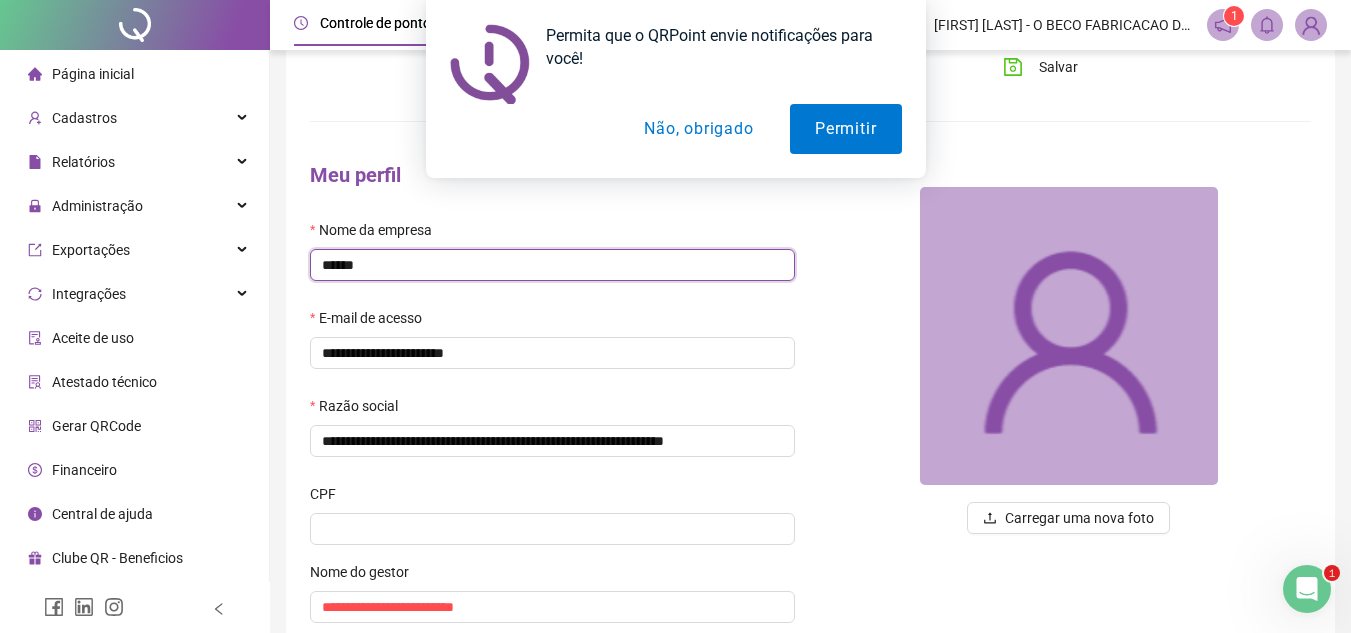 type on "******" 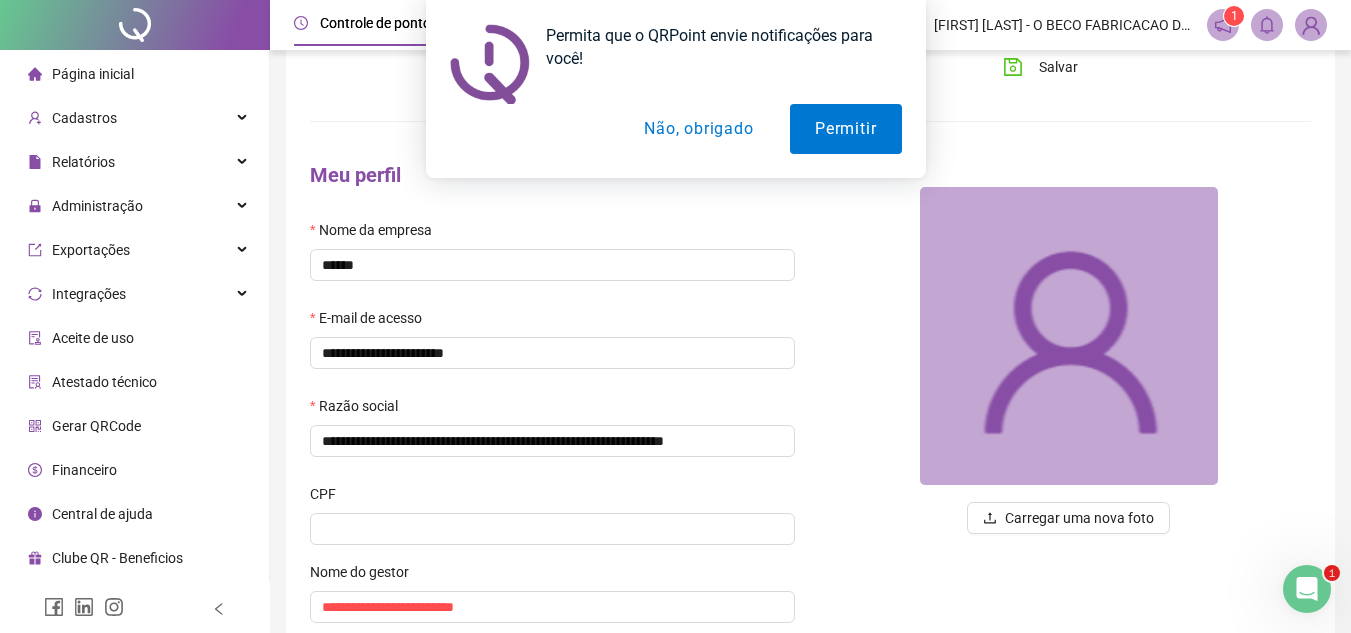 click on "Não, obrigado" at bounding box center (698, 129) 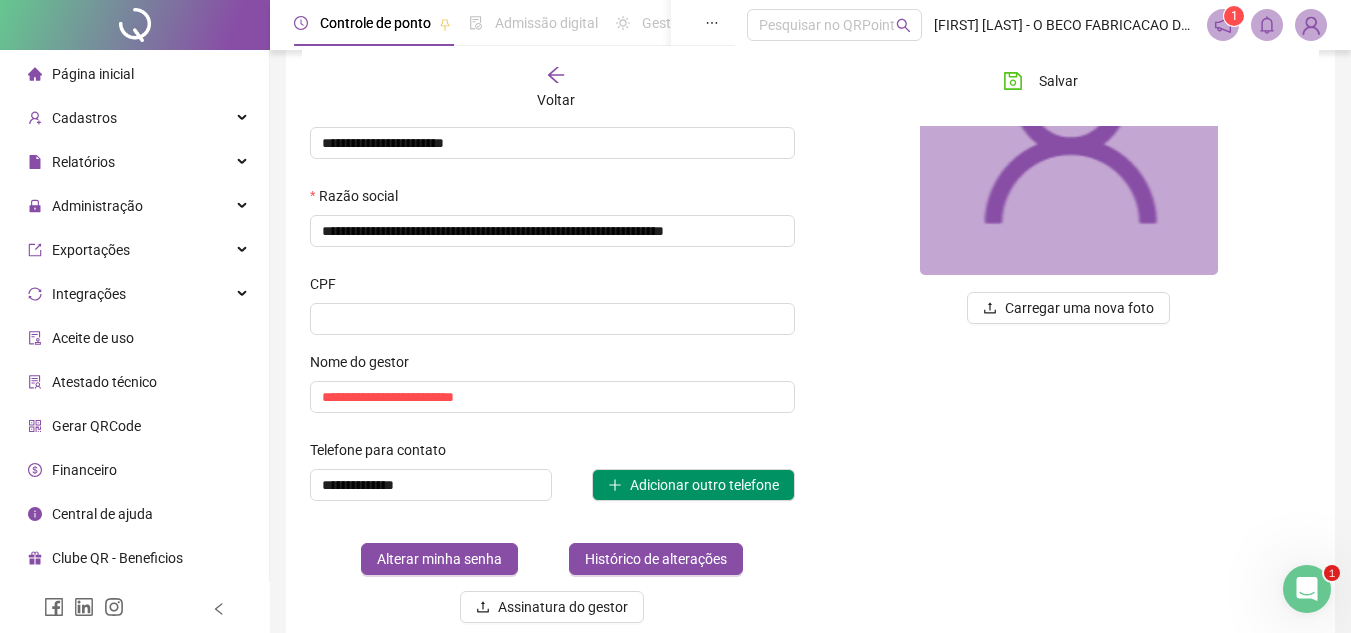 scroll, scrollTop: 254, scrollLeft: 0, axis: vertical 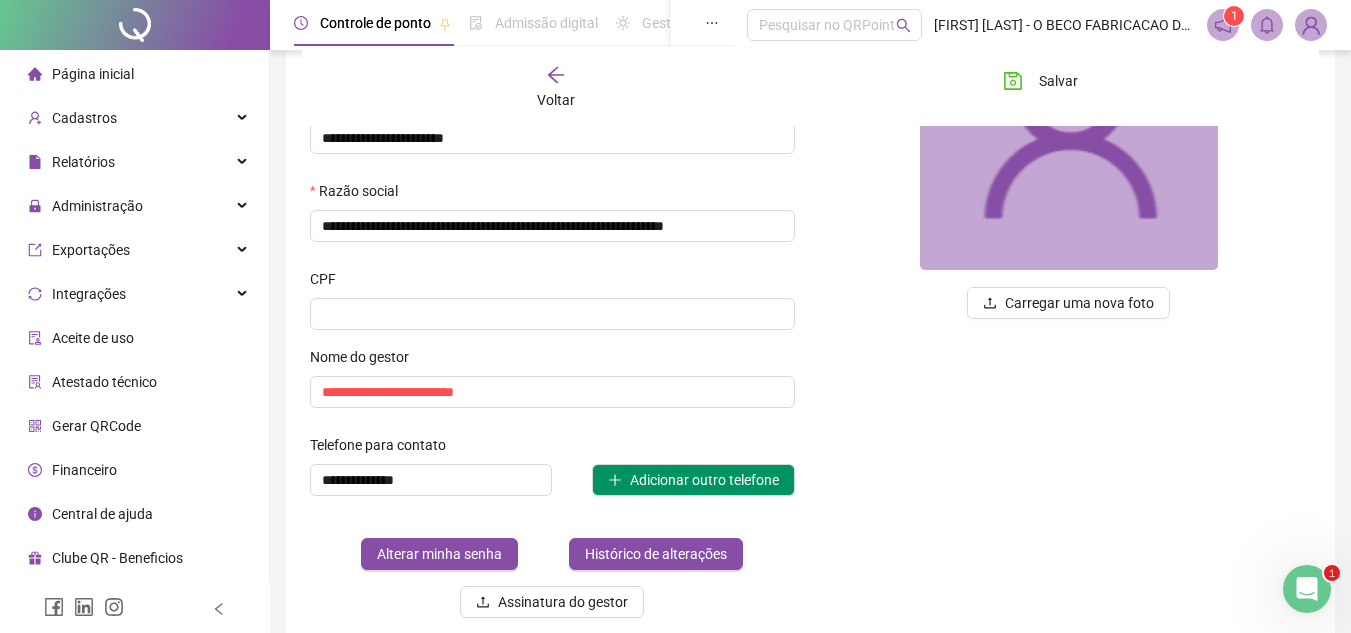 click at bounding box center [552, 314] 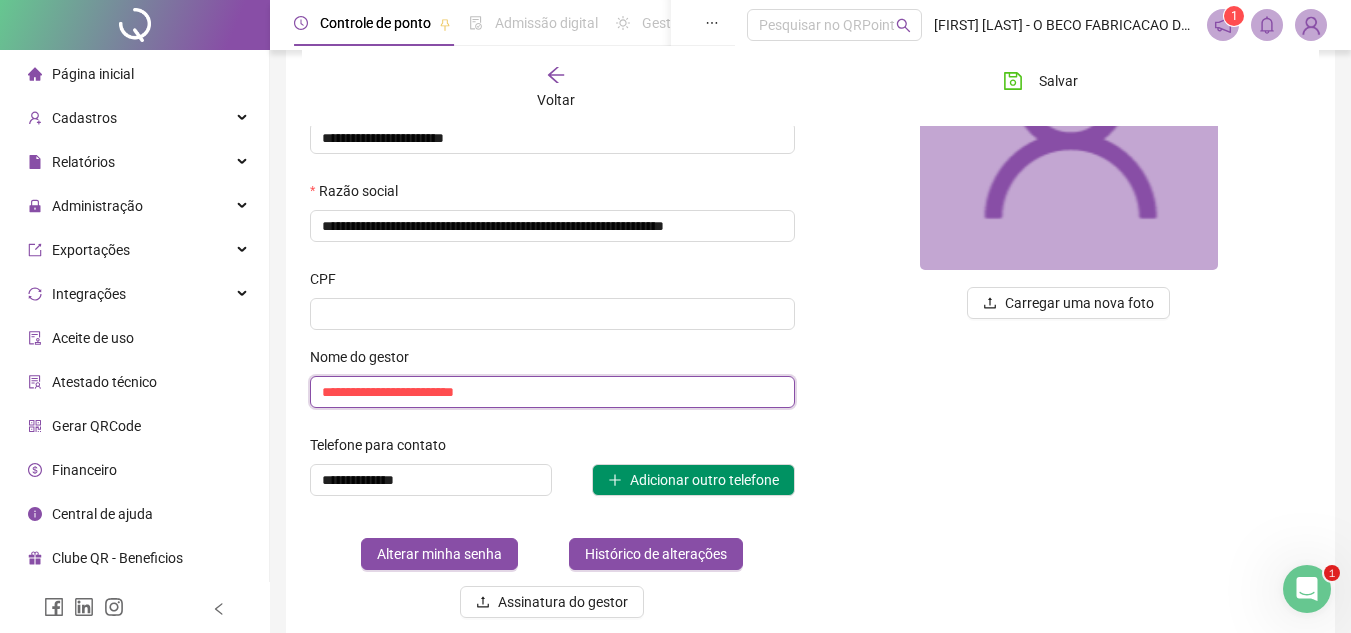 drag, startPoint x: 512, startPoint y: 396, endPoint x: 360, endPoint y: 393, distance: 152.0296 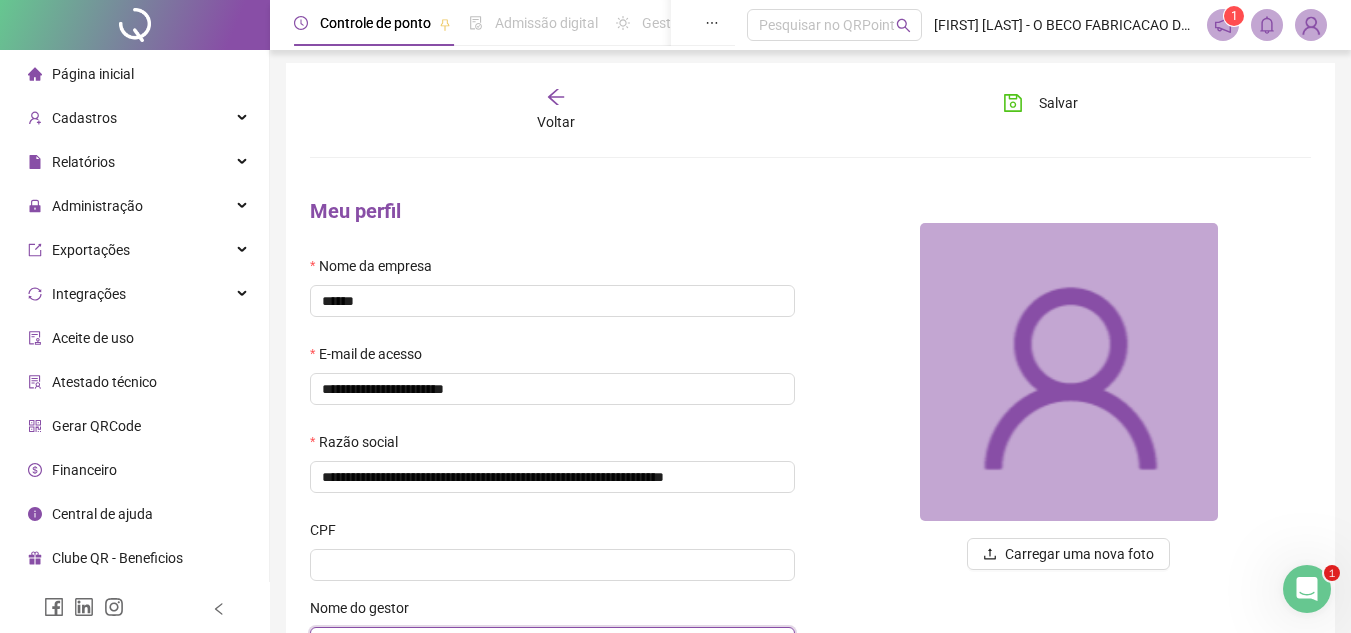 scroll, scrollTop: 0, scrollLeft: 0, axis: both 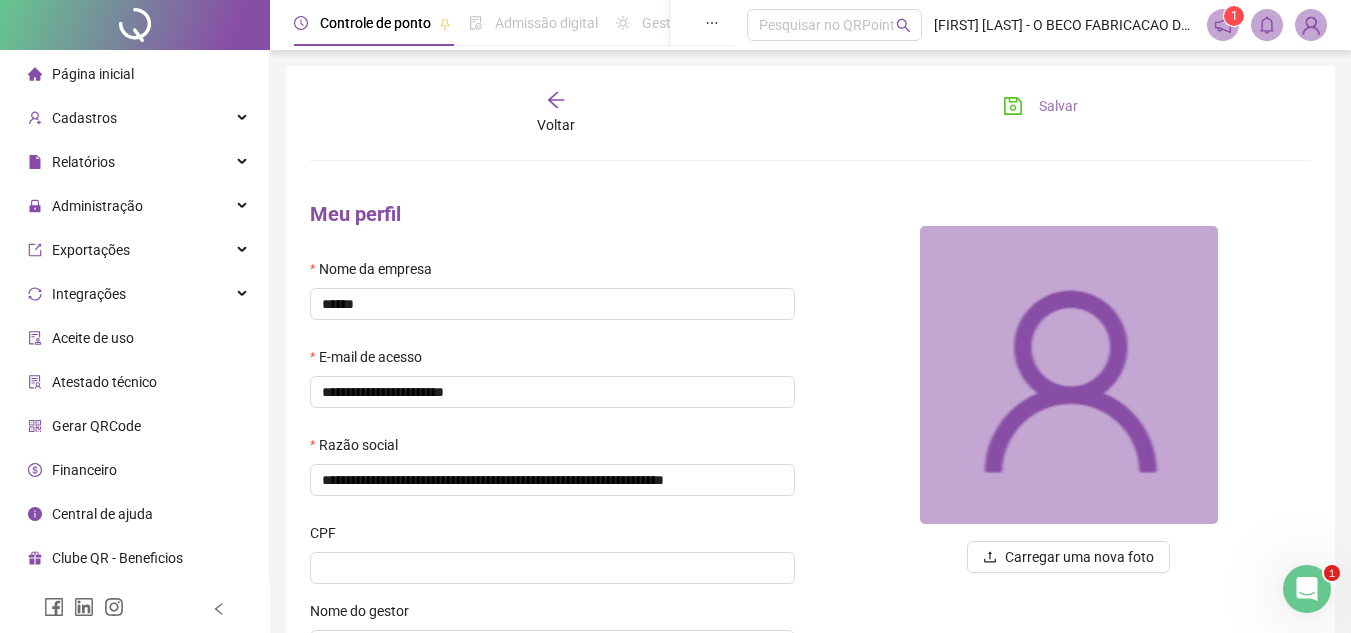 click on "Salvar" at bounding box center [1058, 106] 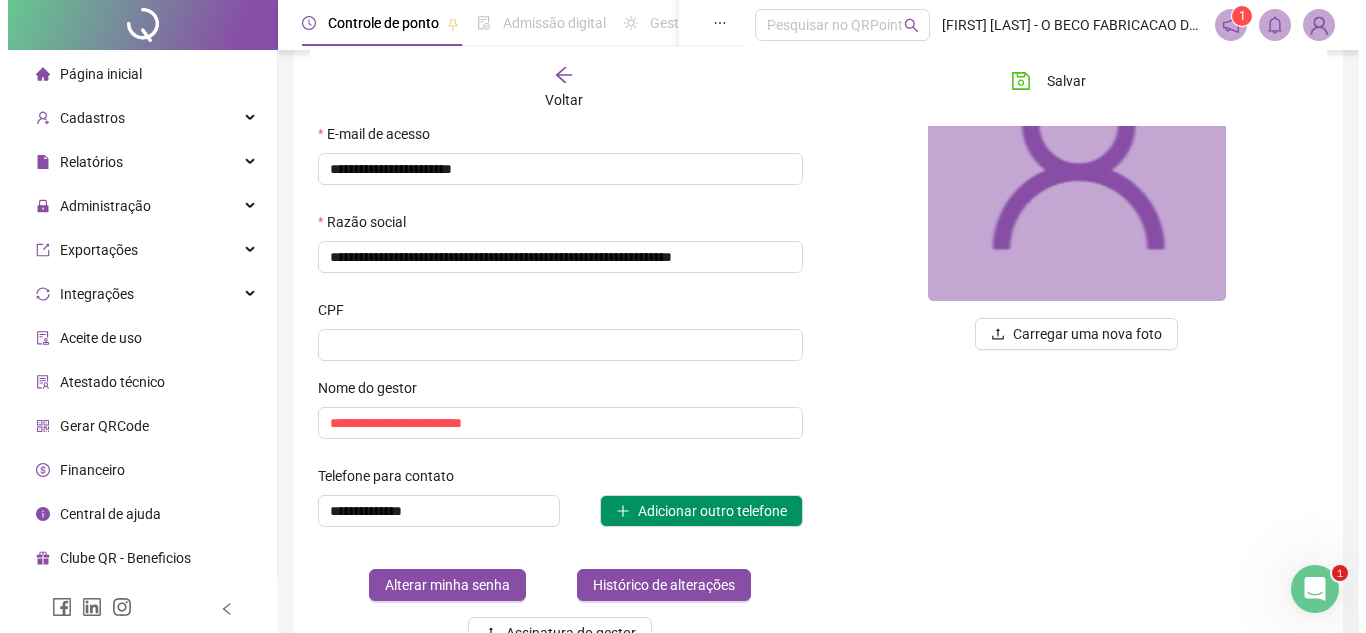 scroll, scrollTop: 221, scrollLeft: 0, axis: vertical 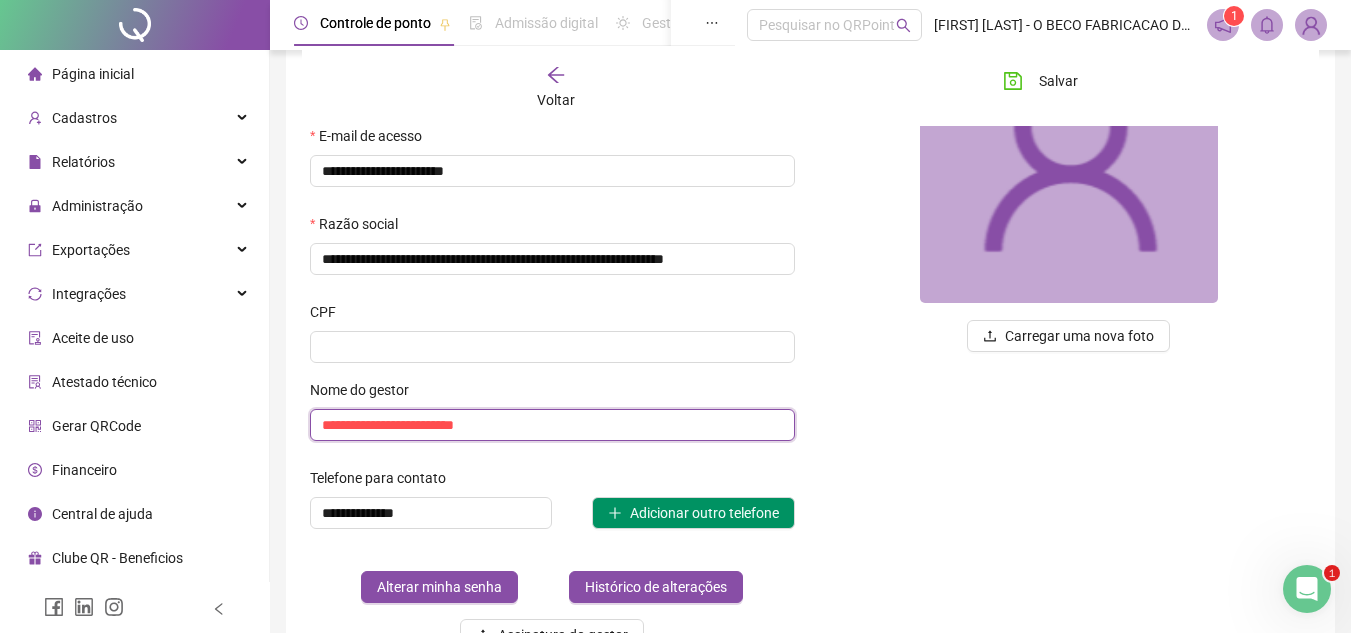 click on "**********" at bounding box center (552, 425) 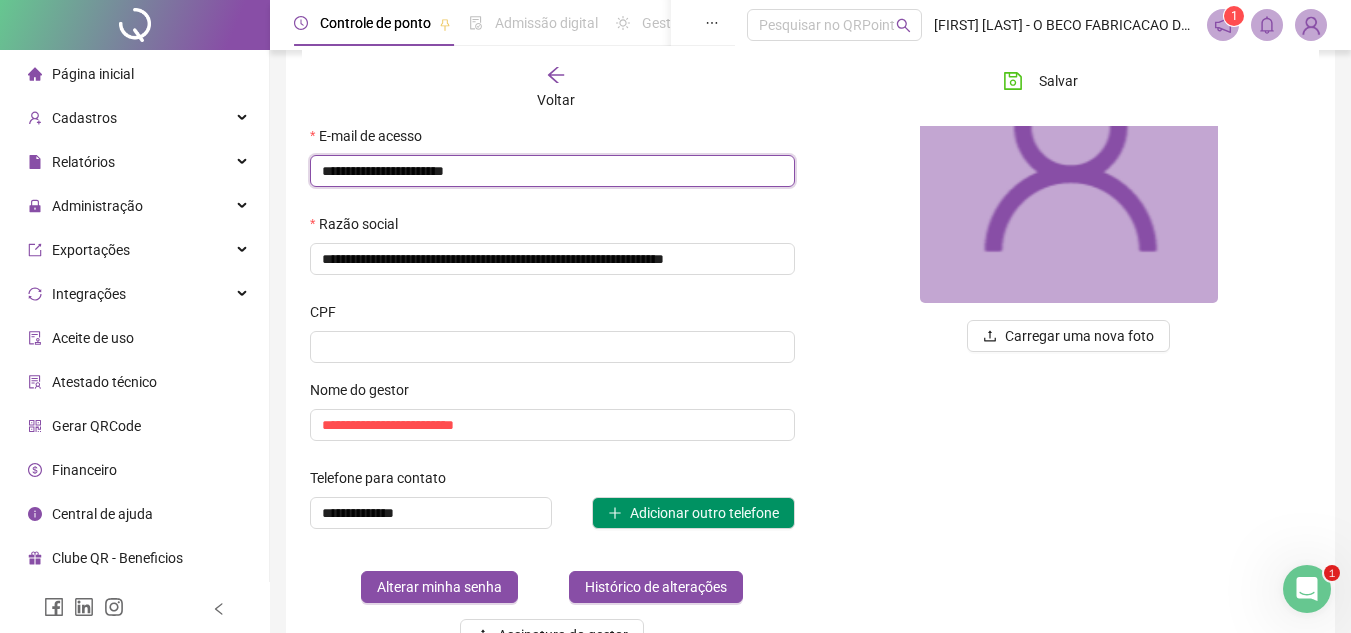 click on "**********" at bounding box center (552, 171) 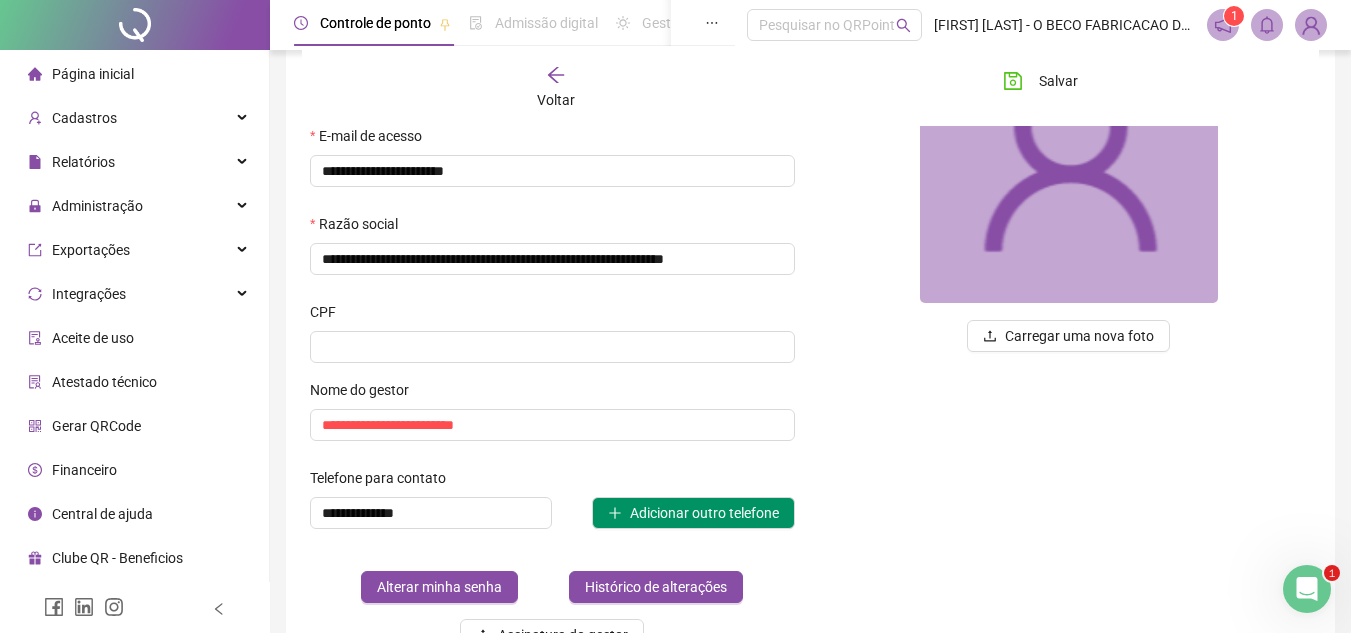click on "Voltar" at bounding box center [557, 88] 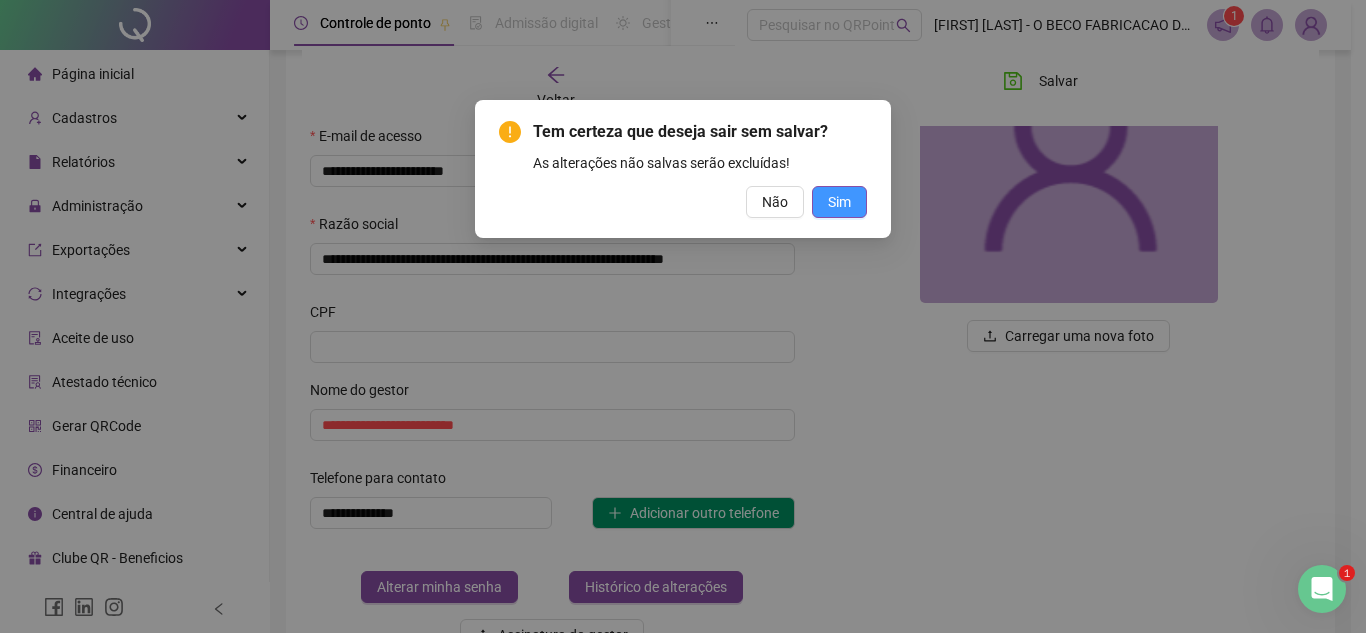 click on "Sim" at bounding box center [839, 202] 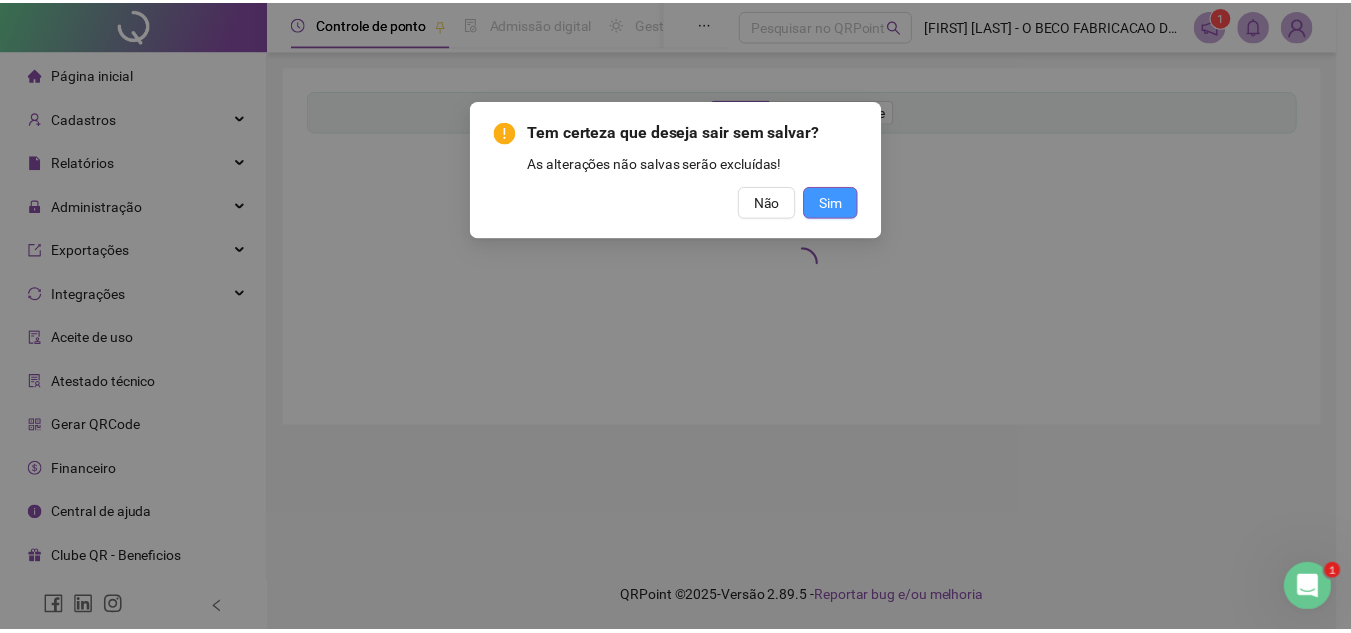 scroll, scrollTop: 0, scrollLeft: 0, axis: both 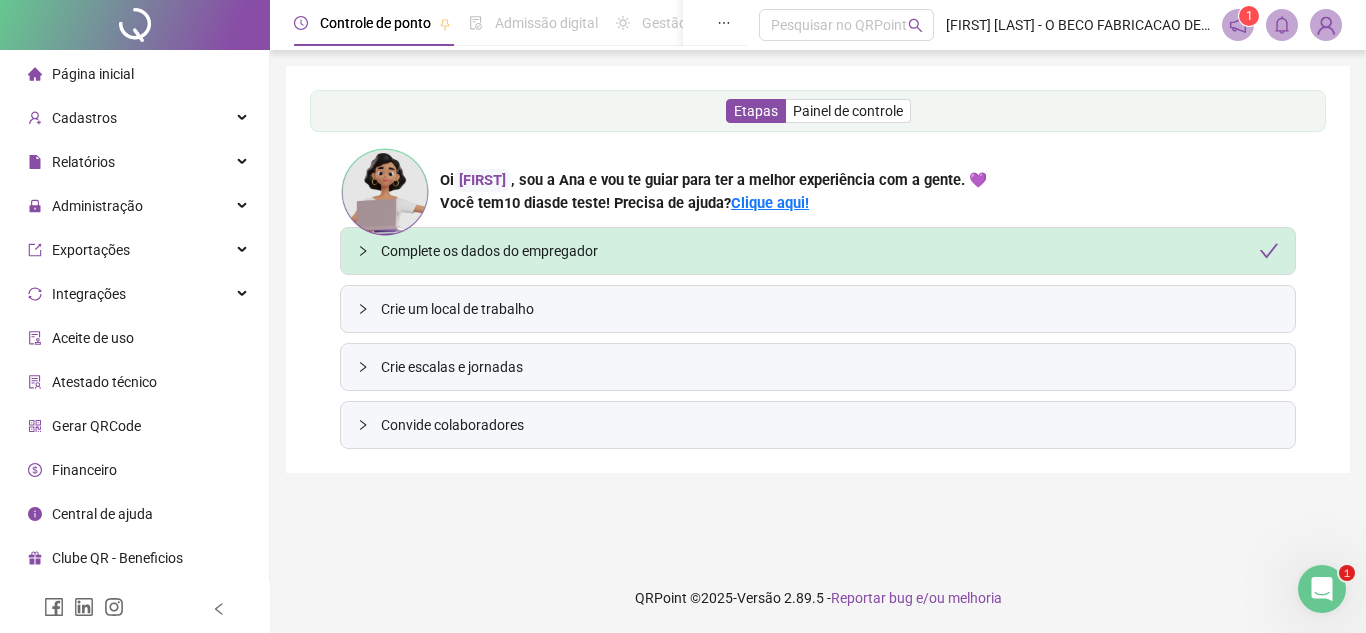 click on "Crie um local de trabalho" at bounding box center (830, 309) 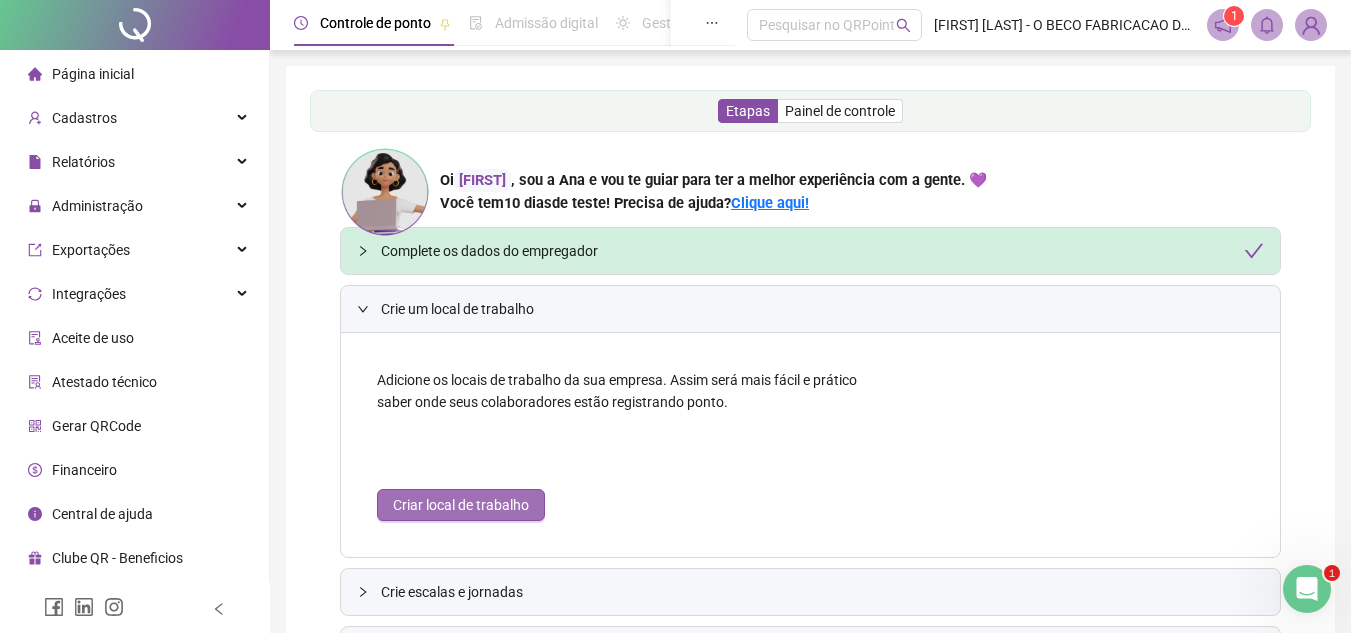 click on "Criar local de trabalho" at bounding box center (461, 505) 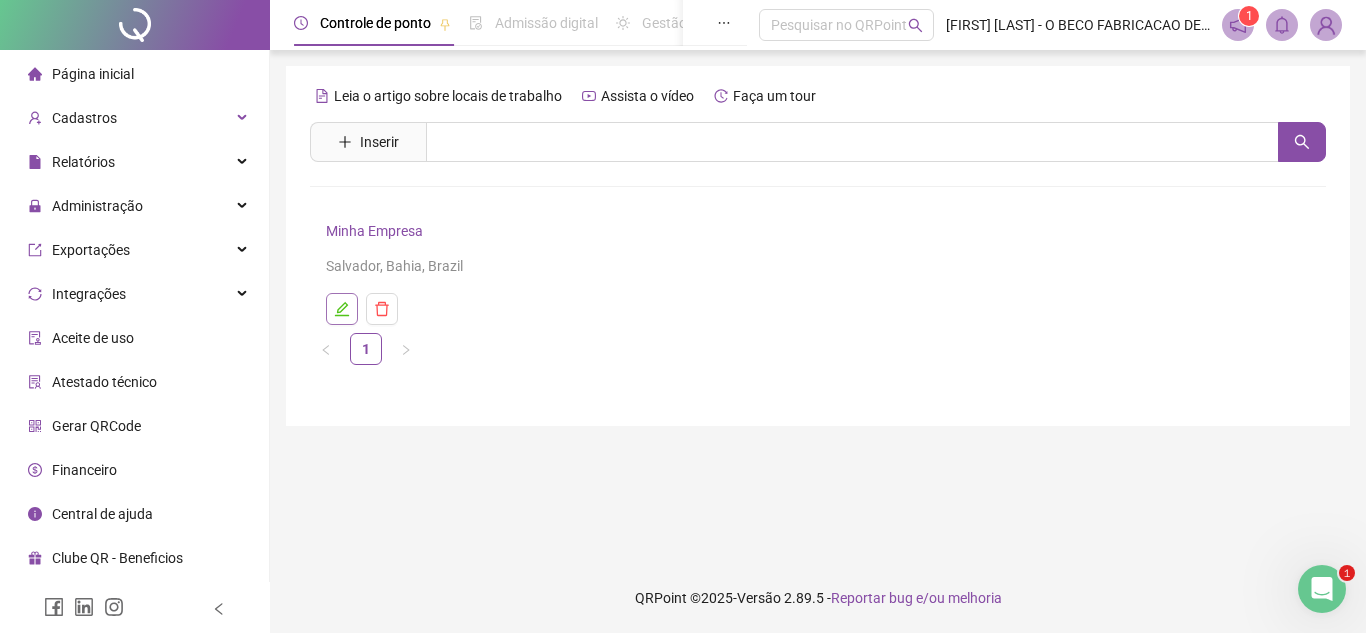 click at bounding box center [342, 309] 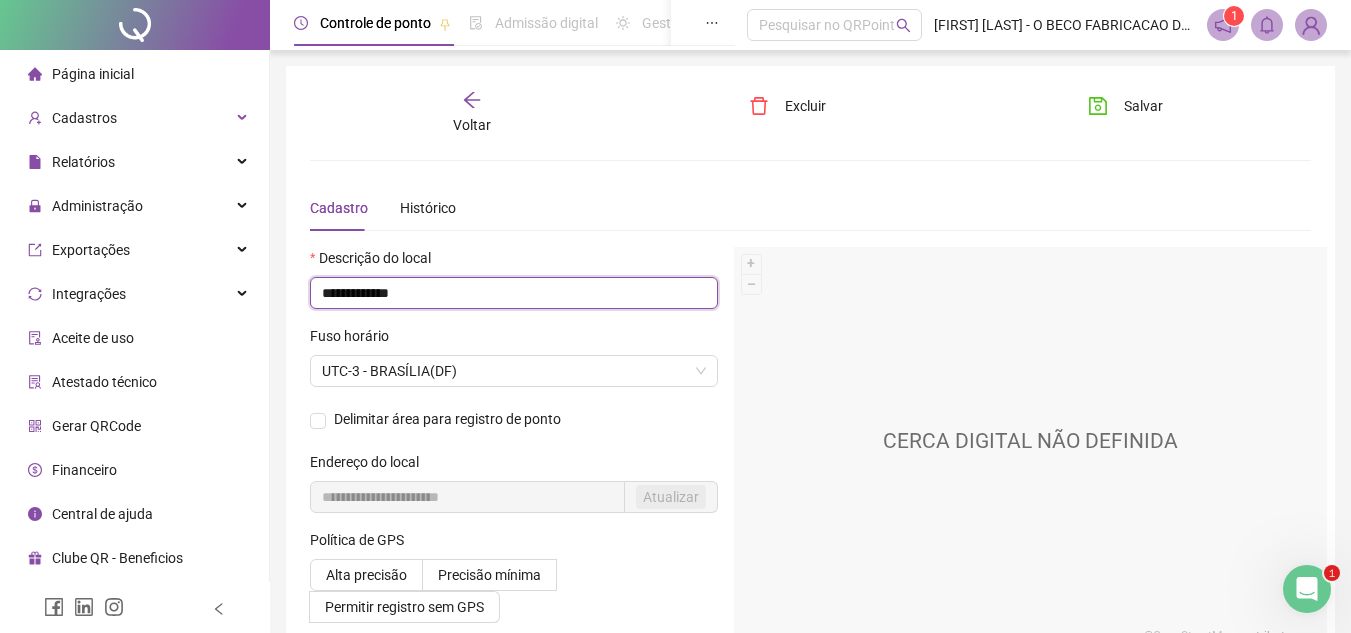 click on "**********" at bounding box center [514, 293] 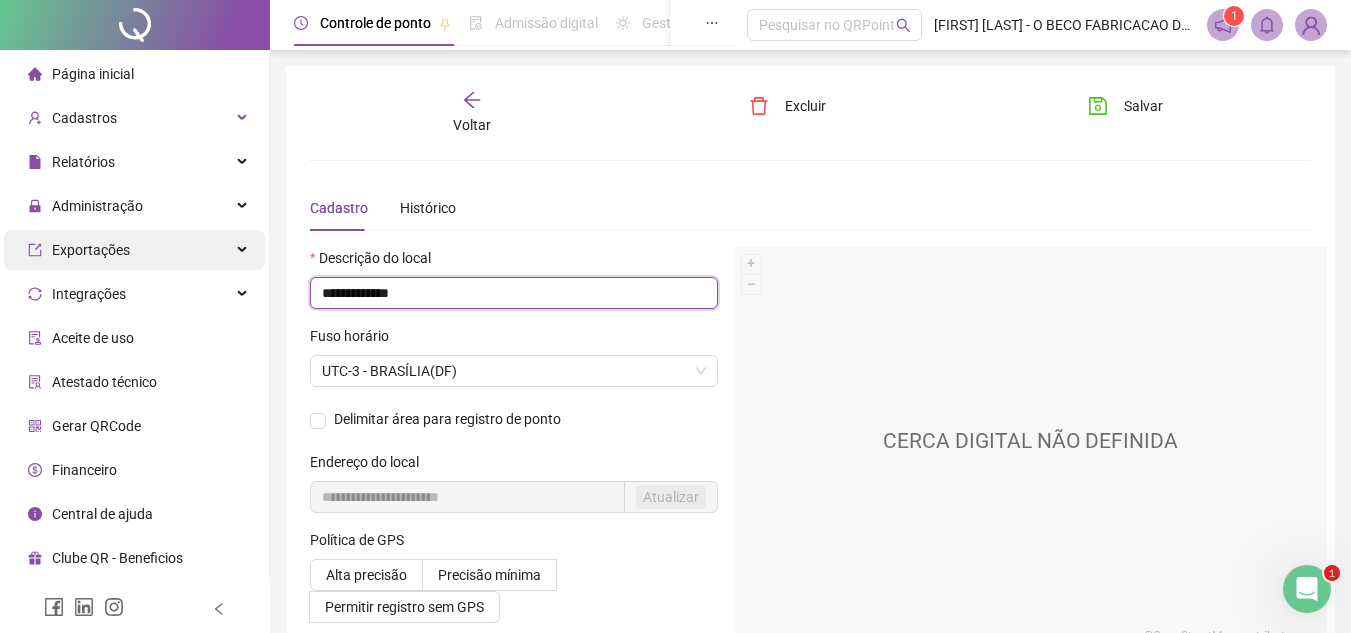 drag, startPoint x: 447, startPoint y: 291, endPoint x: 226, endPoint y: 259, distance: 223.30472 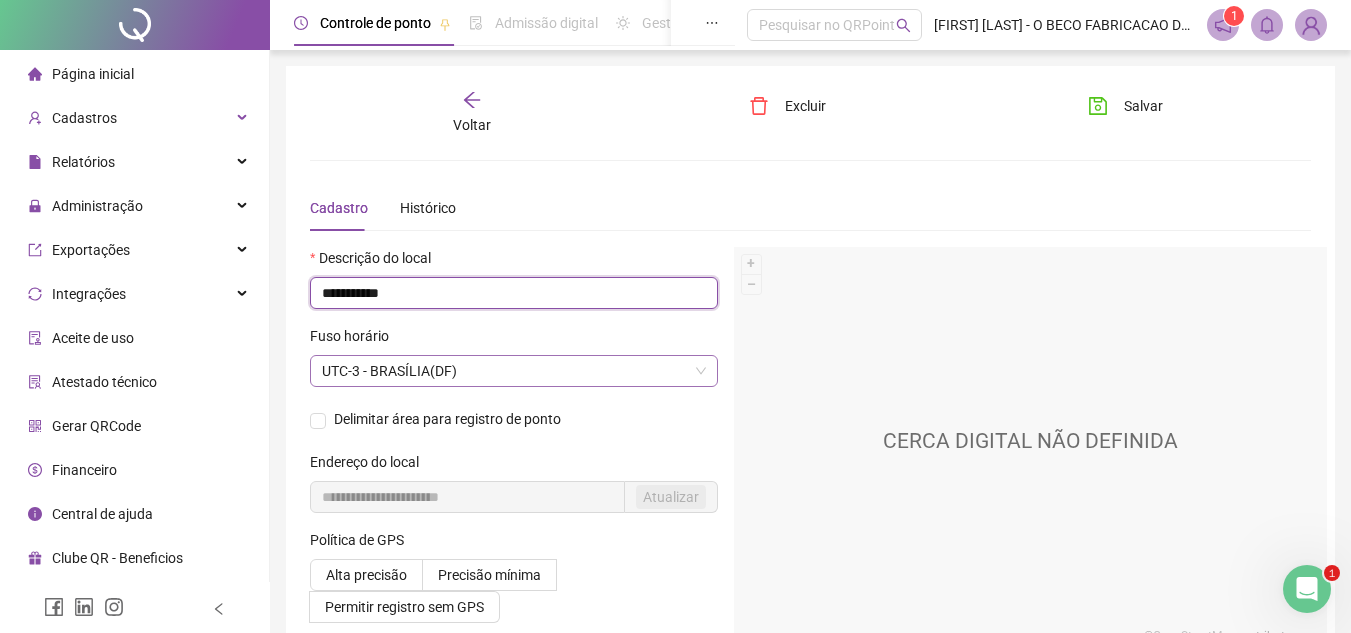 click on "UTC-3 - BRASÍLIA(DF)" at bounding box center [514, 371] 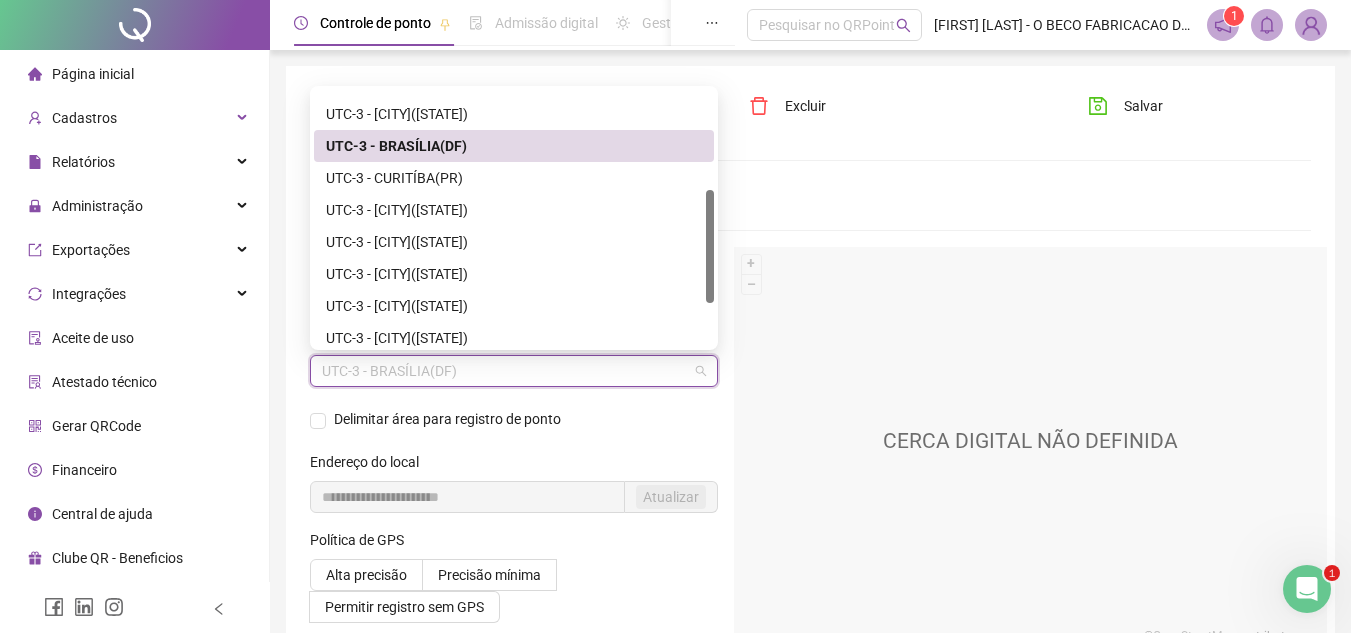 scroll, scrollTop: 225, scrollLeft: 0, axis: vertical 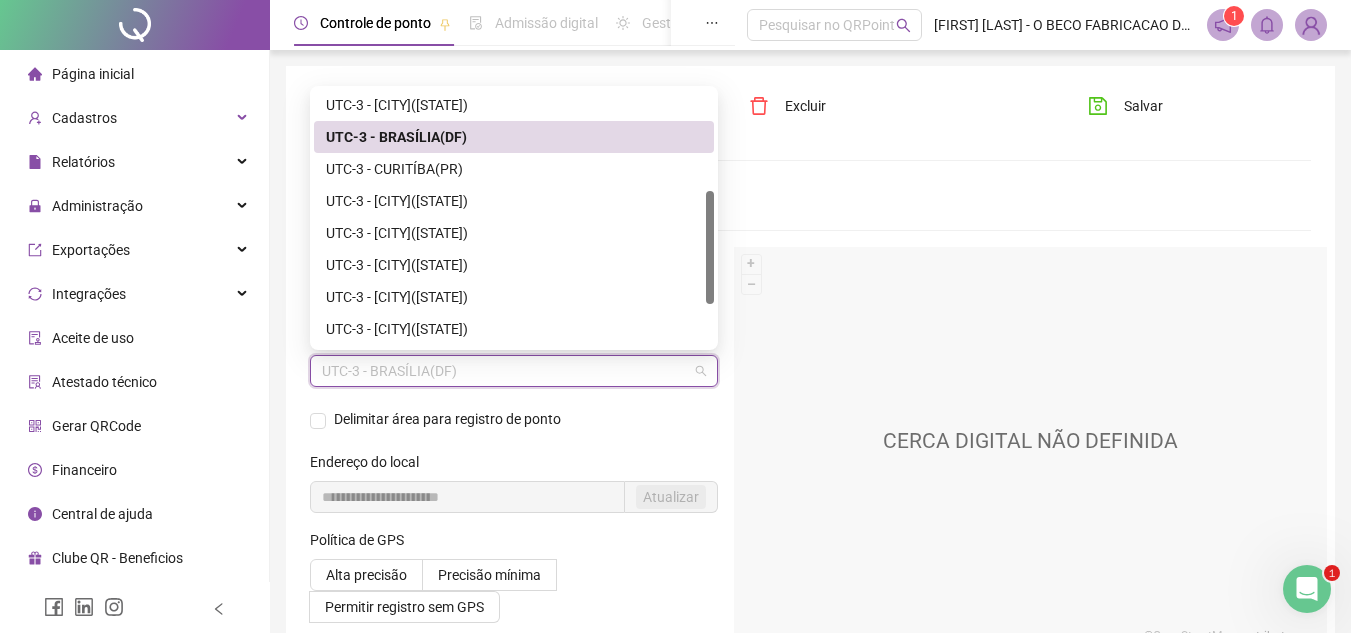 drag, startPoint x: 711, startPoint y: 190, endPoint x: 700, endPoint y: 276, distance: 86.70064 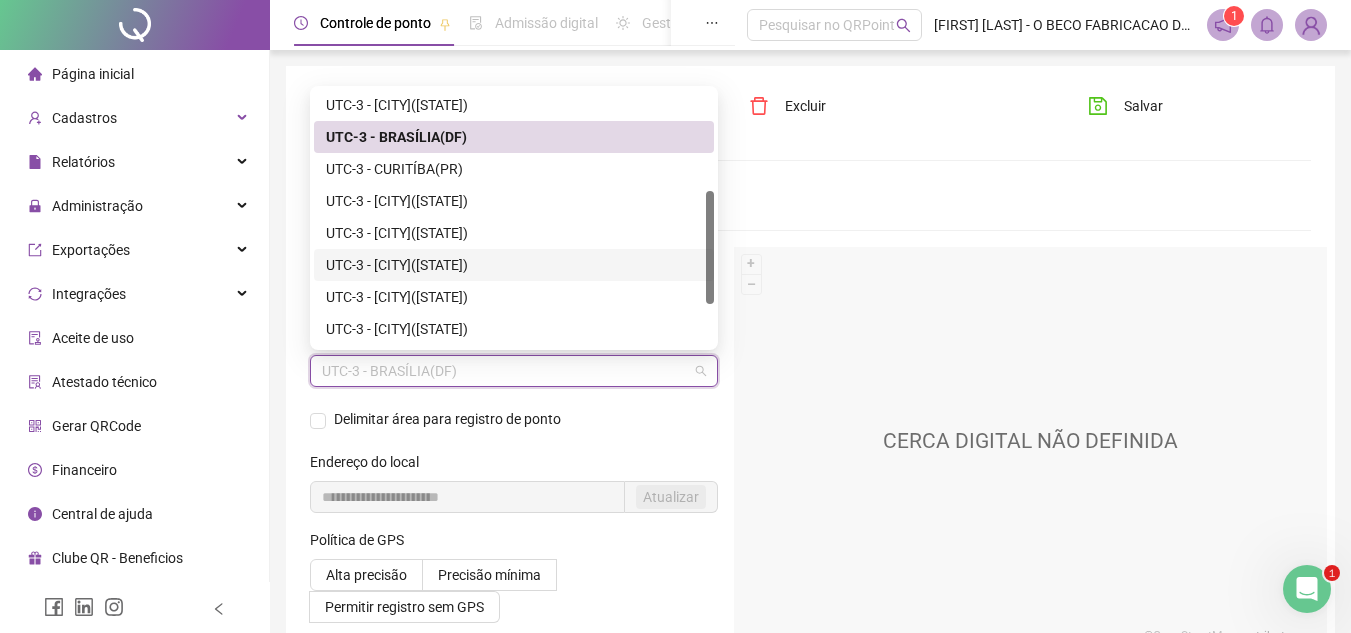 click on "UTC-3 - [CITY]([STATE])" at bounding box center [514, 265] 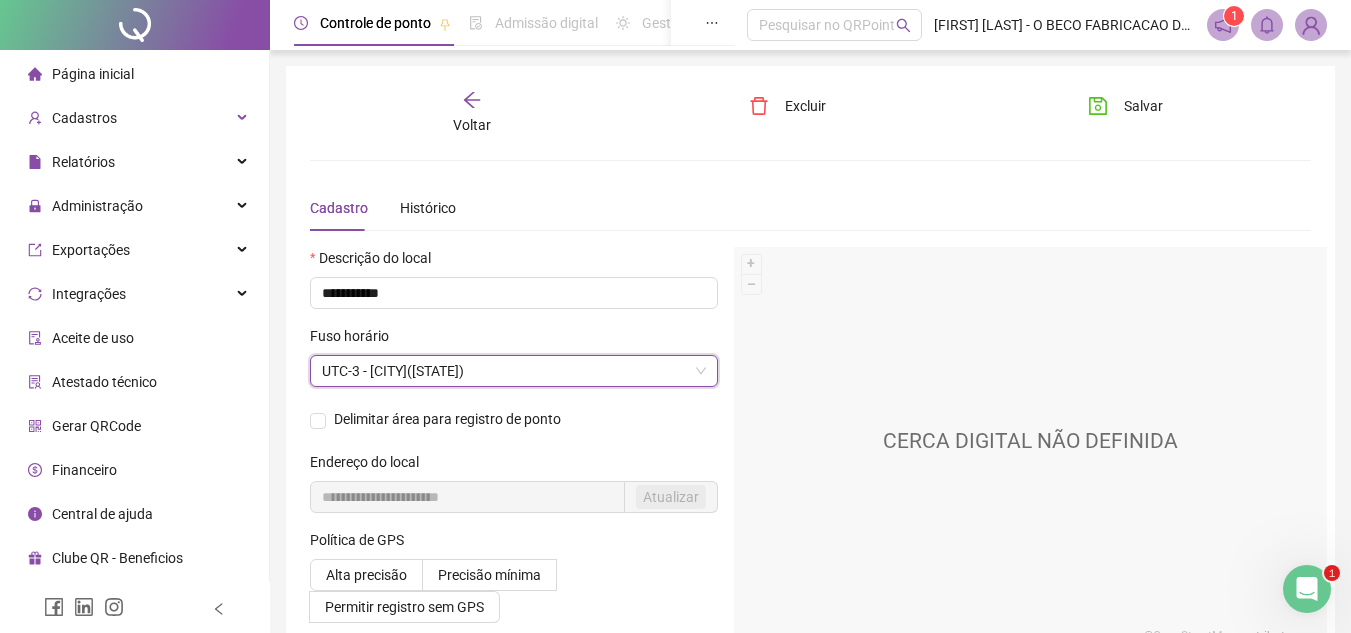 click on "Delimitar área para registro de ponto" at bounding box center (514, 419) 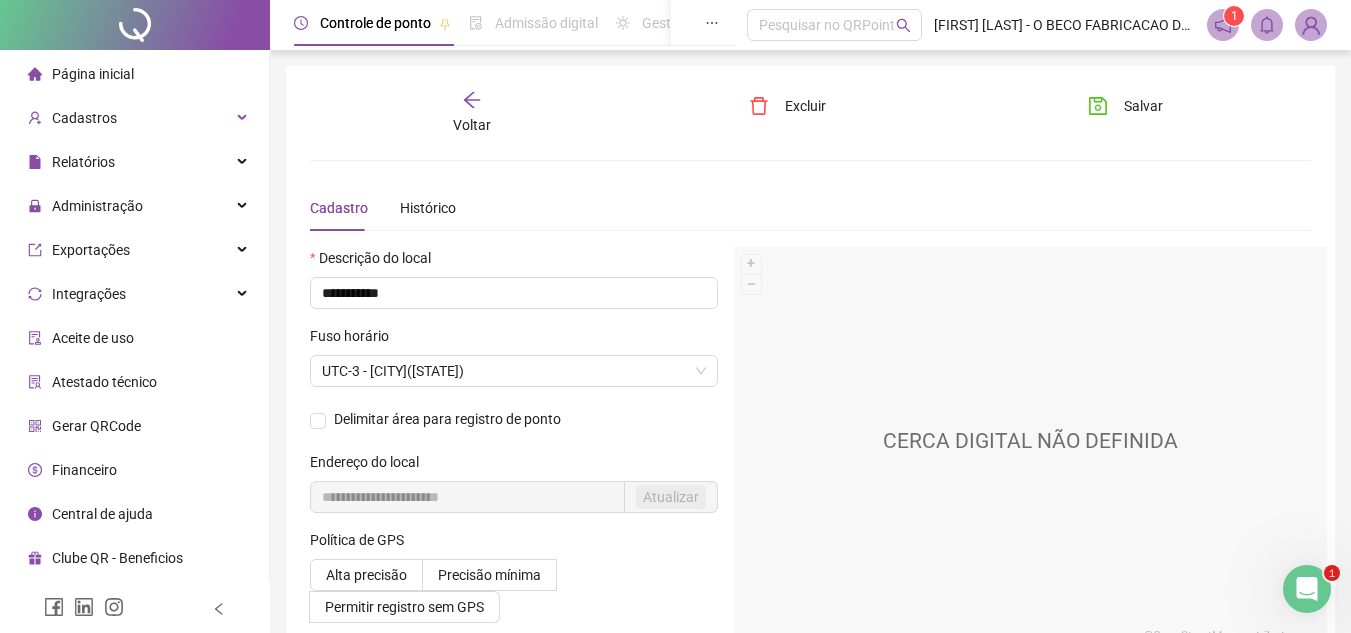 click on "Delimitar área para registro de ponto" at bounding box center [514, 419] 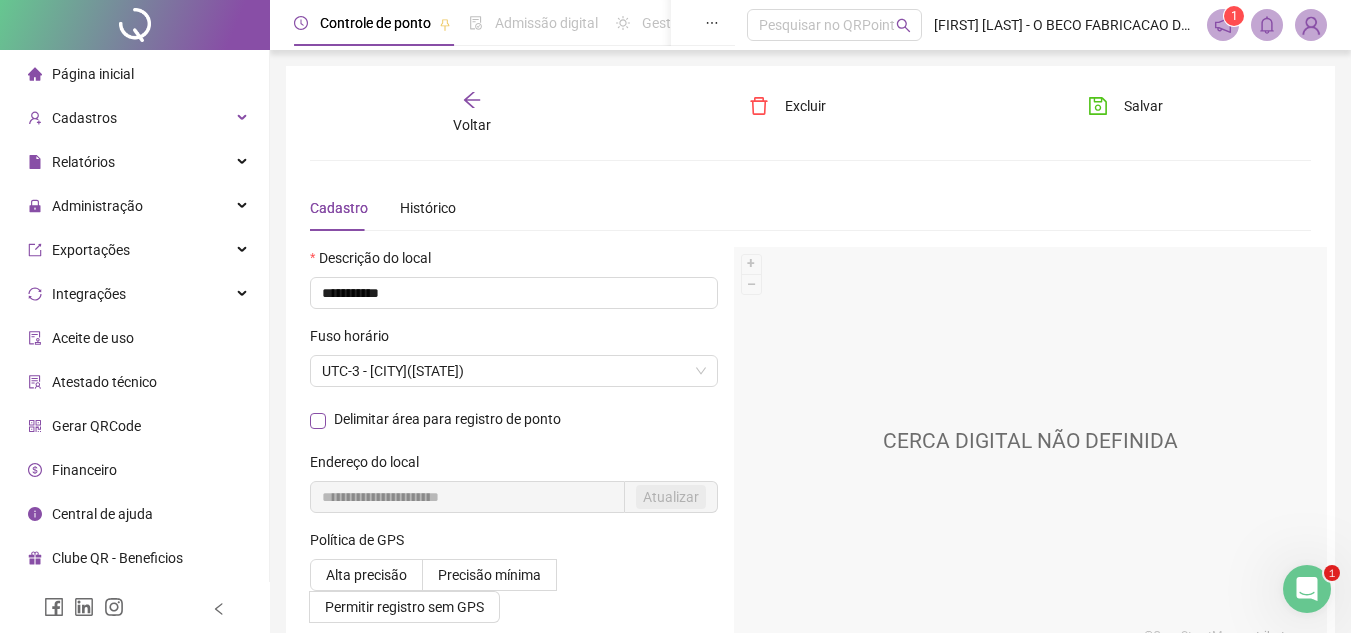 click on "Delimitar área para registro de ponto" at bounding box center (447, 419) 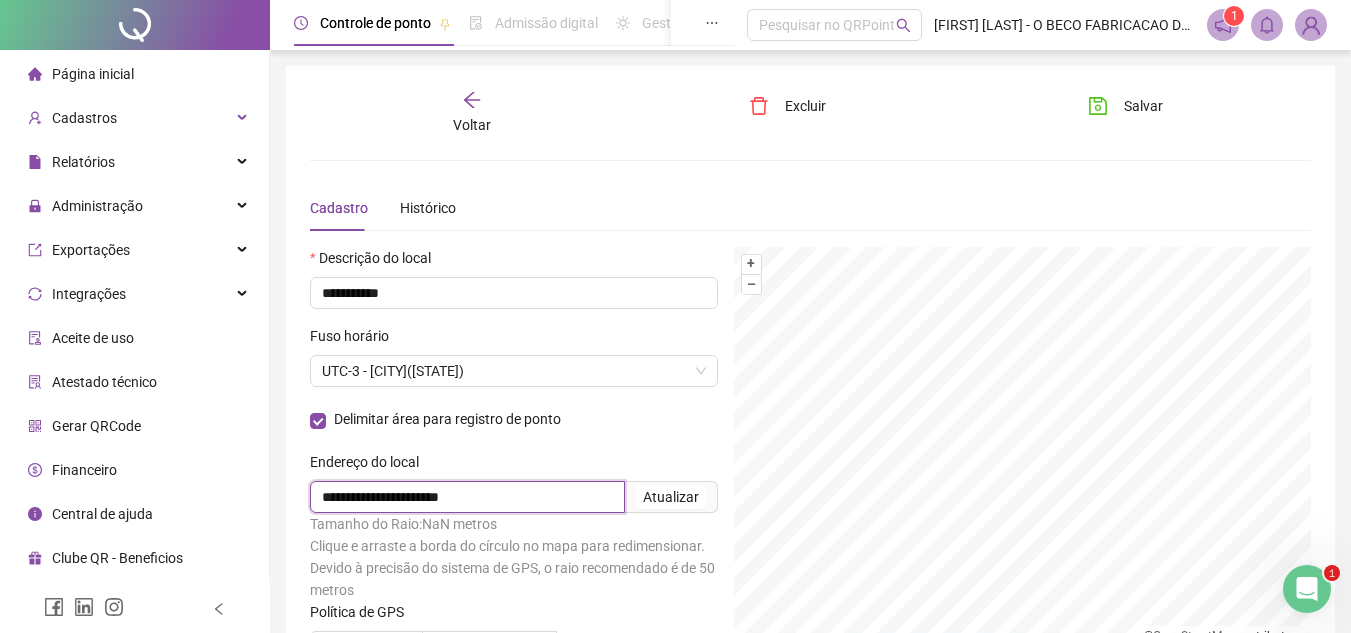 click on "**********" at bounding box center (467, 497) 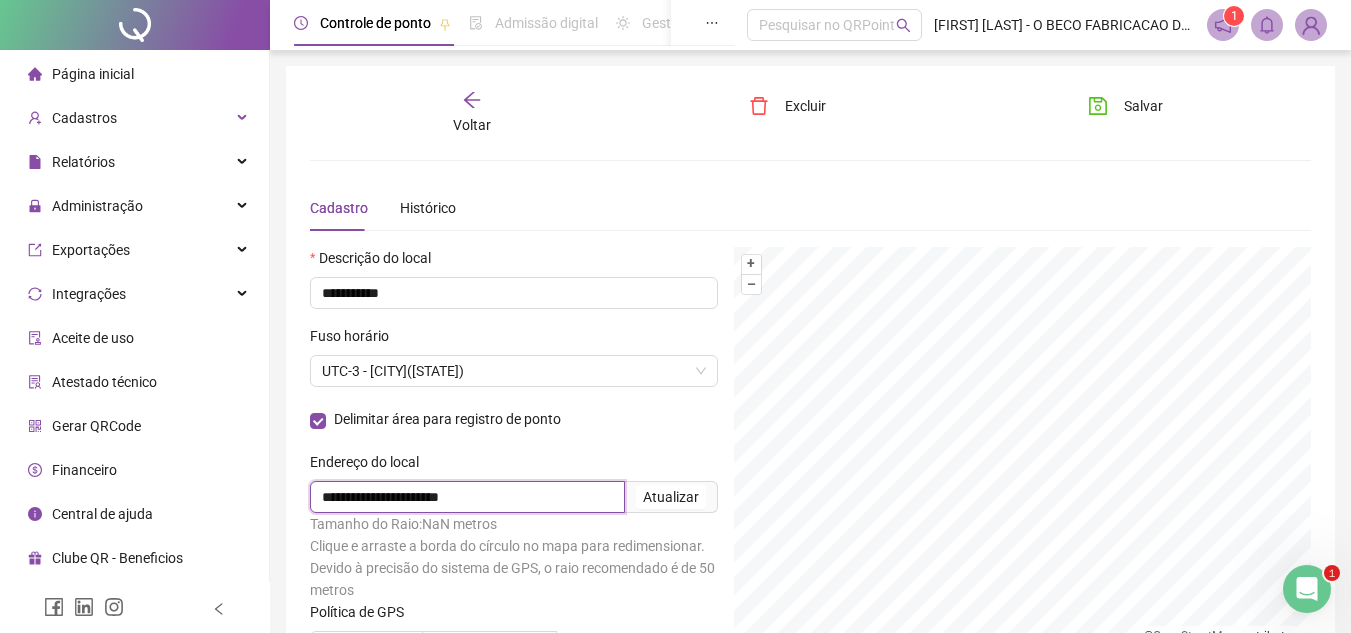 scroll, scrollTop: 152, scrollLeft: 0, axis: vertical 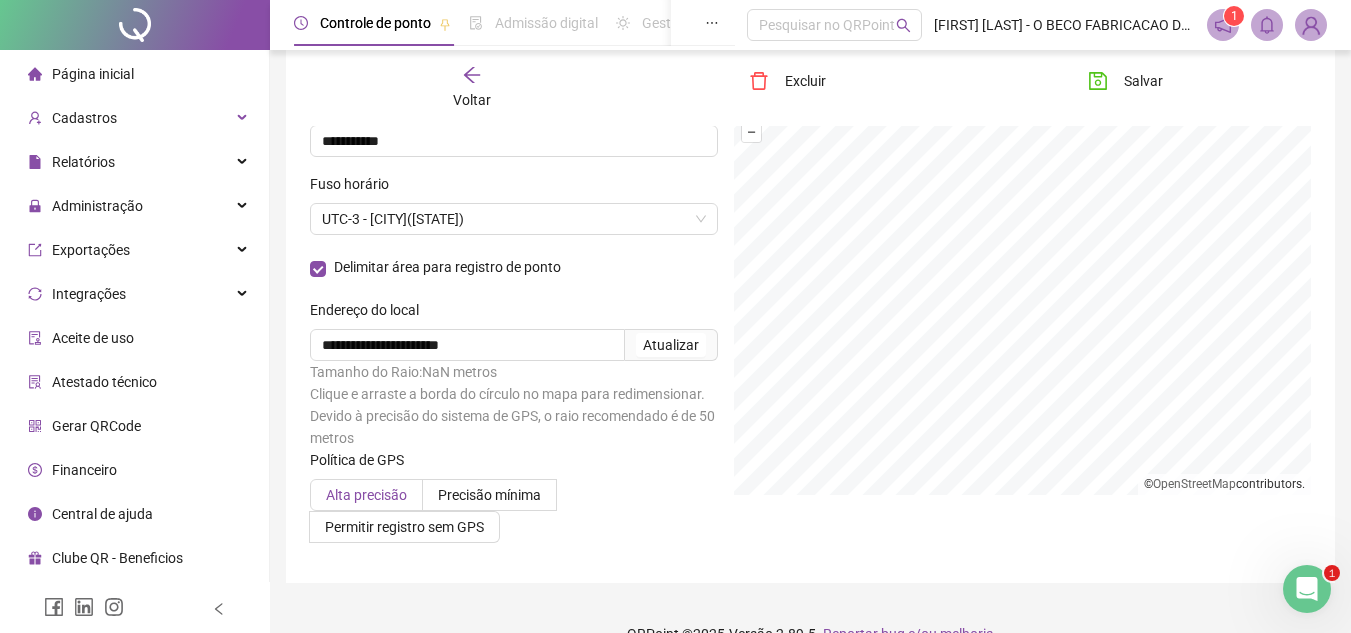 click on "Alta precisão" at bounding box center [366, 495] 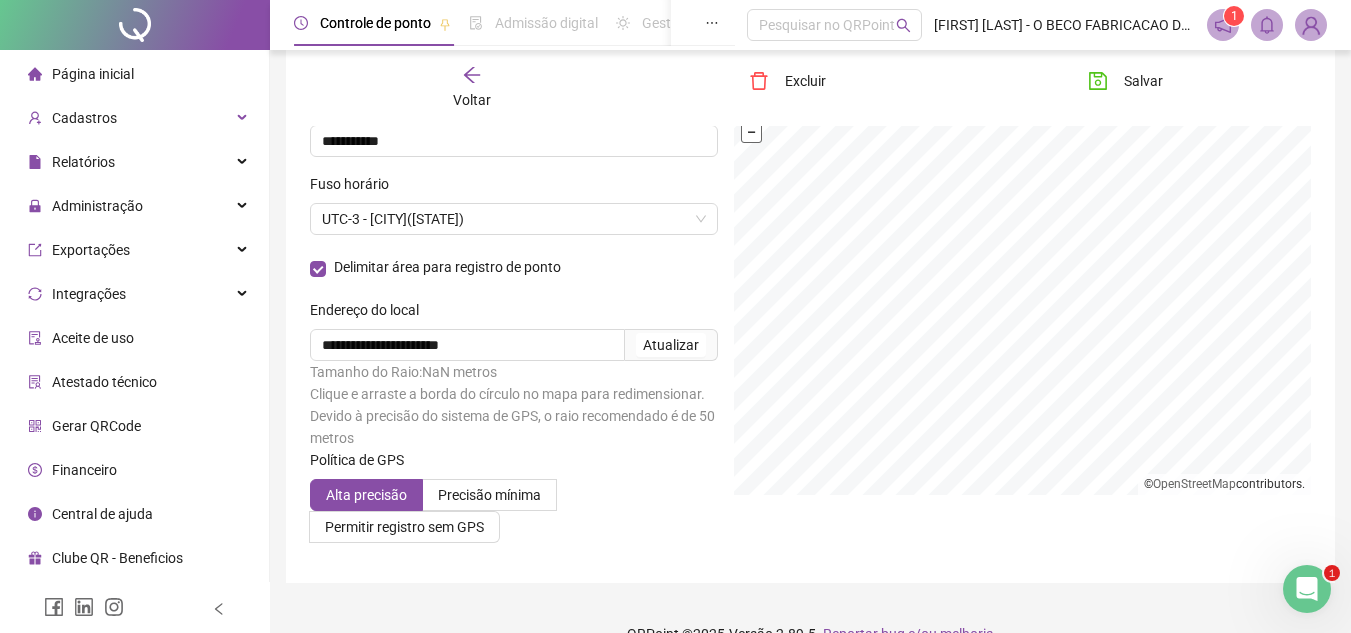 click on "–" at bounding box center (751, 132) 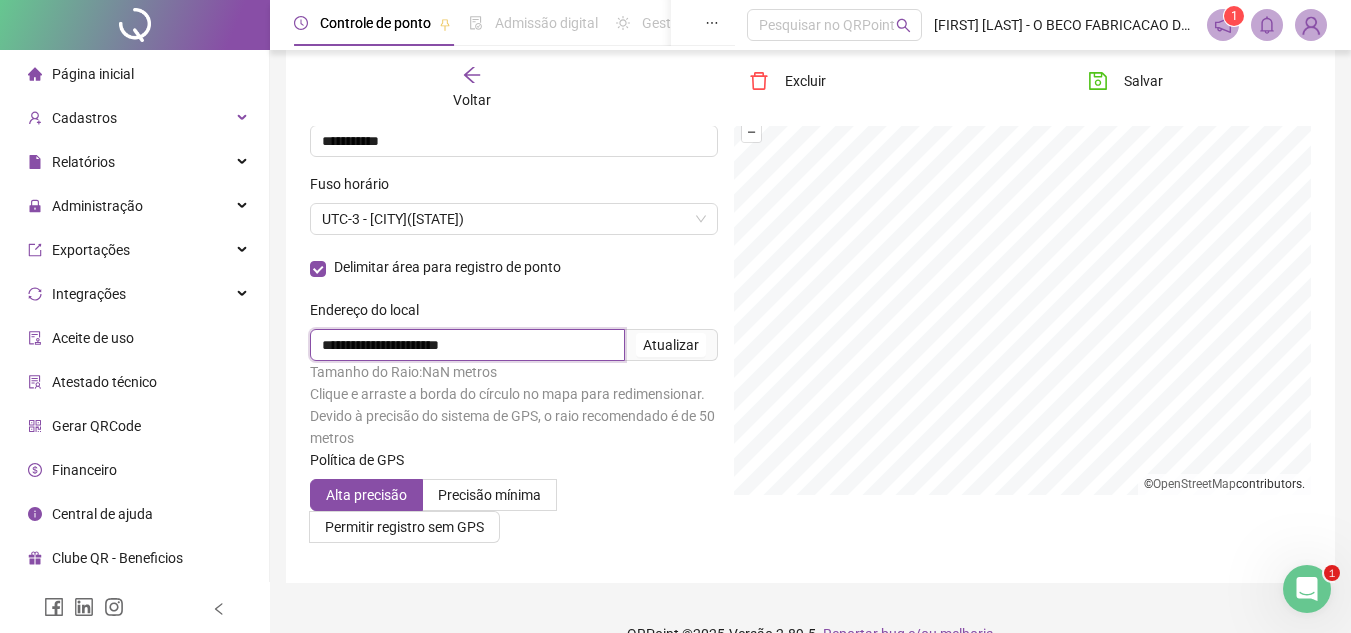 drag, startPoint x: 490, startPoint y: 344, endPoint x: 224, endPoint y: 328, distance: 266.48077 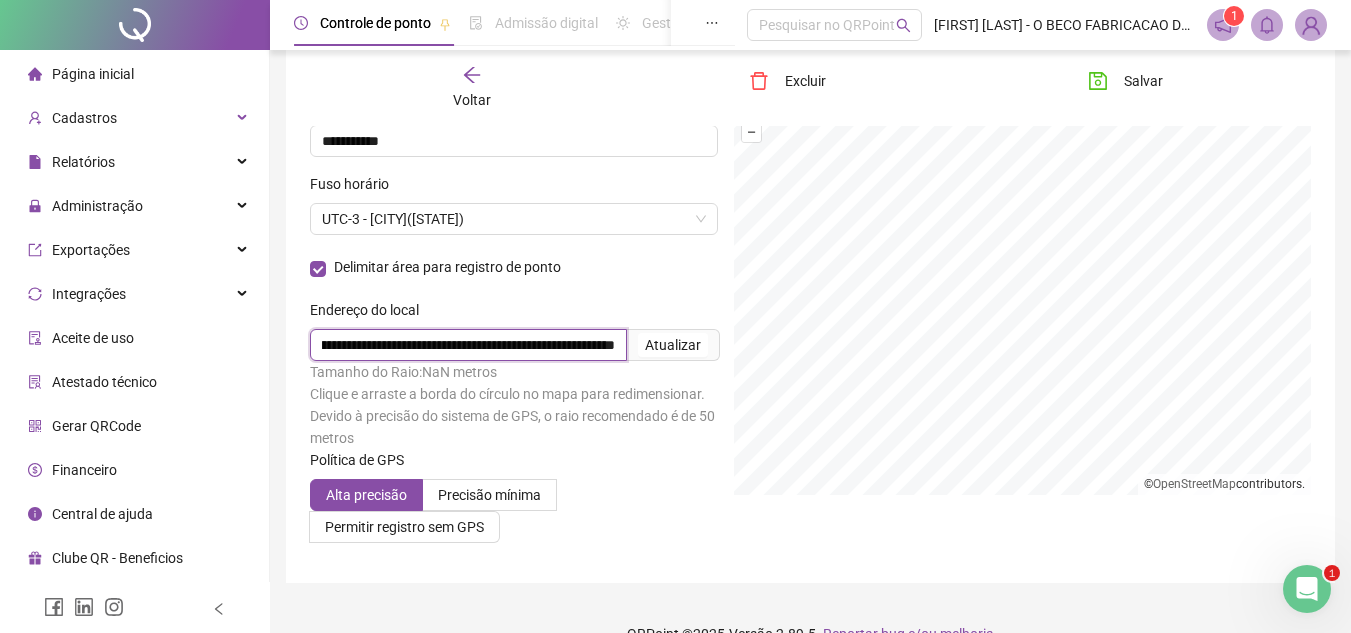 scroll, scrollTop: 0, scrollLeft: 219, axis: horizontal 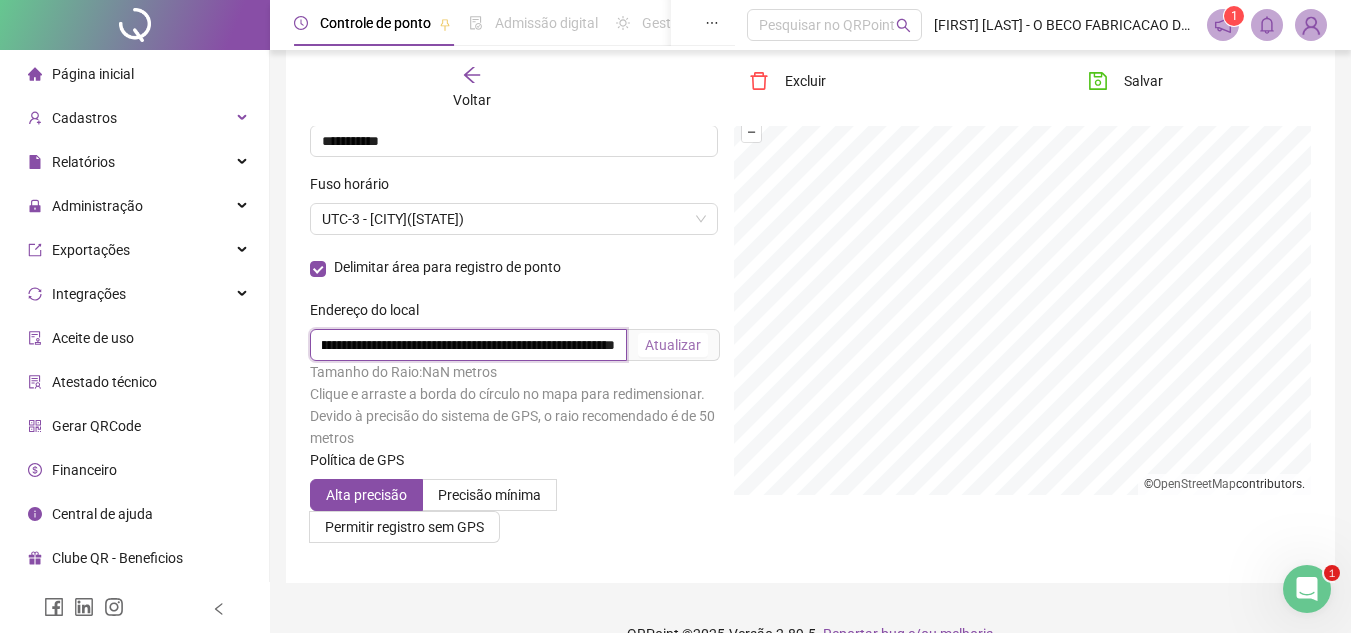 type on "**********" 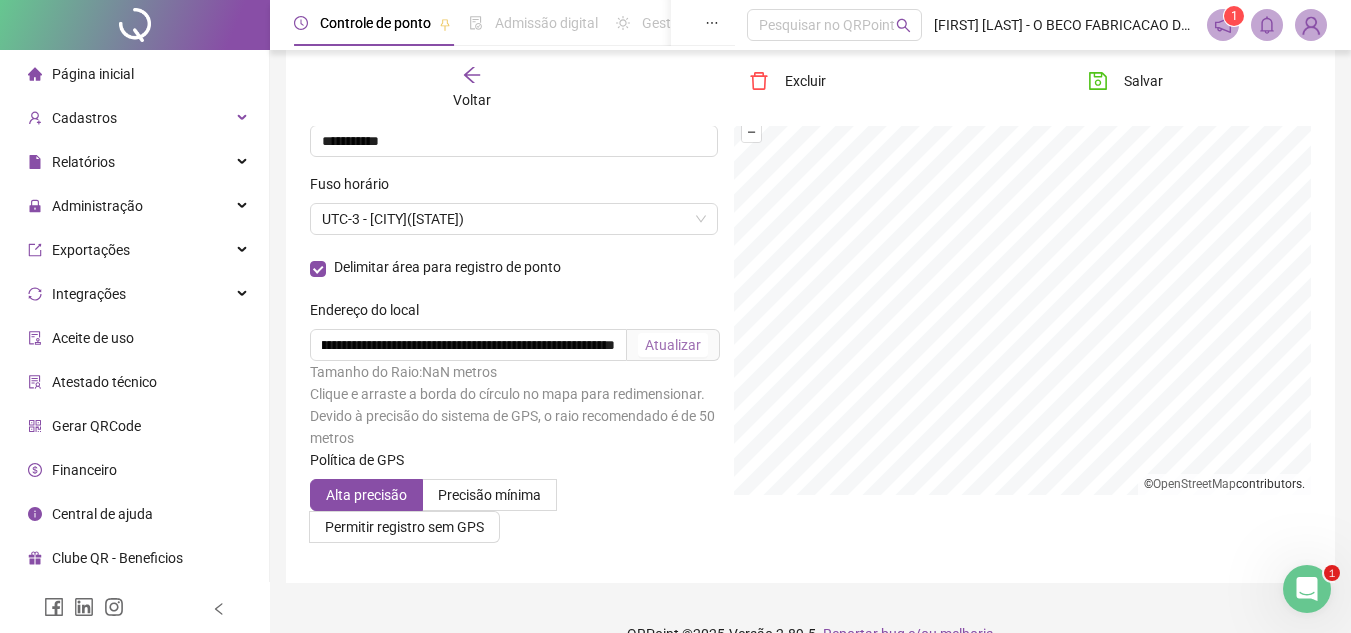 scroll, scrollTop: 0, scrollLeft: 0, axis: both 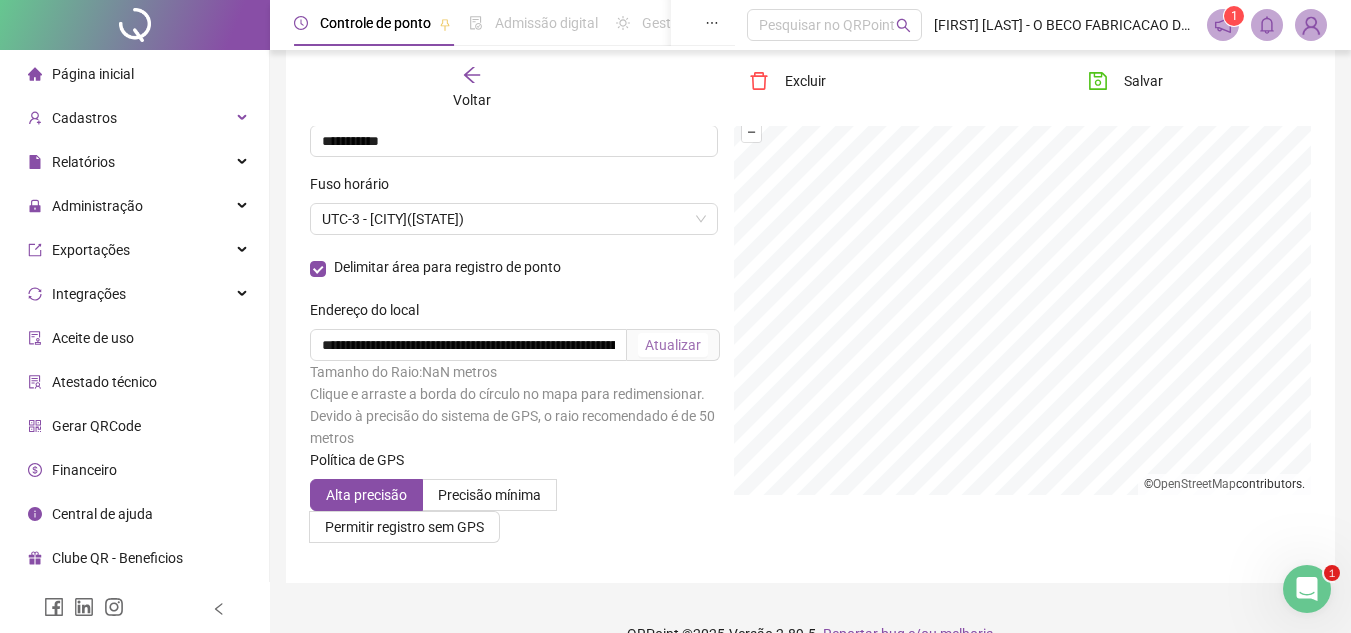 click on "Atualizar" at bounding box center (673, 345) 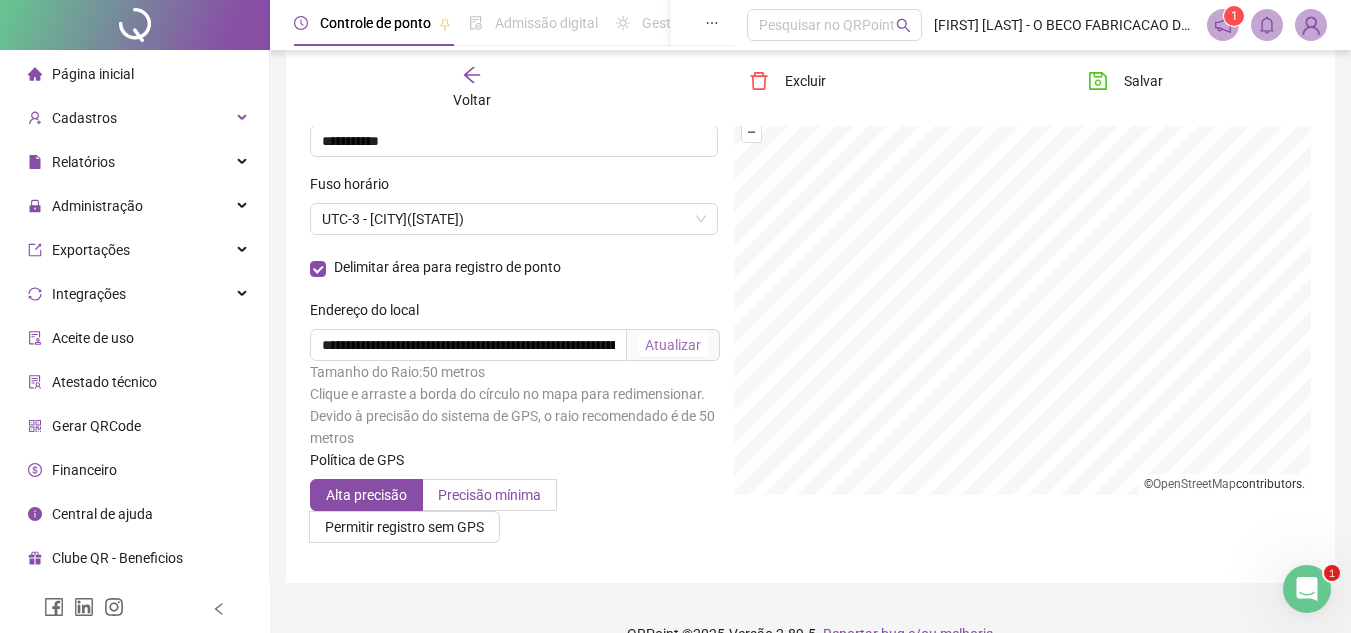 click on "Precisão mínima" at bounding box center (489, 495) 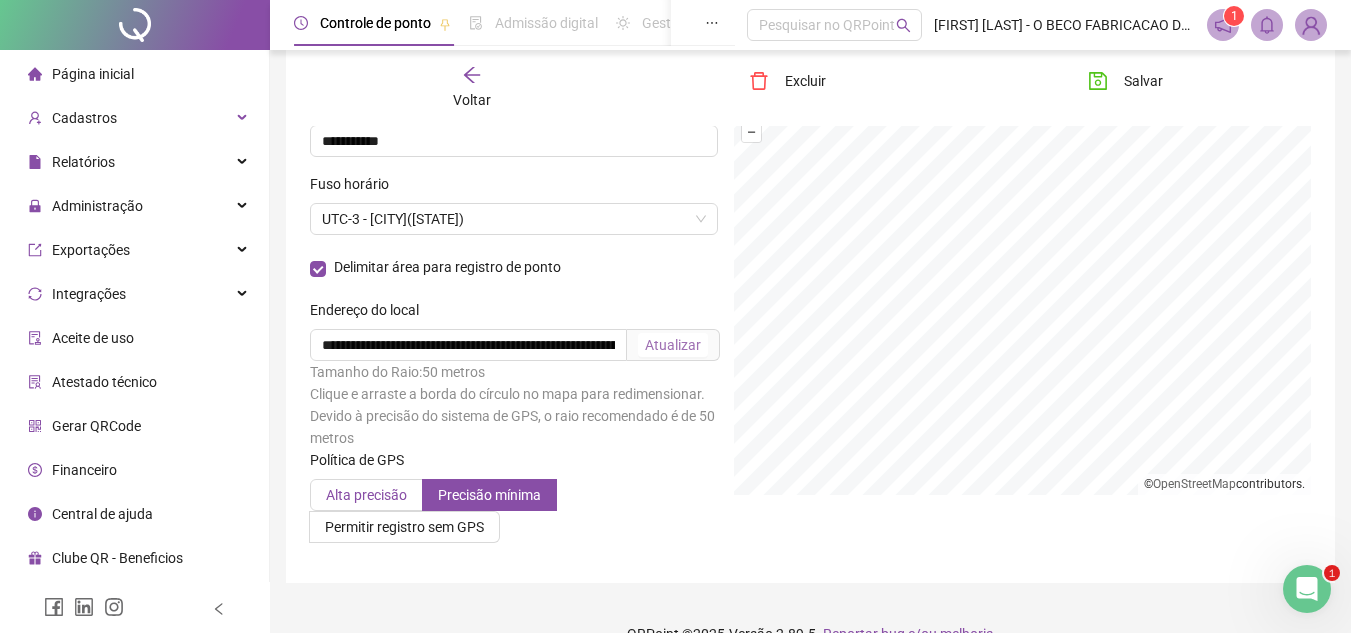 click on "Alta precisão" at bounding box center [366, 495] 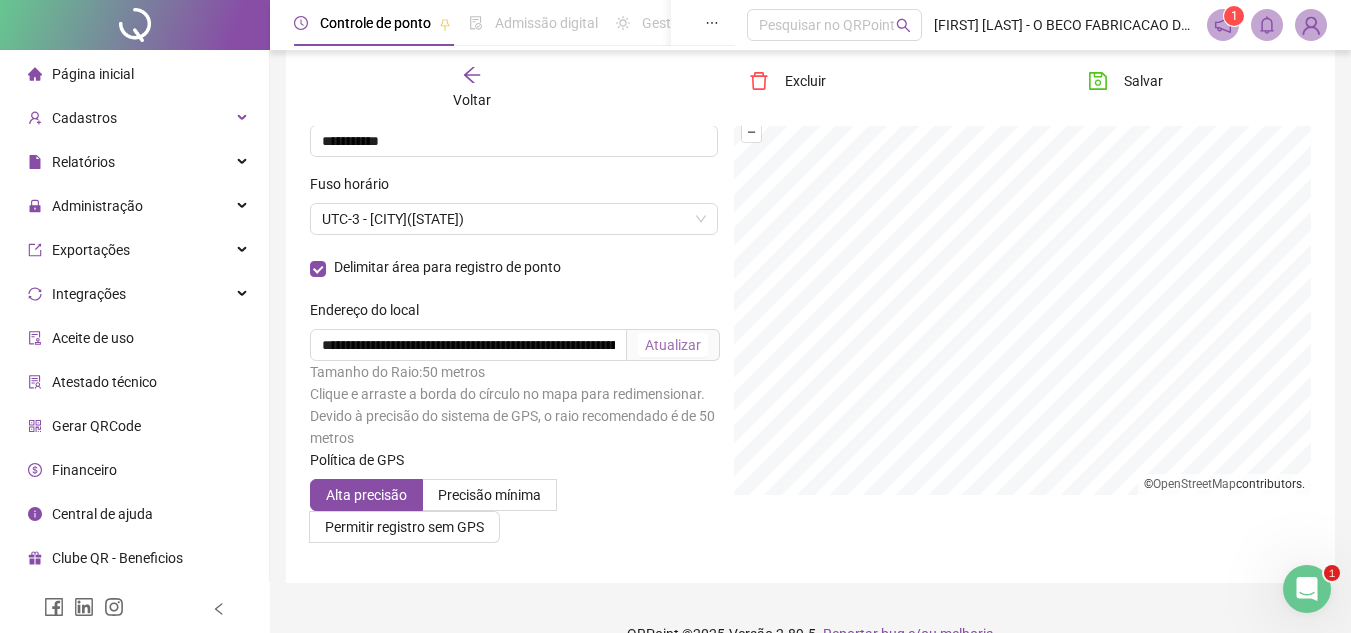 click on "Atualizar" at bounding box center [673, 345] 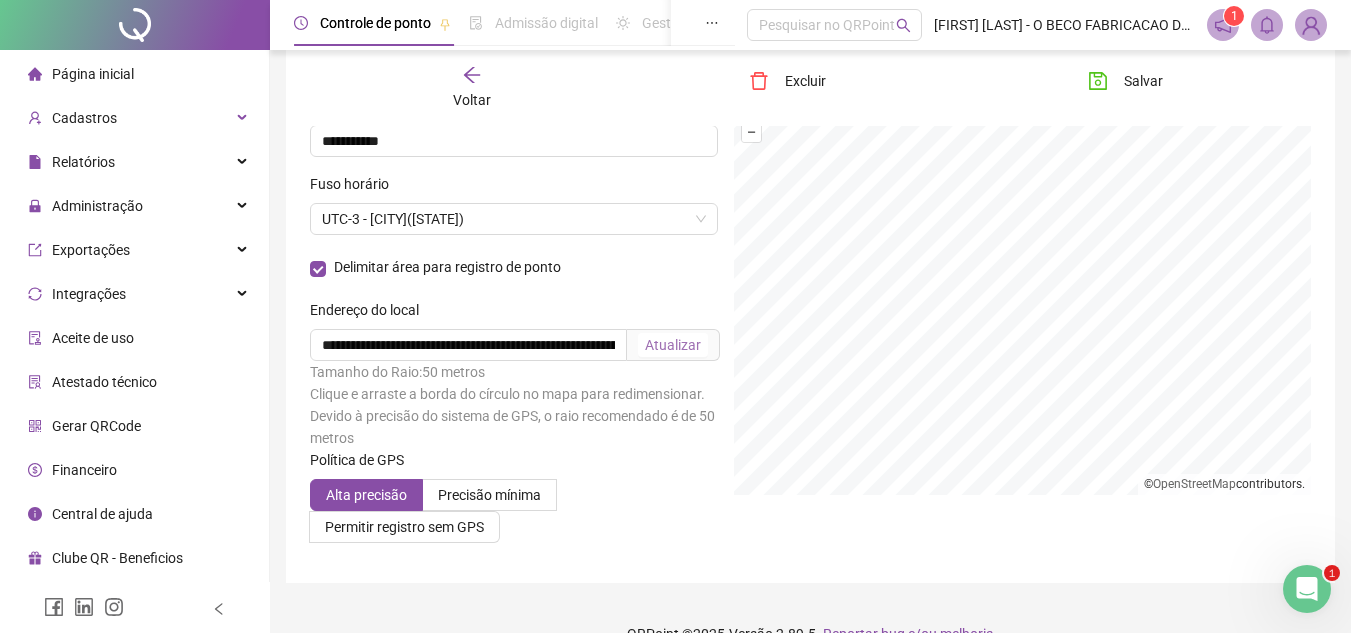 scroll, scrollTop: 0, scrollLeft: 0, axis: both 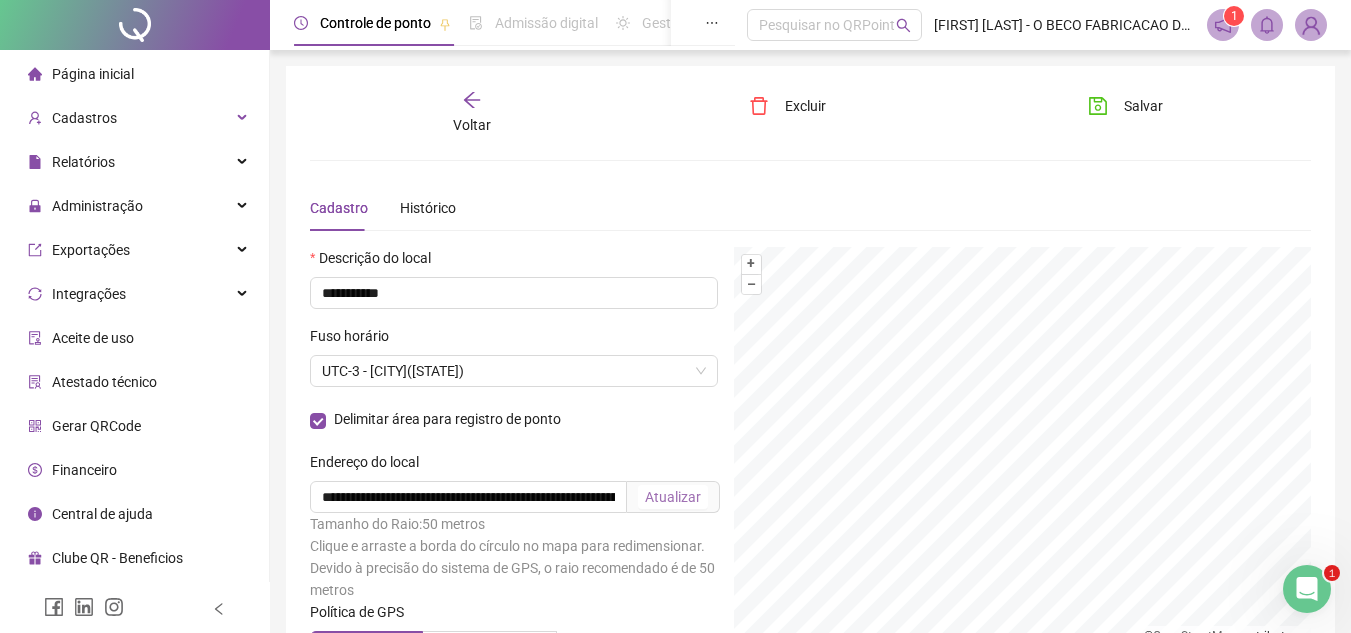 click on "Salvar" at bounding box center [1150, 113] 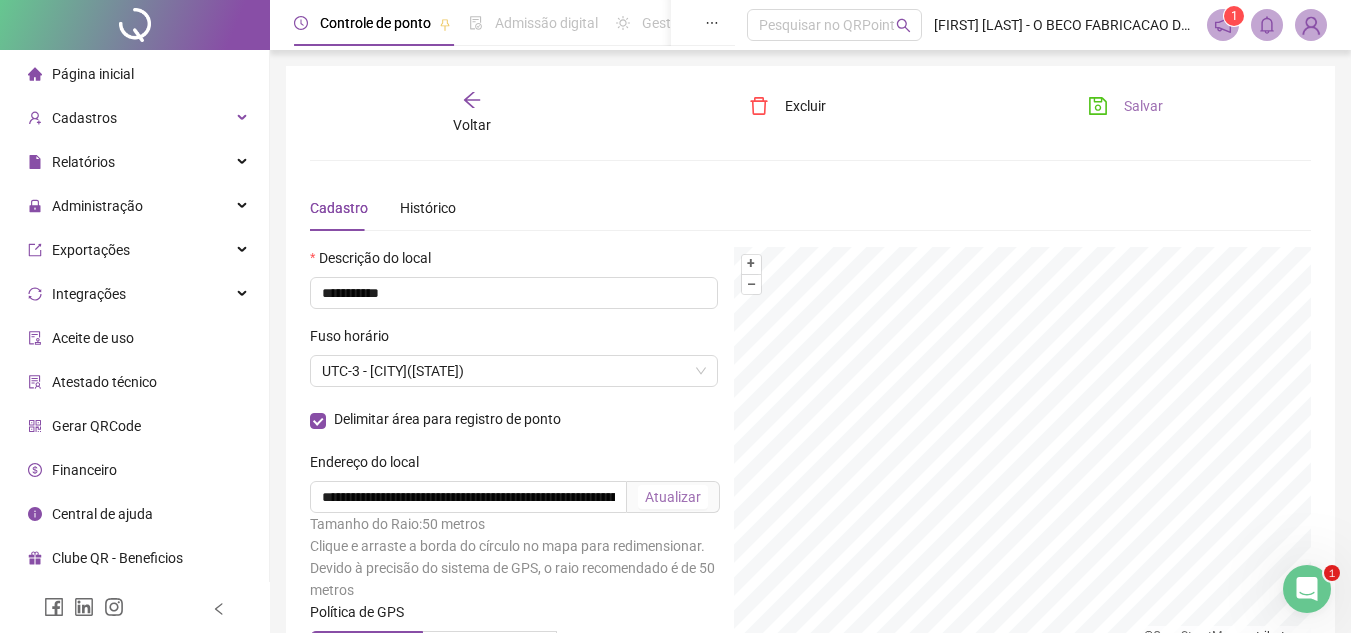 click on "Salvar" at bounding box center [1143, 106] 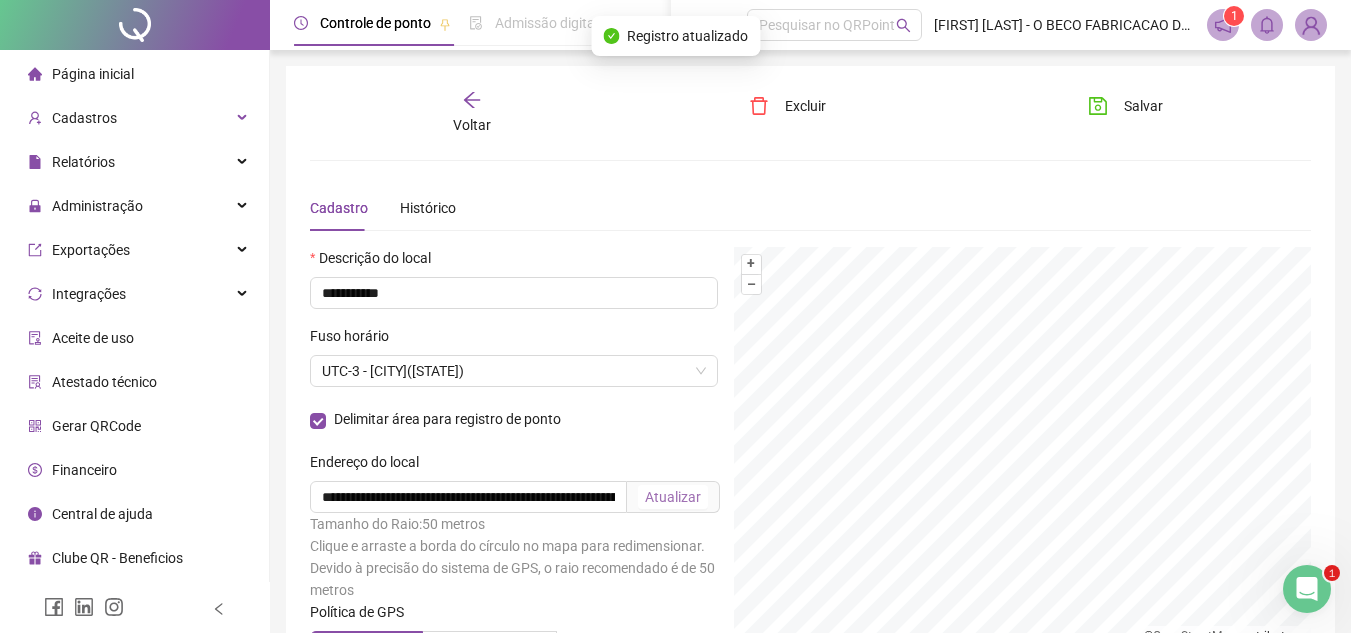 click on "Voltar" at bounding box center [472, 113] 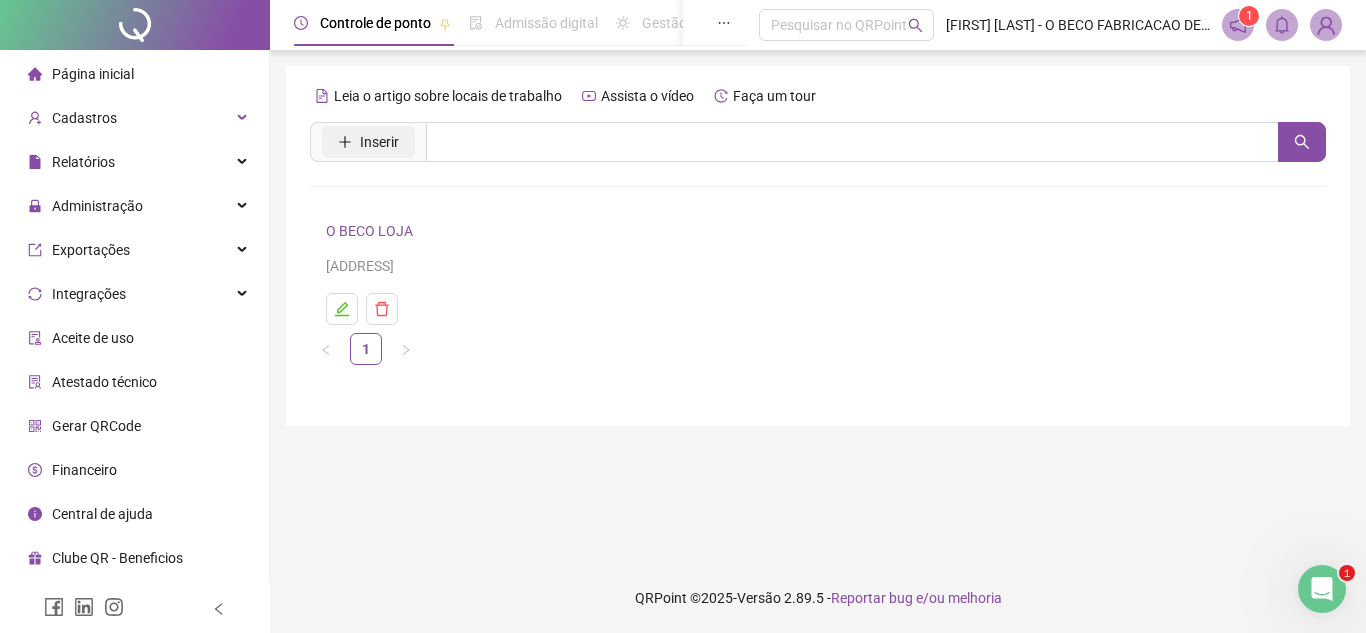 click on "Inserir" at bounding box center (379, 142) 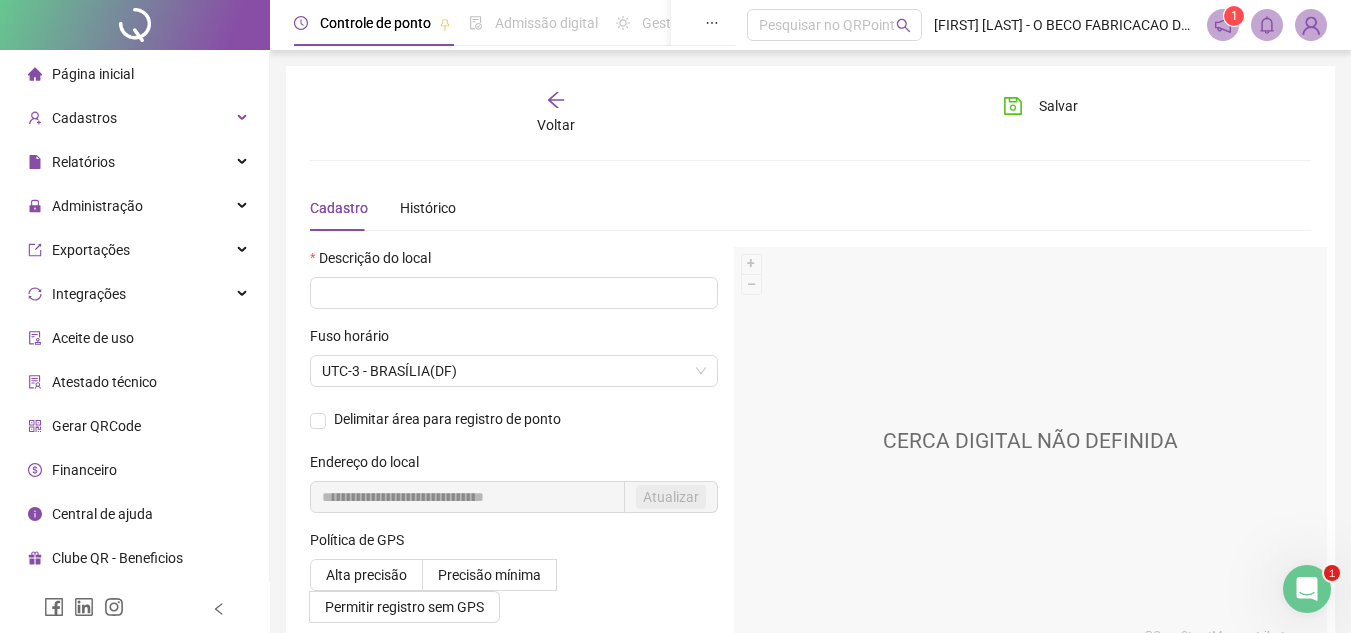 click on "Voltar" at bounding box center (556, 125) 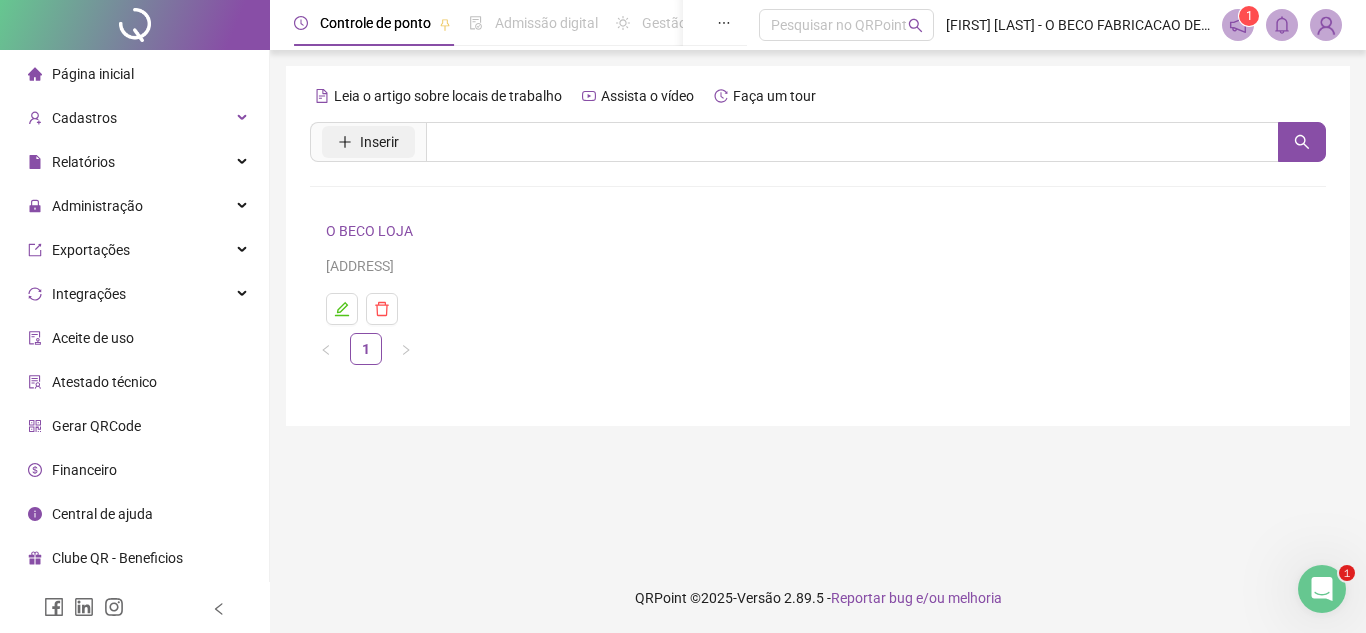 click on "Inserir" at bounding box center [379, 142] 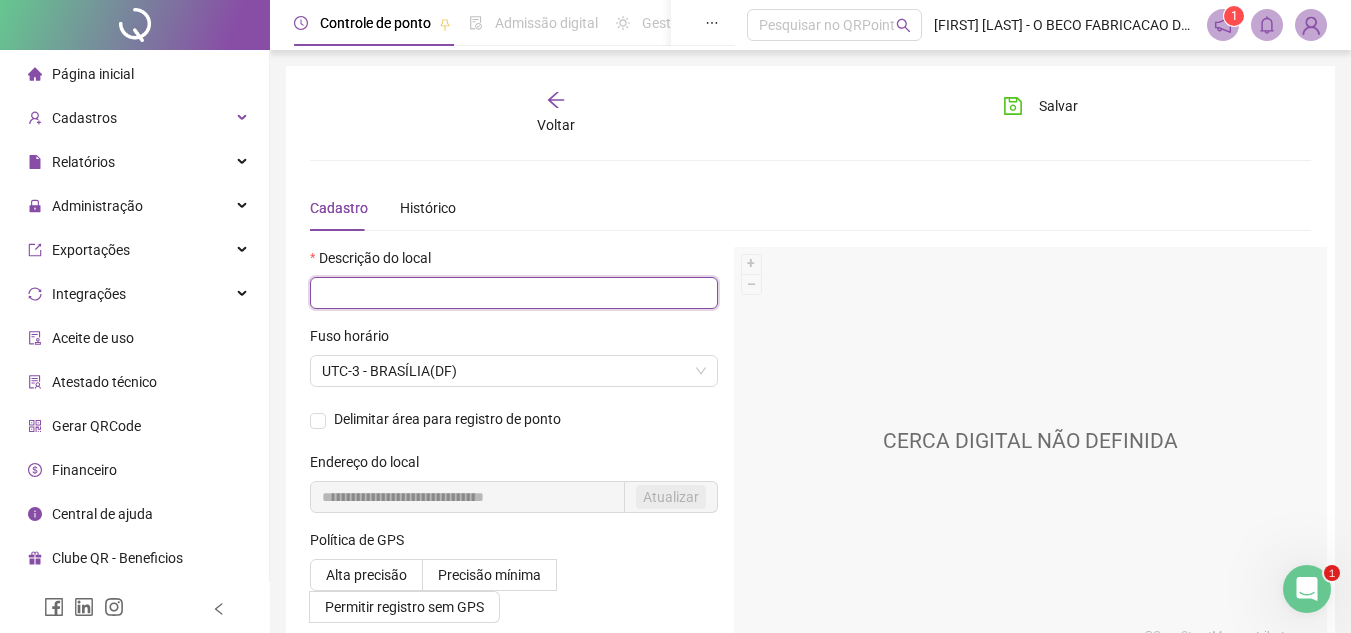 click at bounding box center [514, 293] 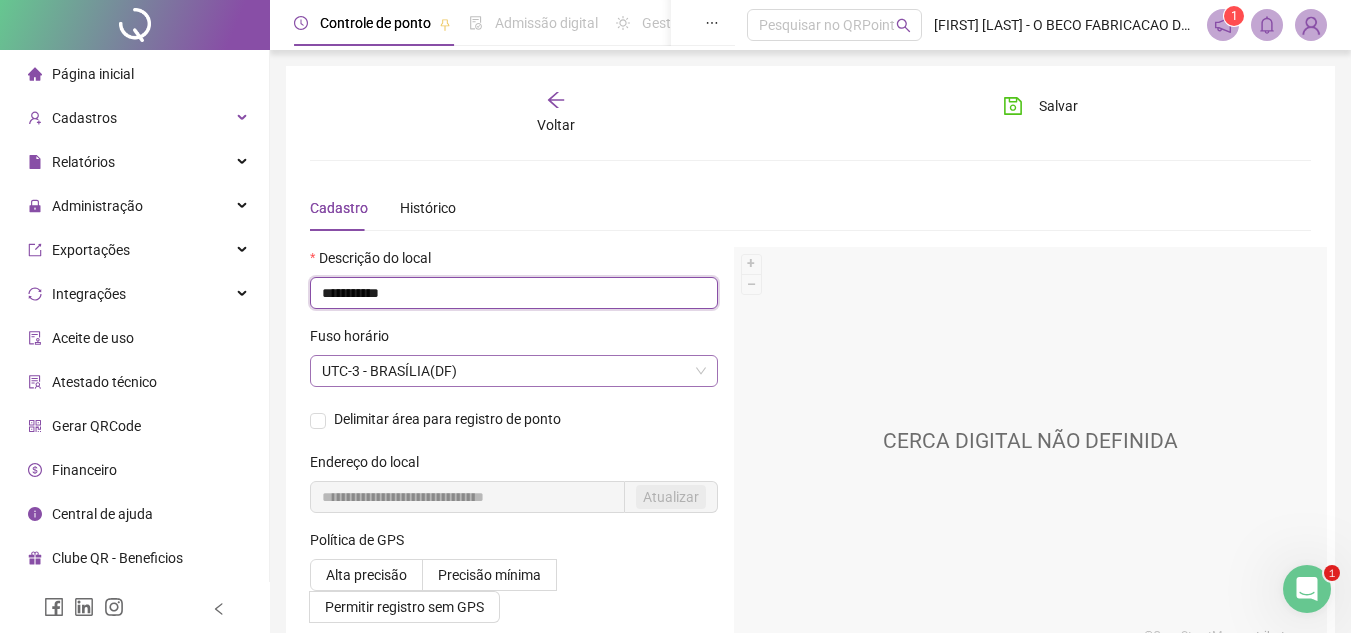 click on "UTC-3 - BRASÍLIA(DF)" at bounding box center (514, 371) 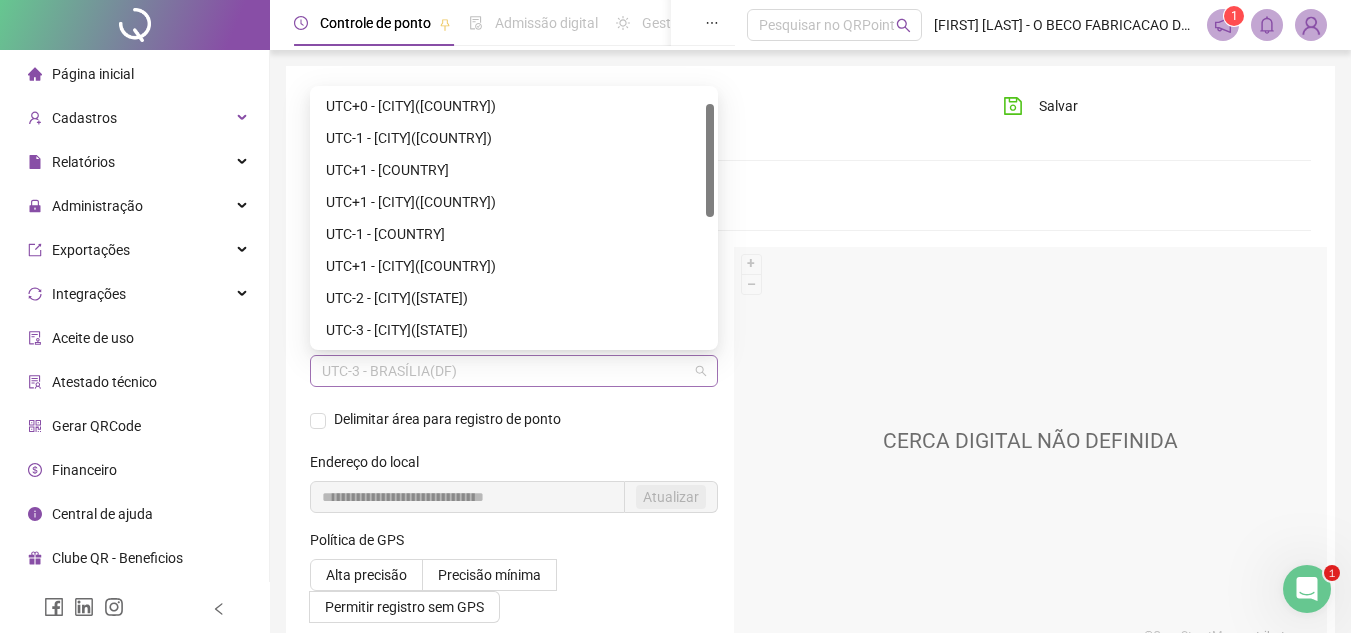 scroll, scrollTop: 32, scrollLeft: 0, axis: vertical 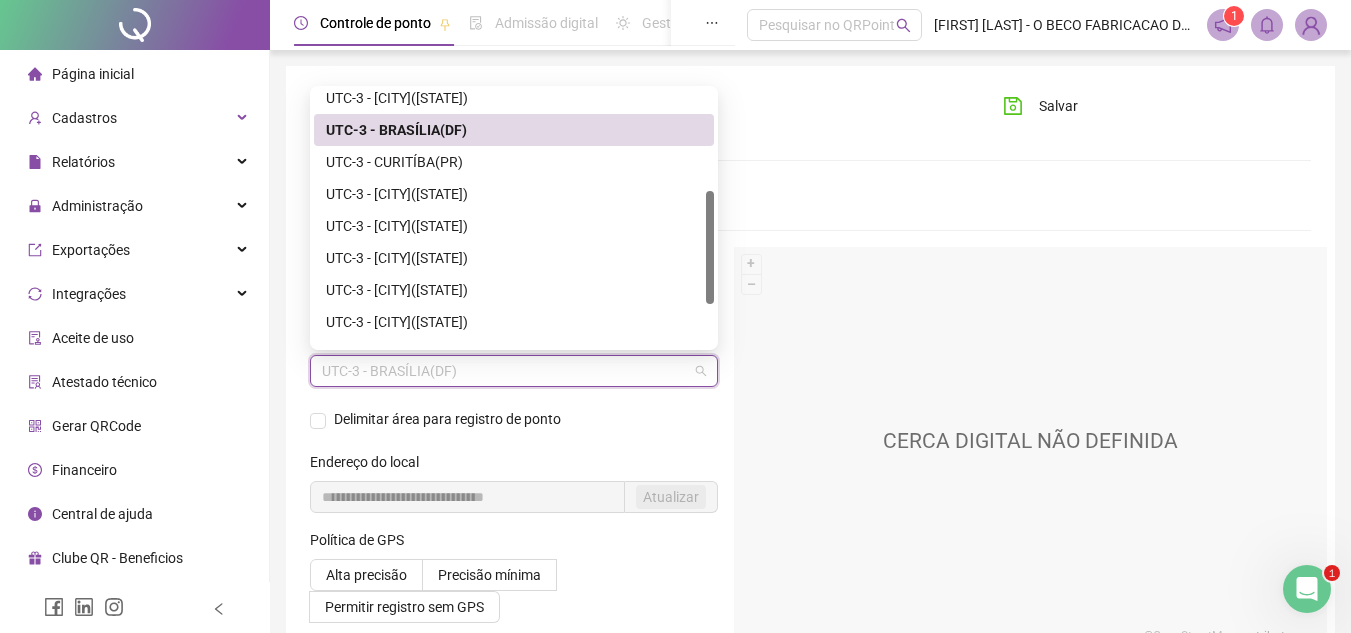 drag, startPoint x: 712, startPoint y: 180, endPoint x: 710, endPoint y: 269, distance: 89.02247 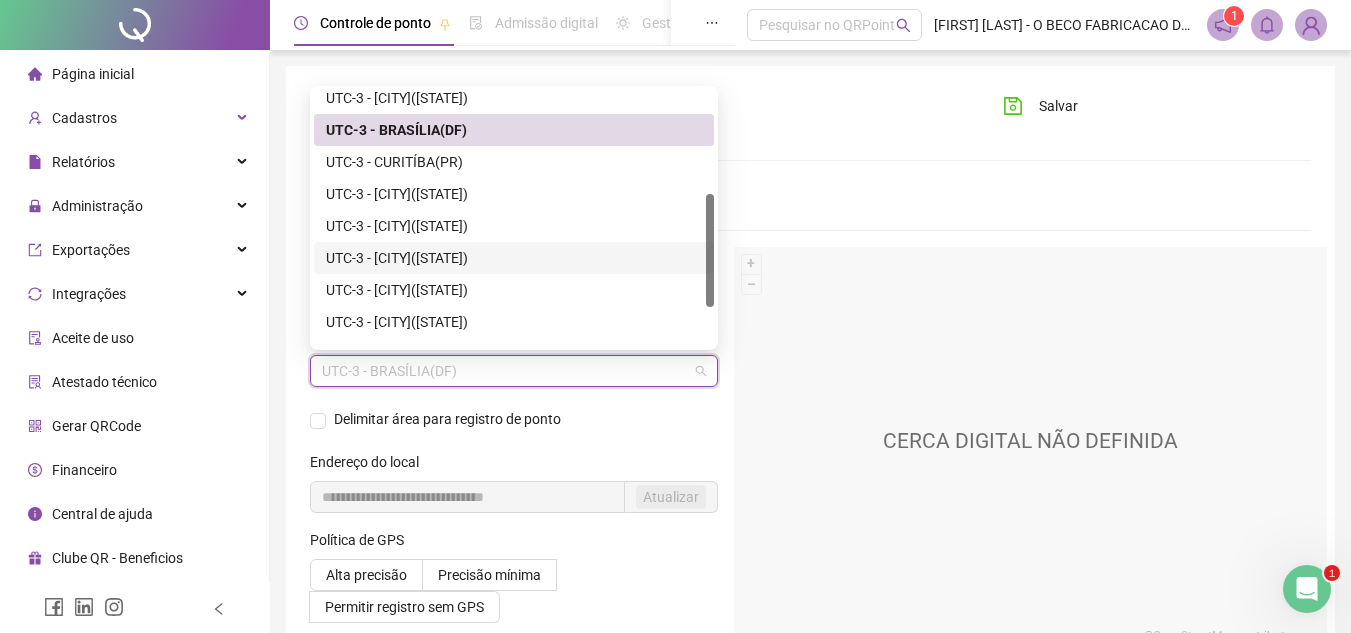 click on "UTC-3 - [CITY]([STATE])" at bounding box center [514, 258] 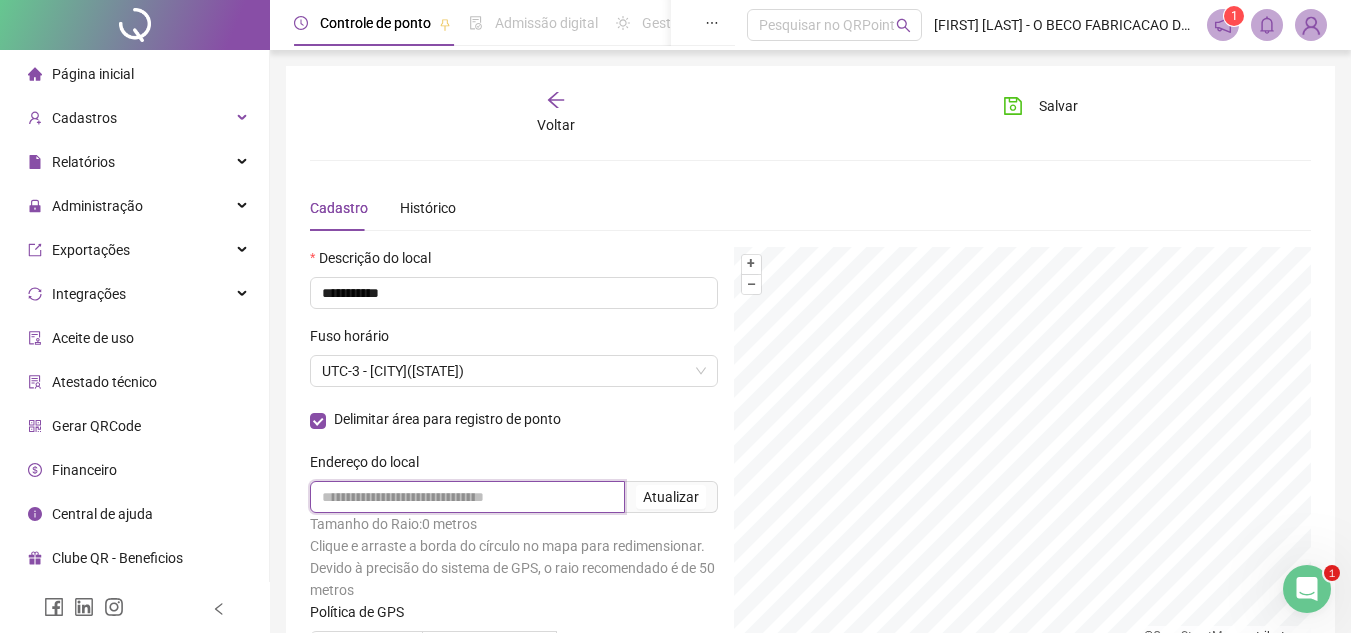 click at bounding box center [467, 497] 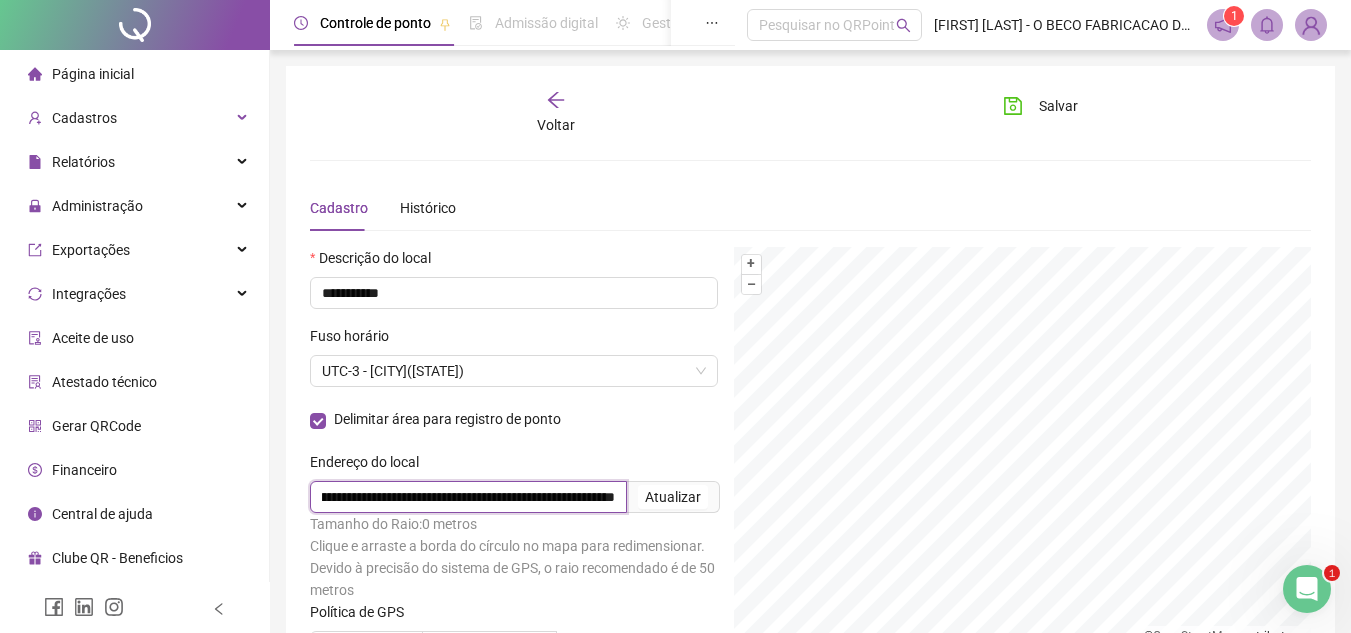 scroll, scrollTop: 0, scrollLeft: 203, axis: horizontal 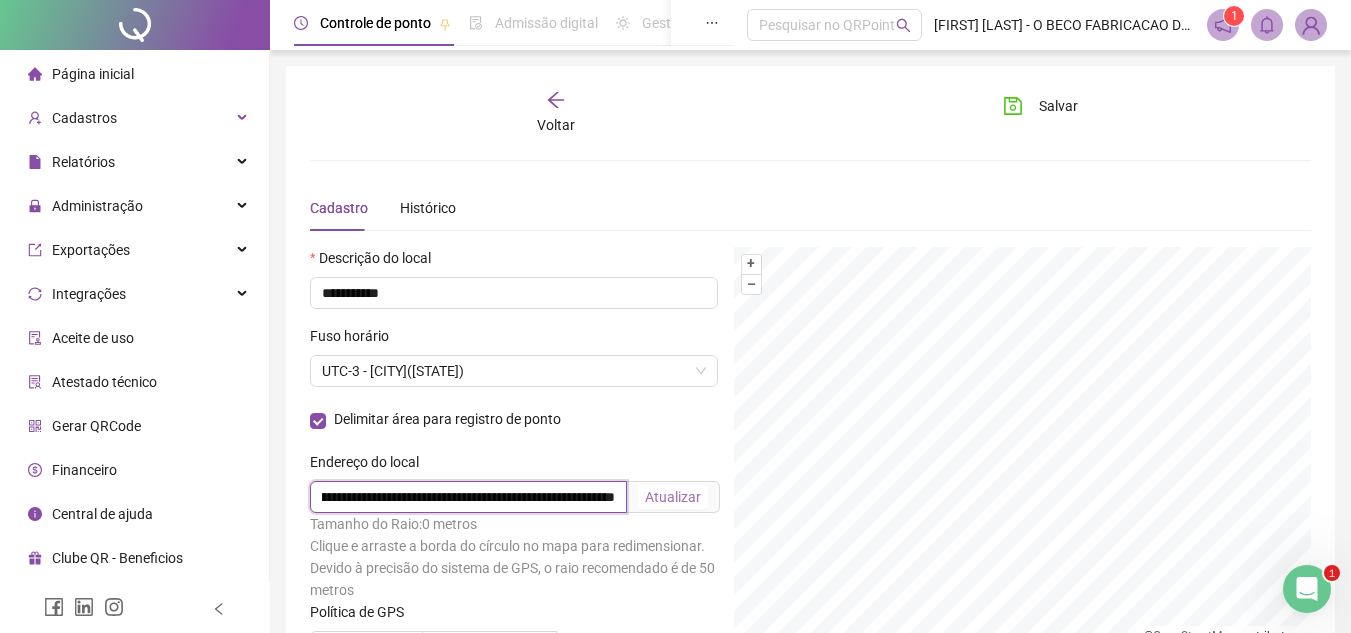 type on "**********" 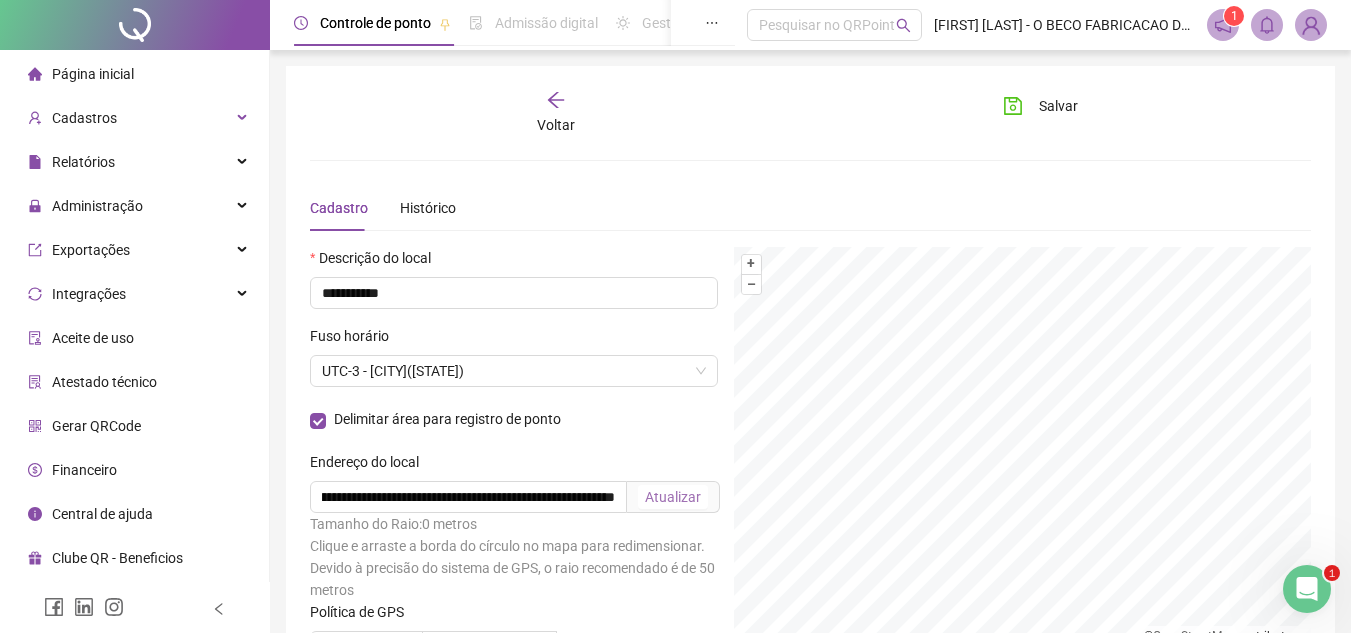 scroll, scrollTop: 0, scrollLeft: 0, axis: both 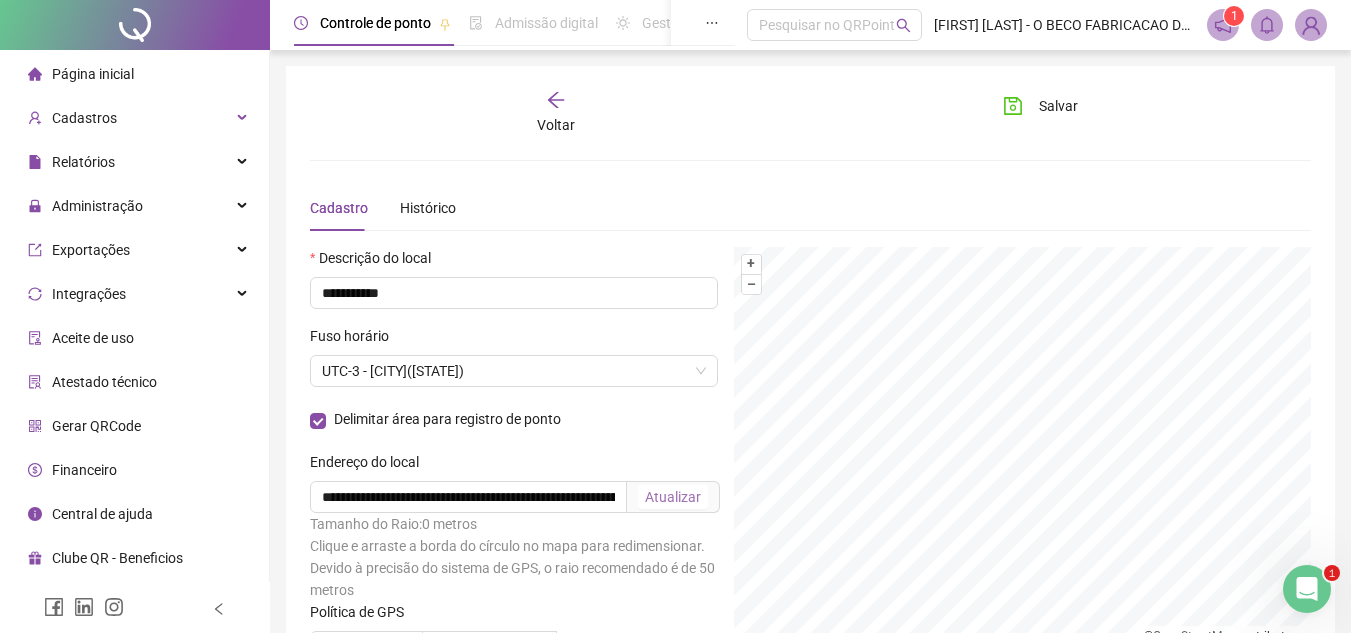 click on "Atualizar" at bounding box center [673, 497] 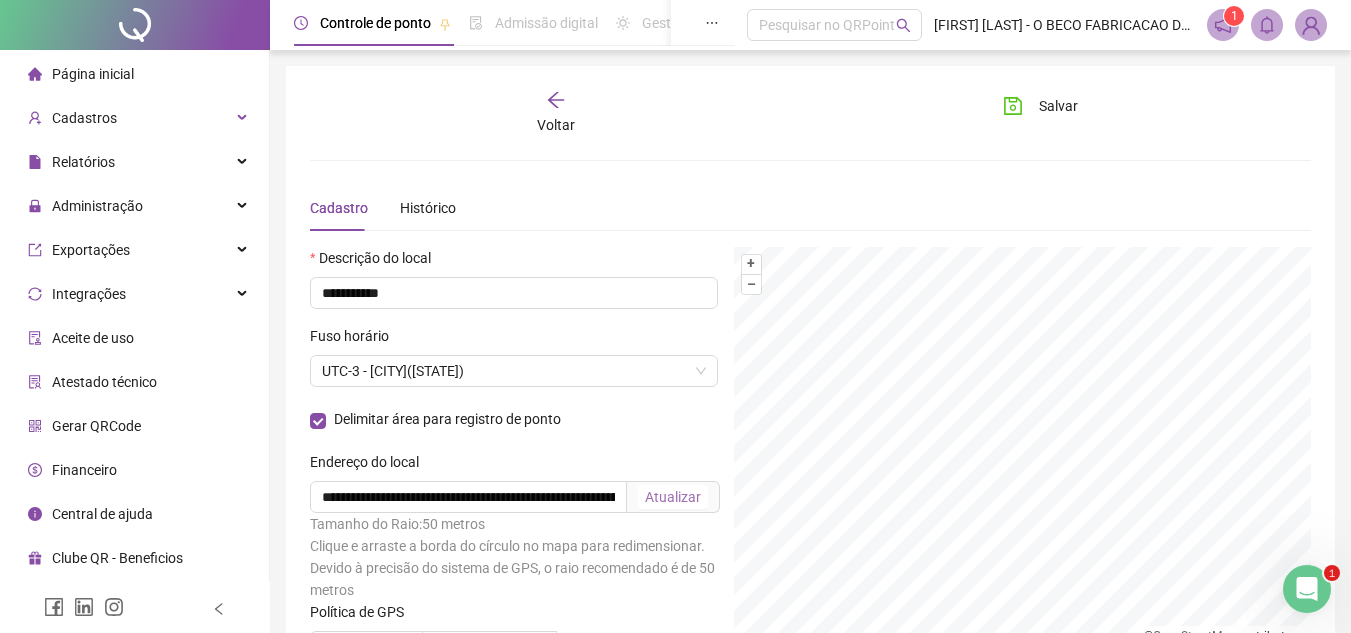 scroll, scrollTop: 188, scrollLeft: 0, axis: vertical 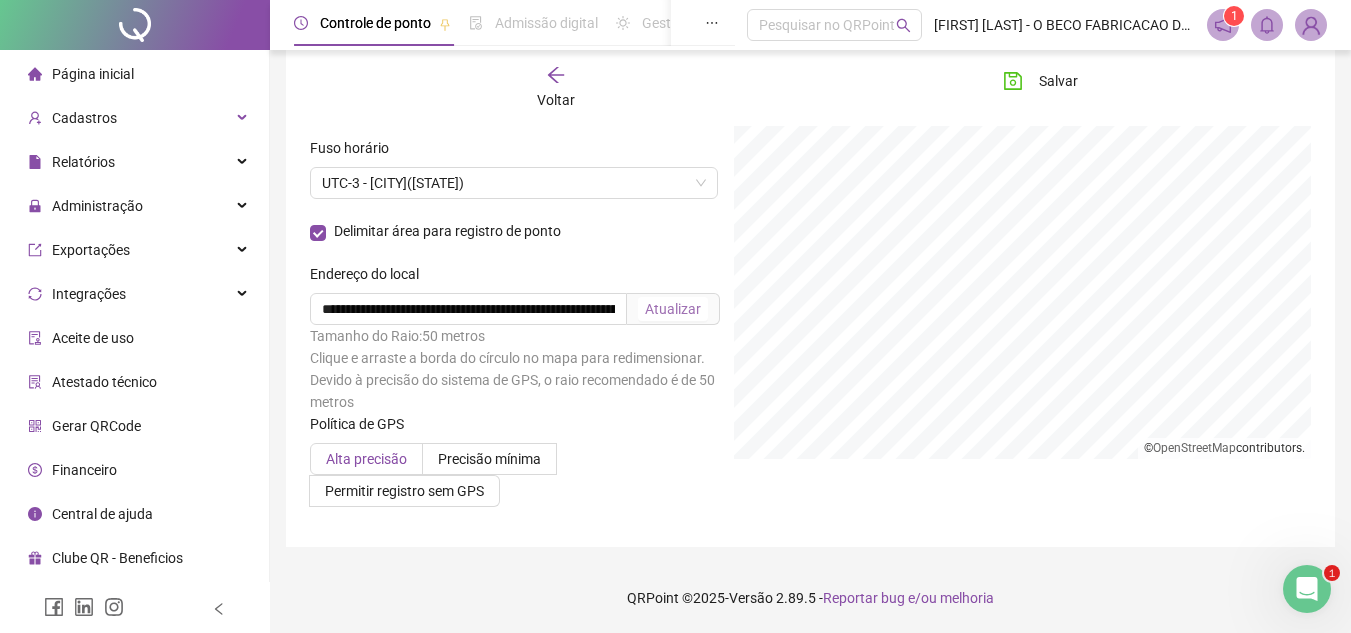 click on "Alta precisão" at bounding box center (366, 459) 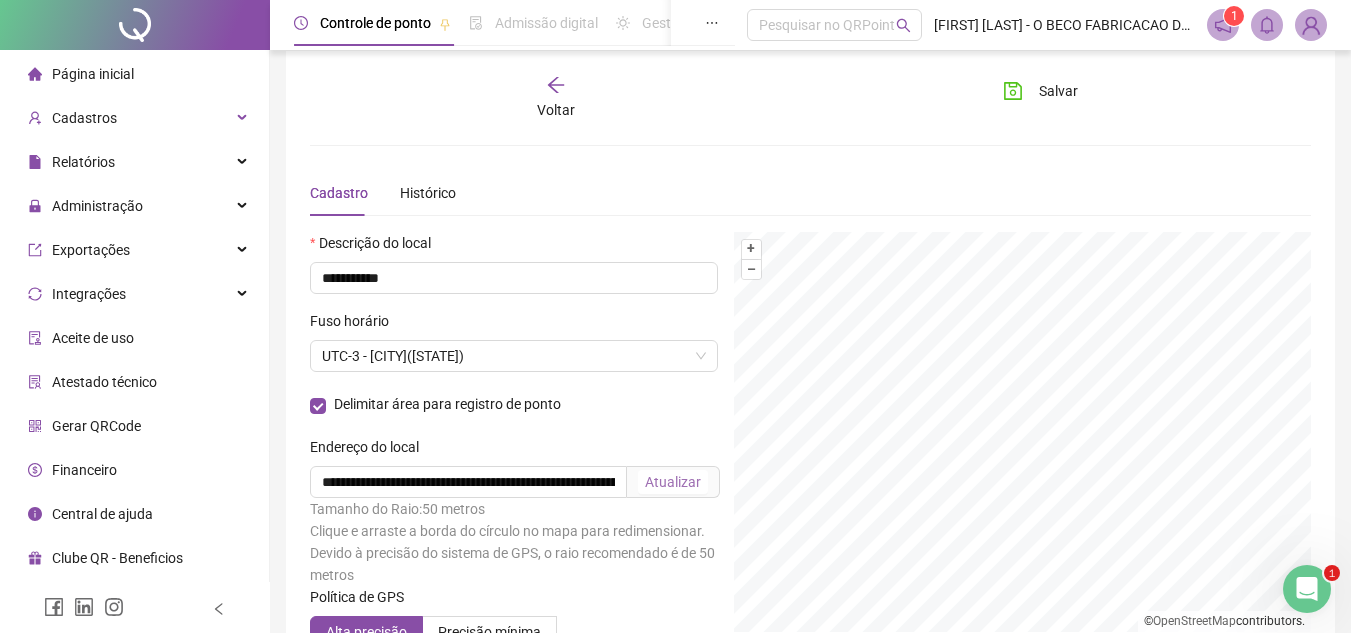 scroll, scrollTop: 0, scrollLeft: 0, axis: both 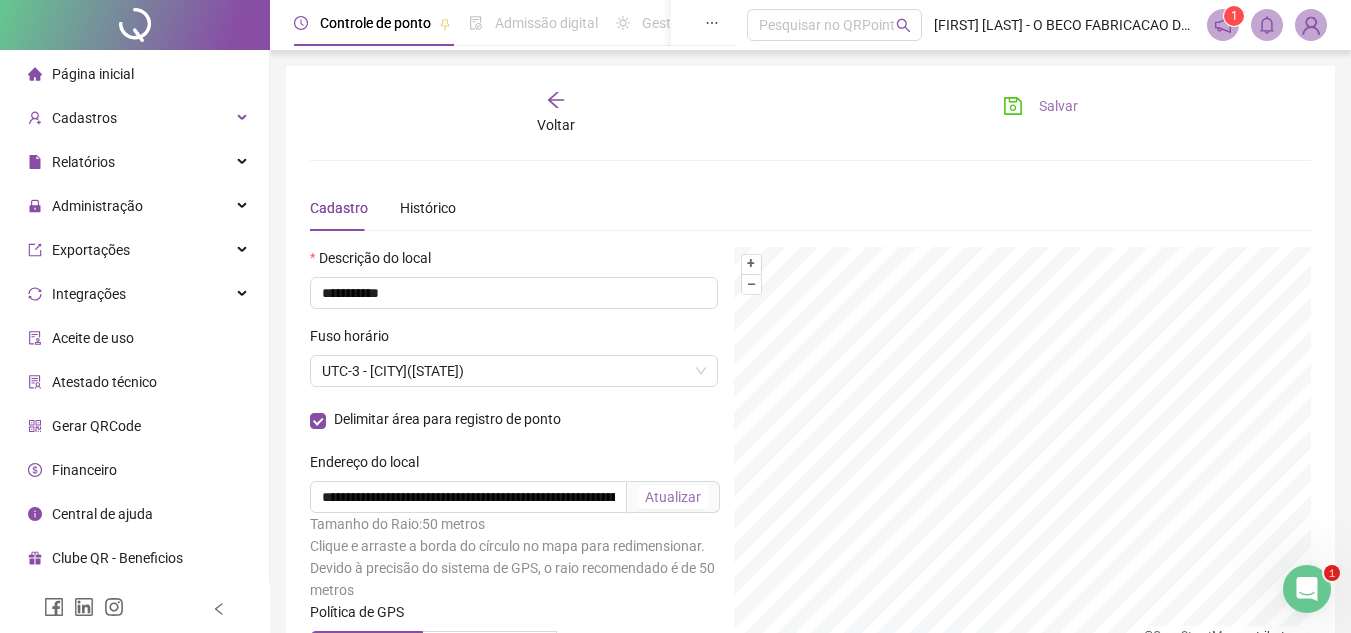 click on "Salvar" at bounding box center (1058, 106) 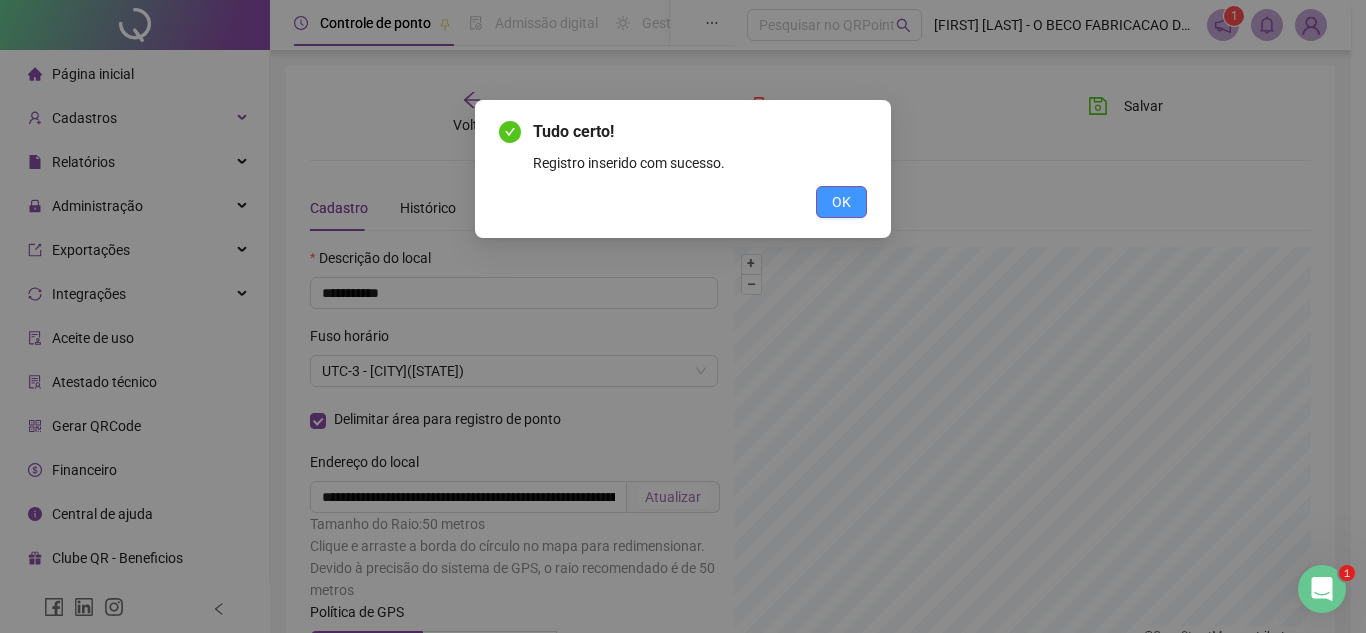 click on "OK" at bounding box center [841, 202] 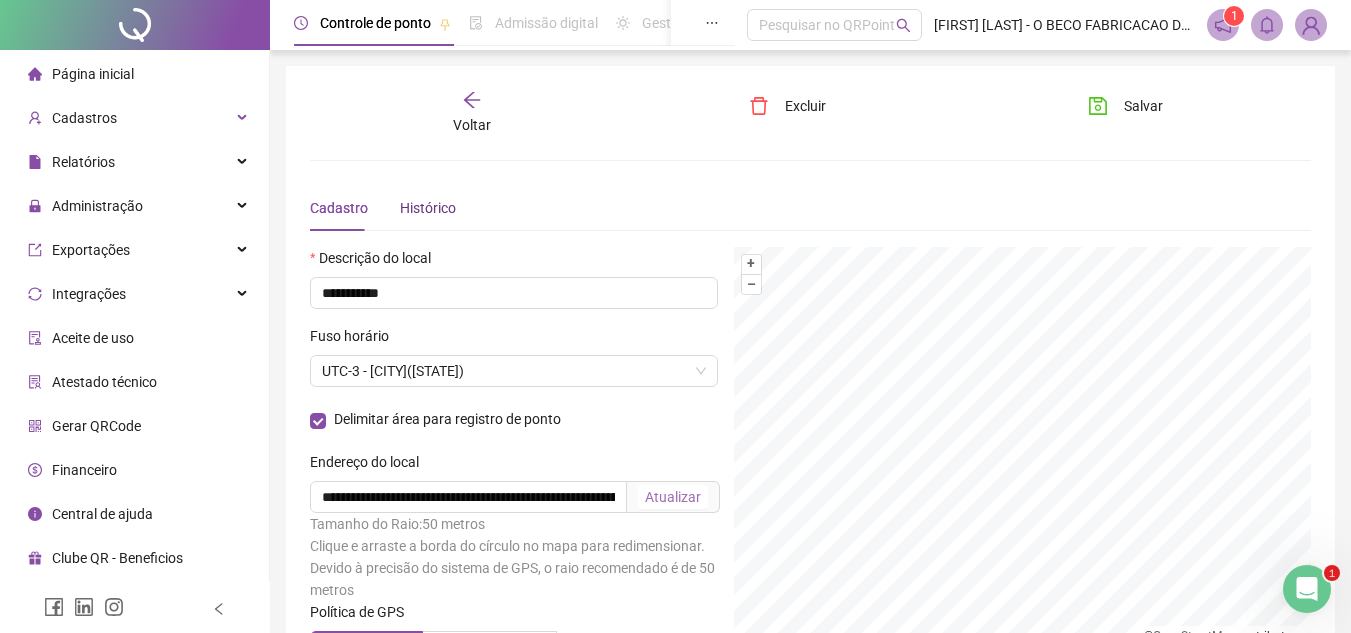 click on "Histórico" at bounding box center [428, 208] 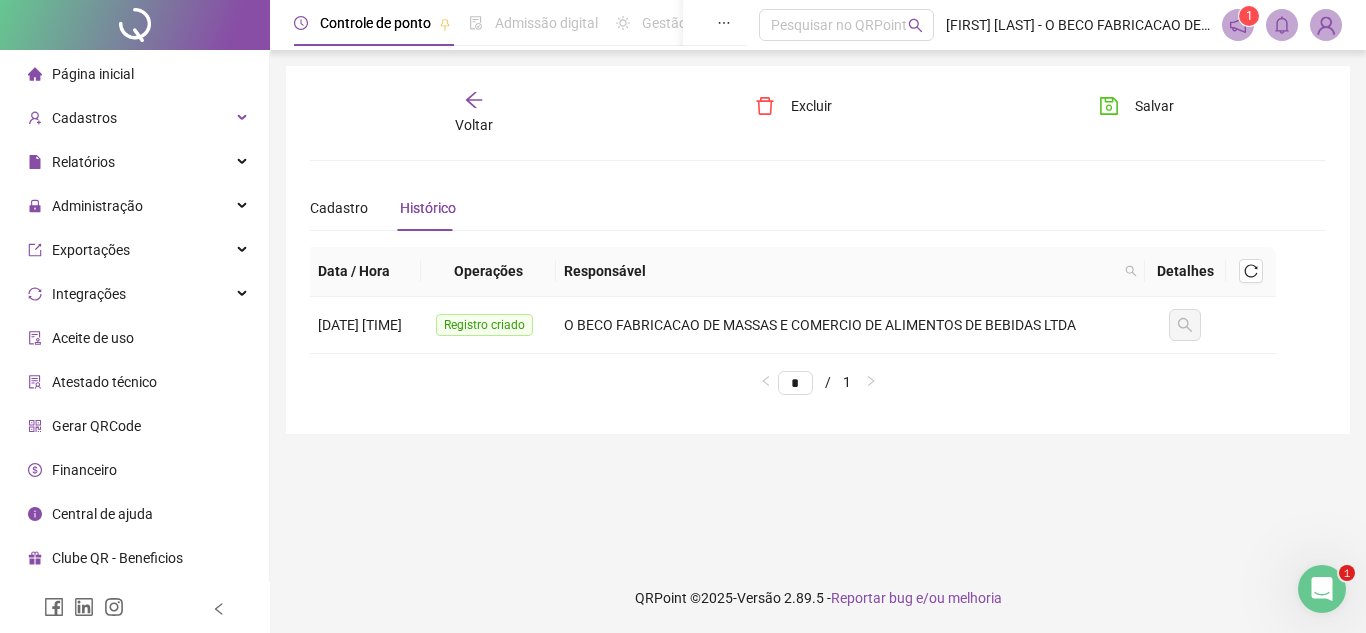 click on "Voltar" at bounding box center (474, 113) 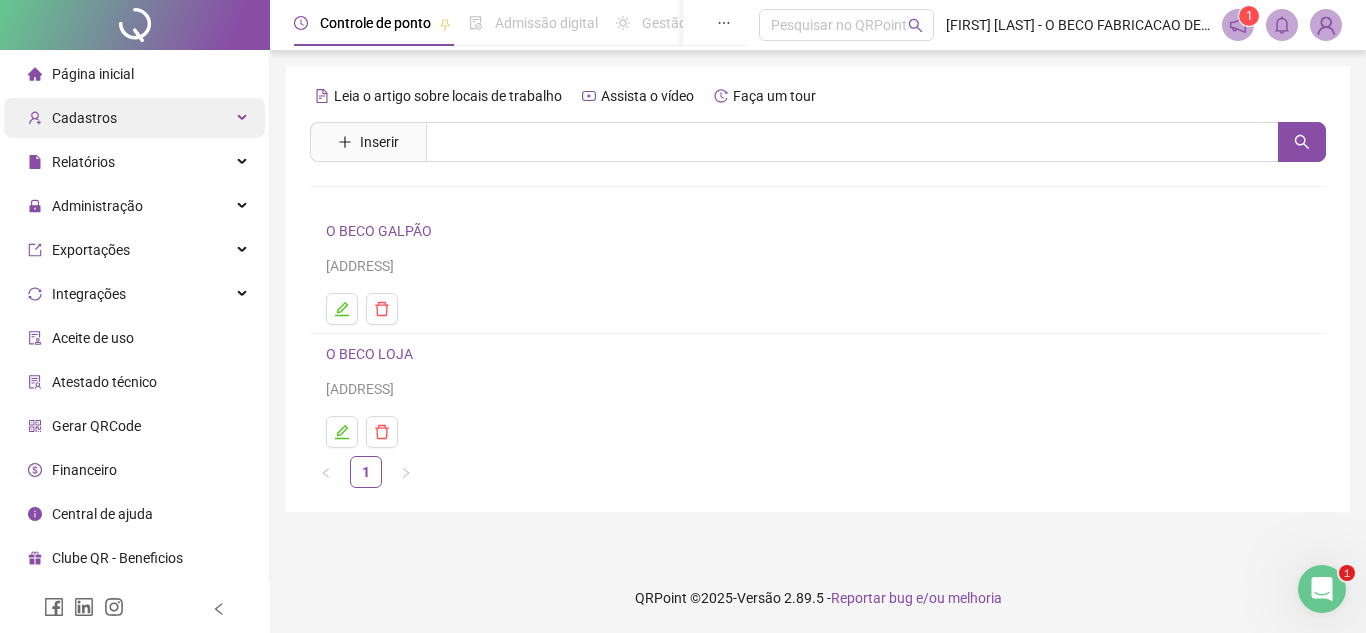 click on "Cadastros" at bounding box center [134, 118] 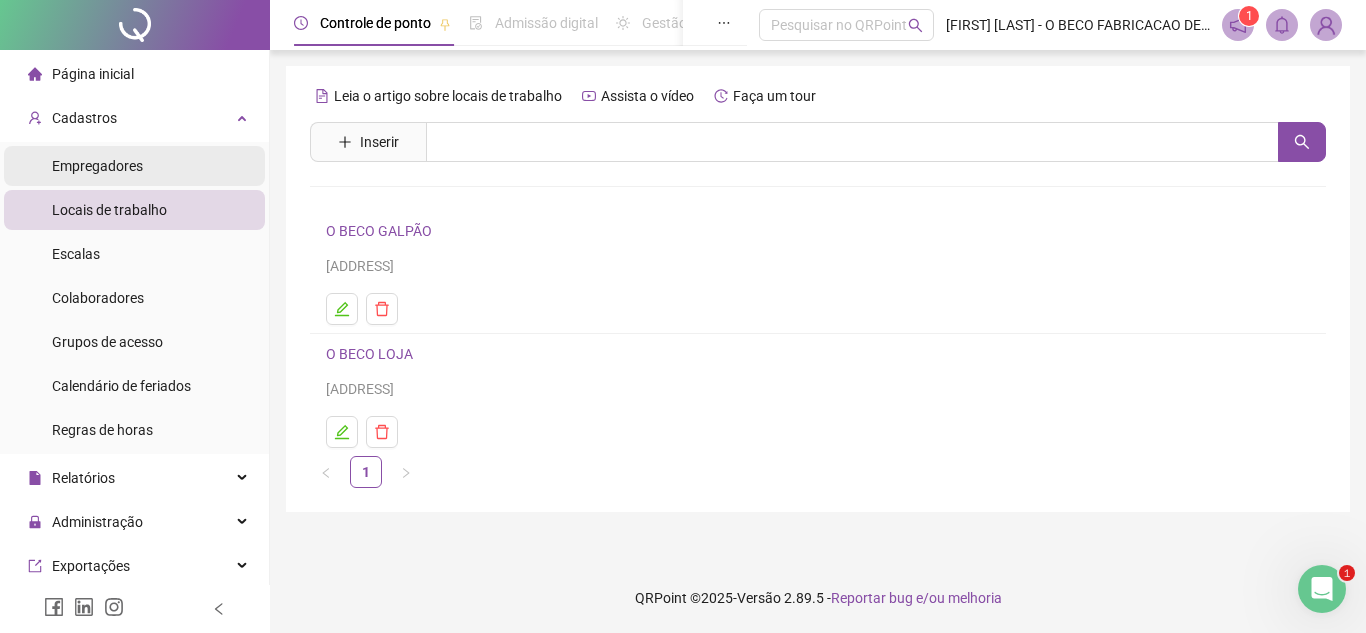 click on "Empregadores" at bounding box center (97, 166) 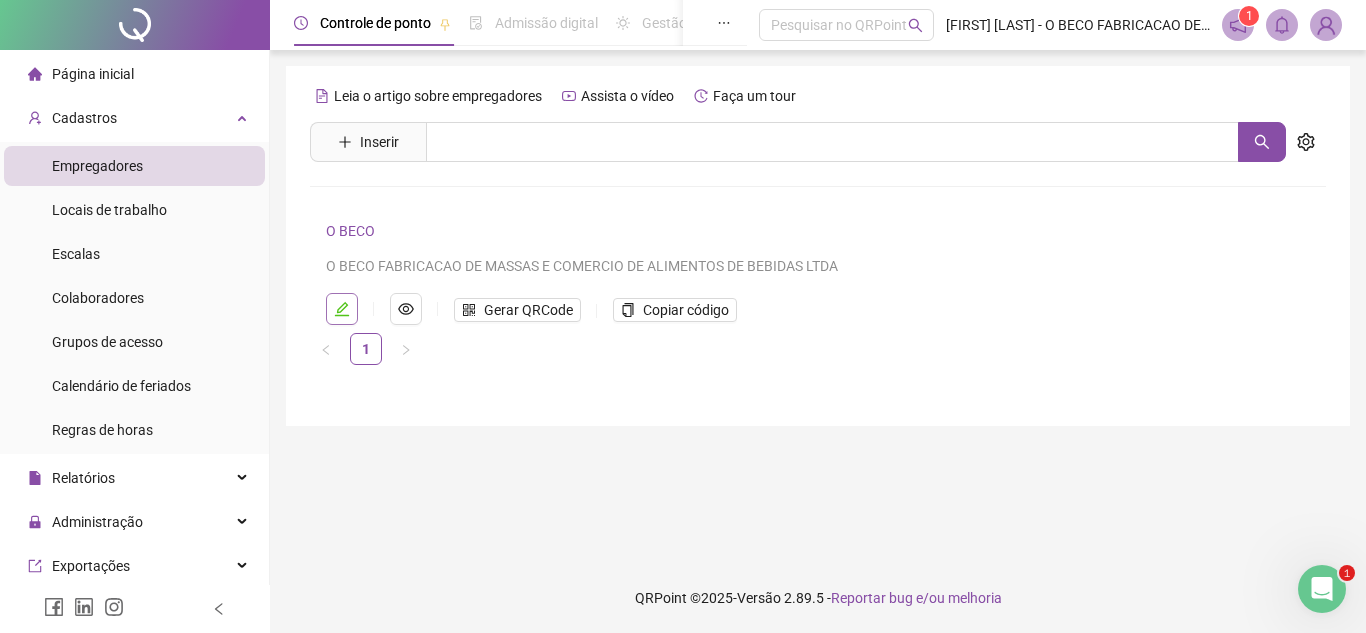 click at bounding box center [342, 309] 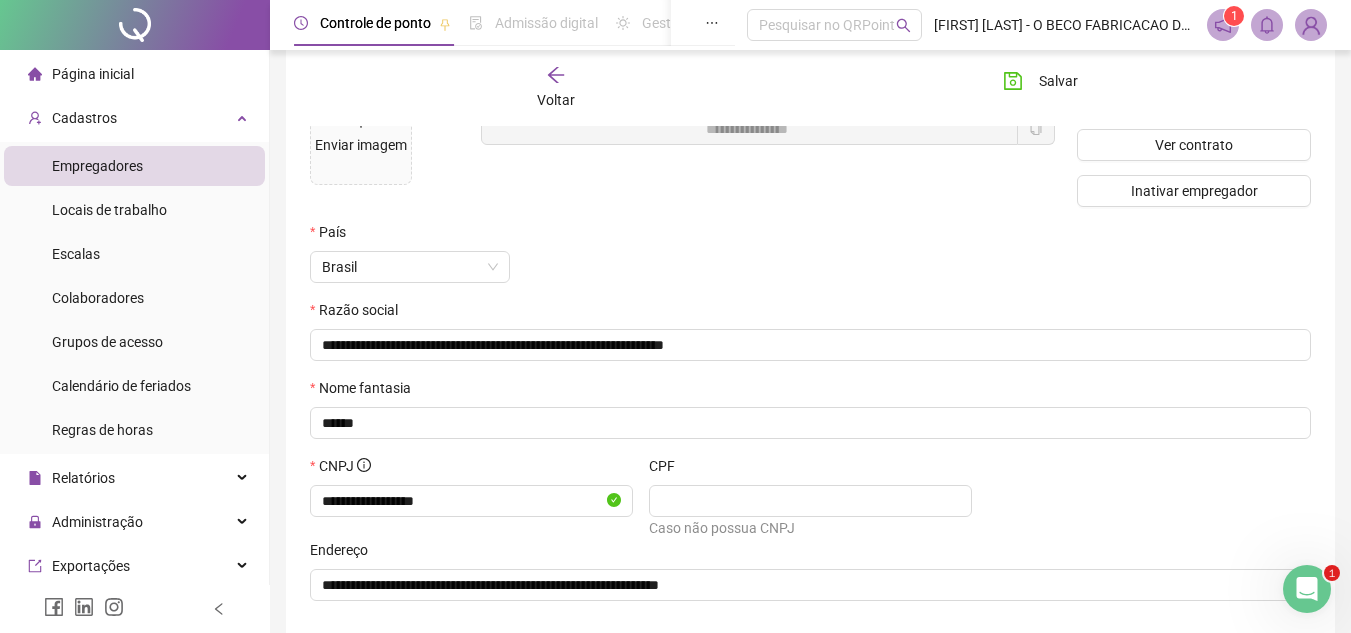 scroll, scrollTop: 258, scrollLeft: 0, axis: vertical 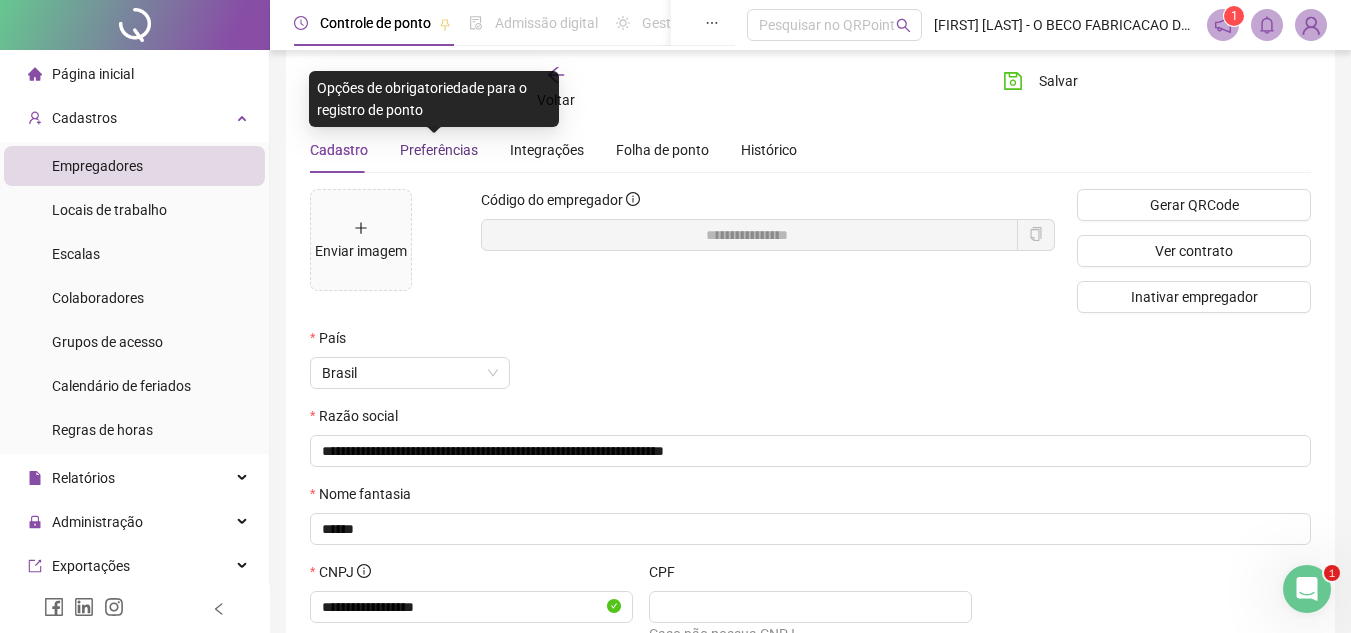 click on "Preferências" at bounding box center (439, 150) 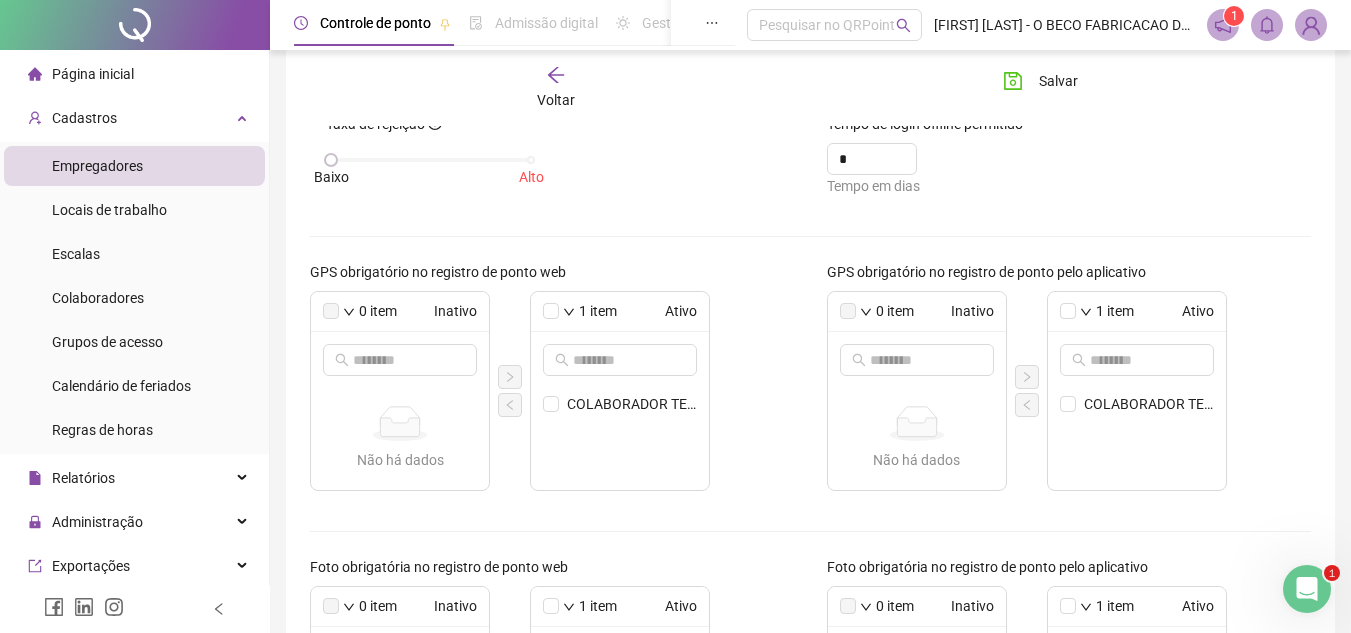 scroll, scrollTop: 210, scrollLeft: 0, axis: vertical 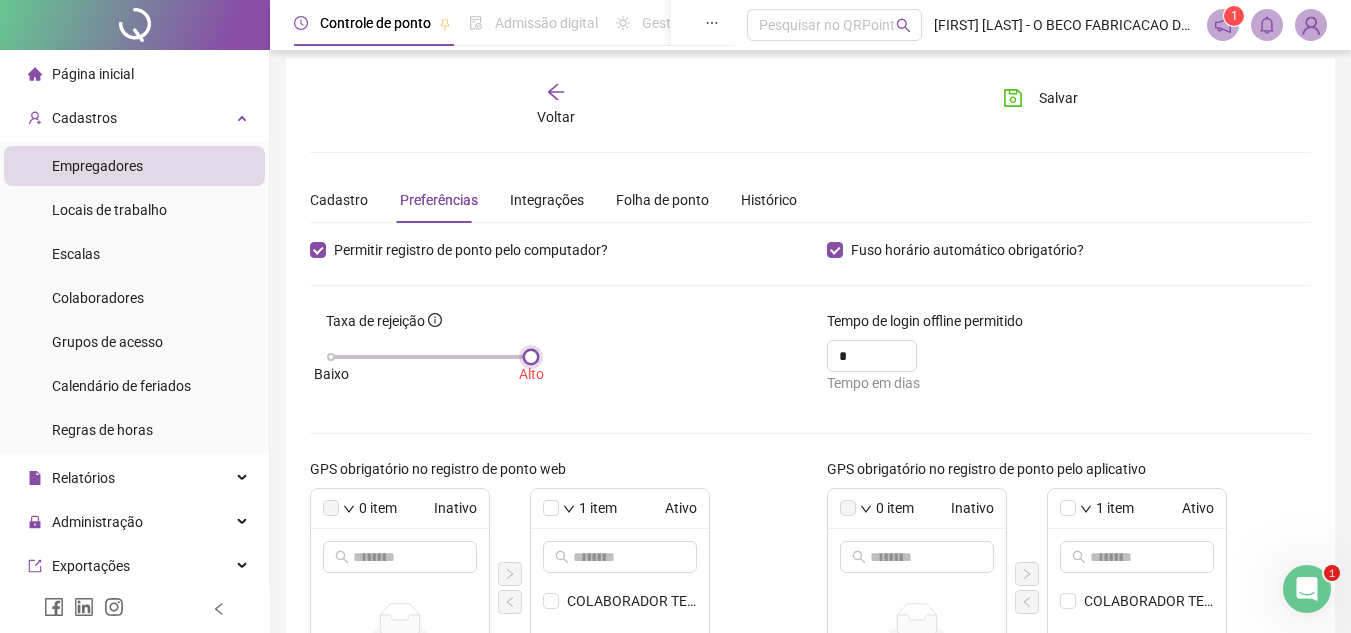 drag, startPoint x: 326, startPoint y: 350, endPoint x: 557, endPoint y: 360, distance: 231.21635 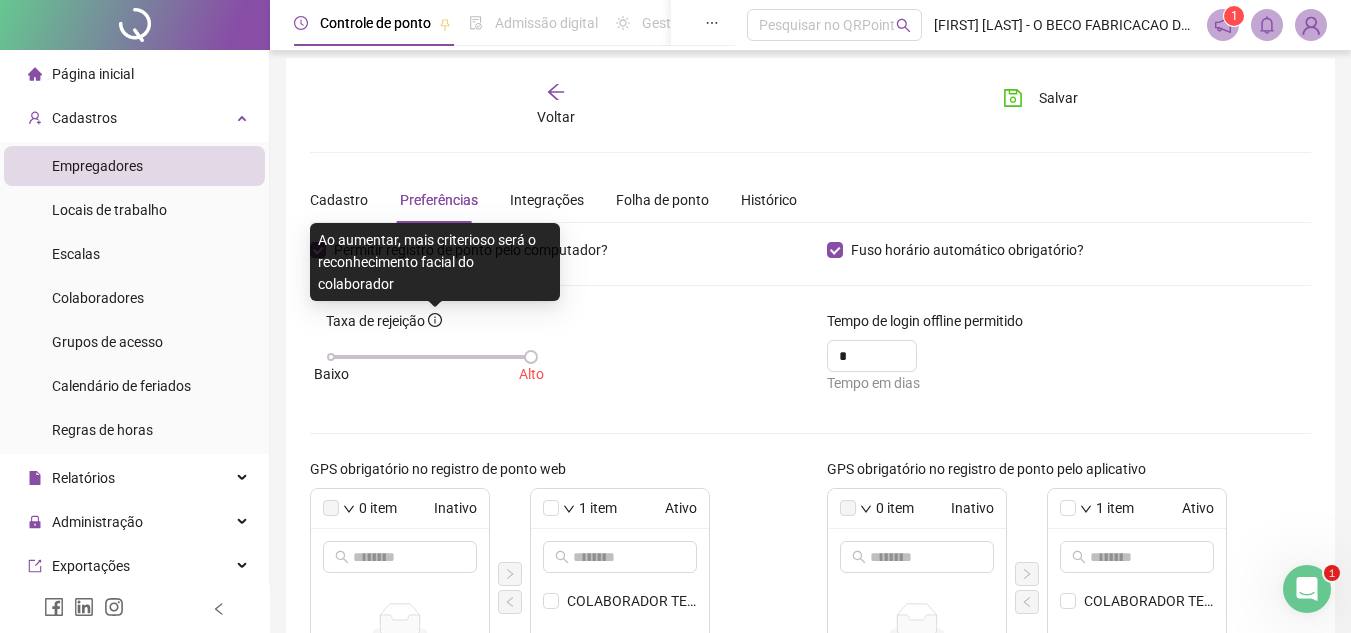 click 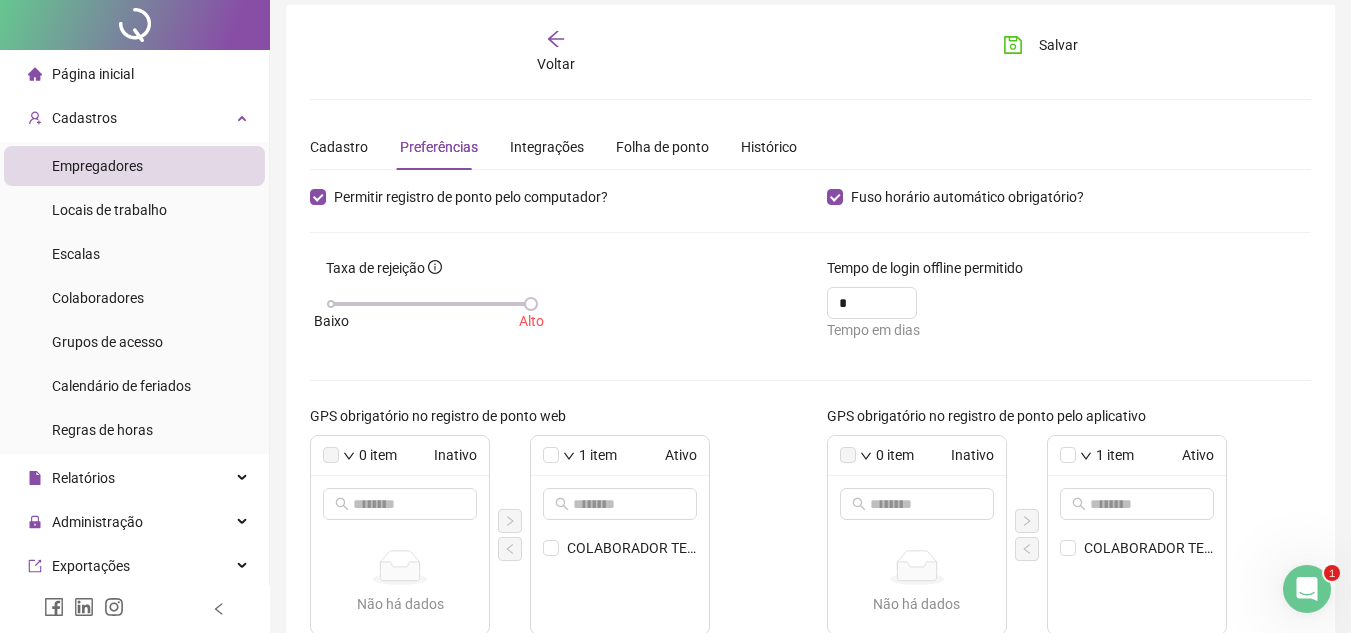 scroll, scrollTop: 0, scrollLeft: 0, axis: both 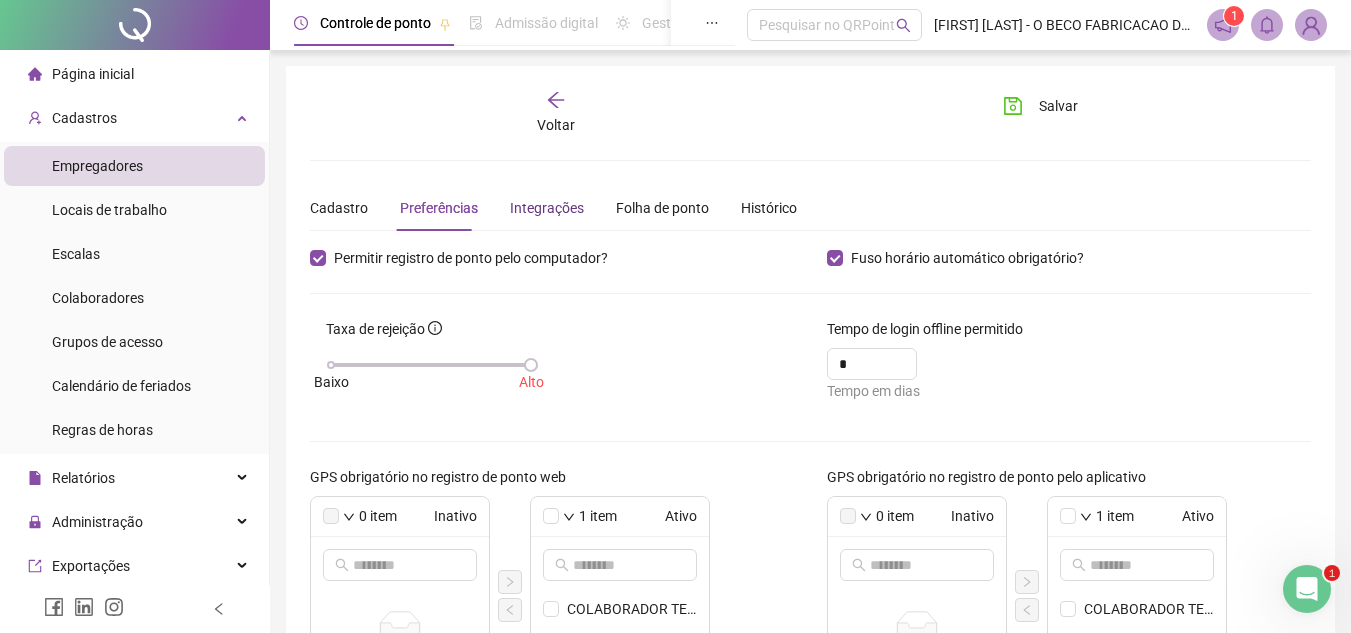 click on "Integrações" at bounding box center (547, 208) 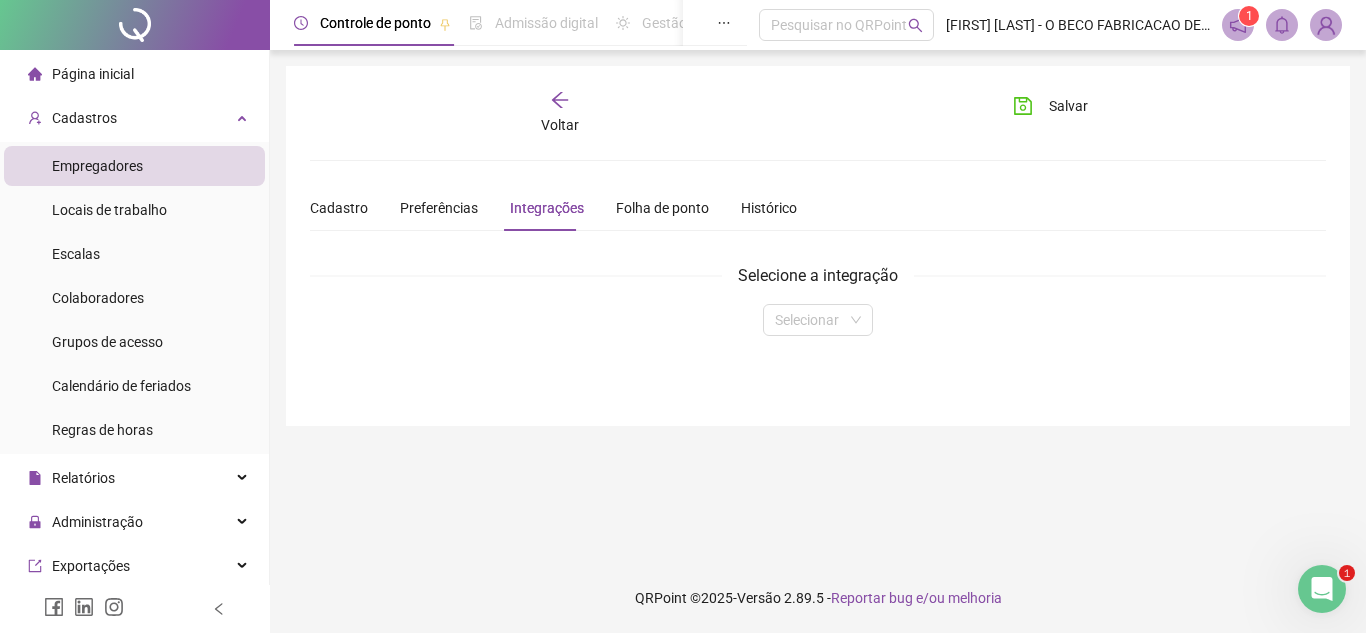 click on "Voltar Salvar Cadastro Preferências   Integrações Folha de ponto Histórico Enviar imagem Código do empregador   Gerar QRCode Ver contrato Inativar empregador País [COUNTRY] Razão social   Nome fantasia   CNPJ   CPF Caso não possua  CNPJ Endereço   Permitir registro de ponto pelo computador? Fuso horário automático obrigatório? Taxa de rejeição   Baixo Alto Tempo de login offline permitido * Tempo em dias GPS obrigatório no registro de ponto web 0   item Inativo Não há dados Não há dados 1   item Ativo COLABORADOR TESTE GPS obrigatório no registro de ponto pelo aplicativo 0   item Inativo Não há dados Não há dados 1   item Ativo COLABORADOR TESTE Foto obrigatória no registro de ponto web 0   item Inativo Não há dados Não há dados 1   item Ativo COLABORADOR TESTE 0   item Inativo Não há dados Não há dados 1   1" at bounding box center [818, 246] 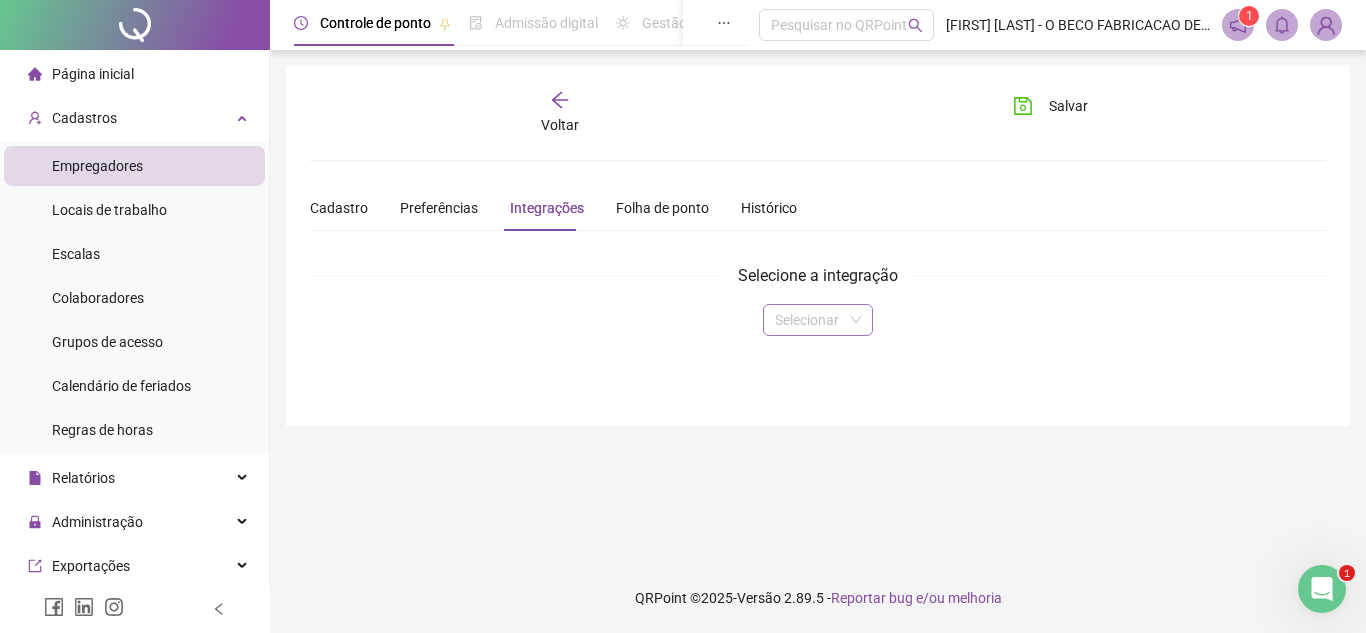 click at bounding box center (809, 320) 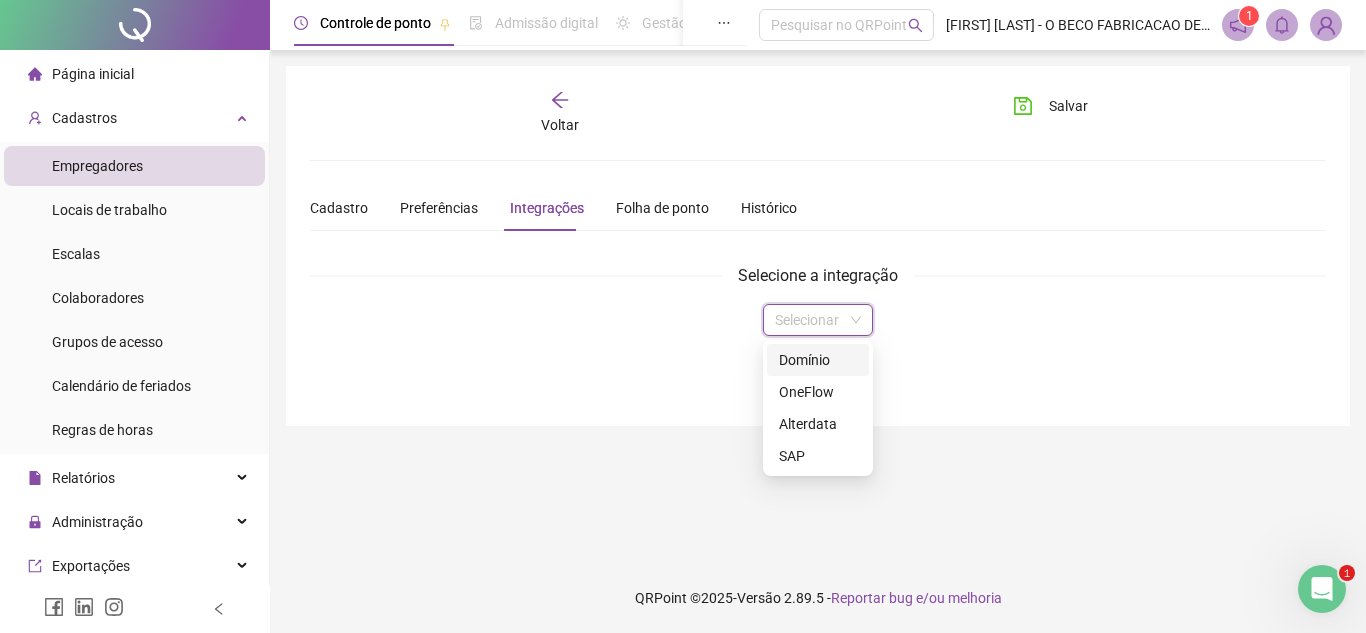 click at bounding box center [809, 320] 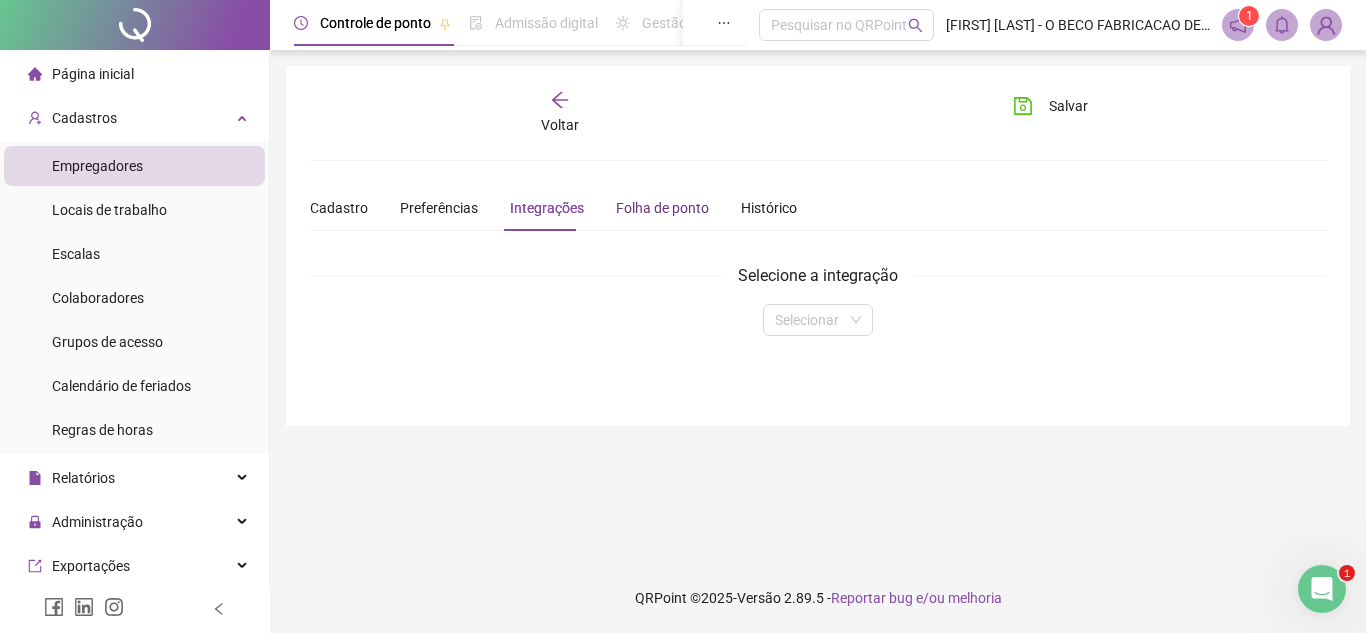 click on "Folha de ponto" at bounding box center [662, 208] 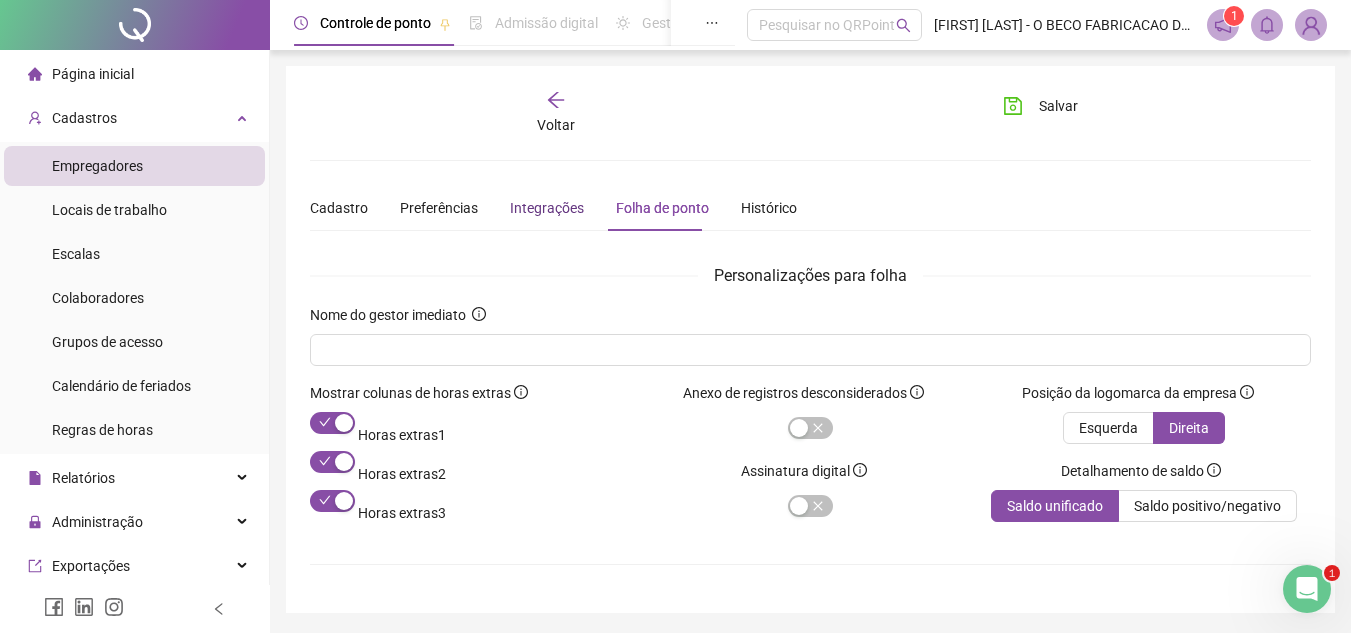 click on "Integrações" at bounding box center [547, 208] 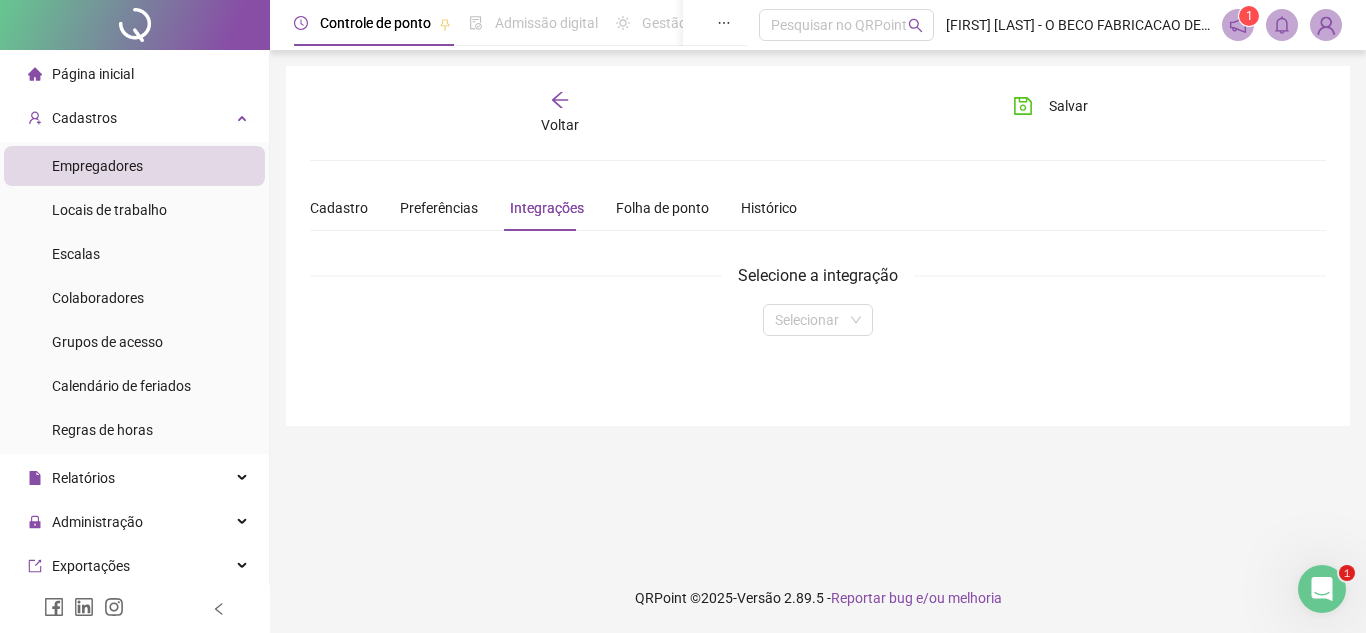 click on "Selecione a integração Selecionar" at bounding box center (818, 299) 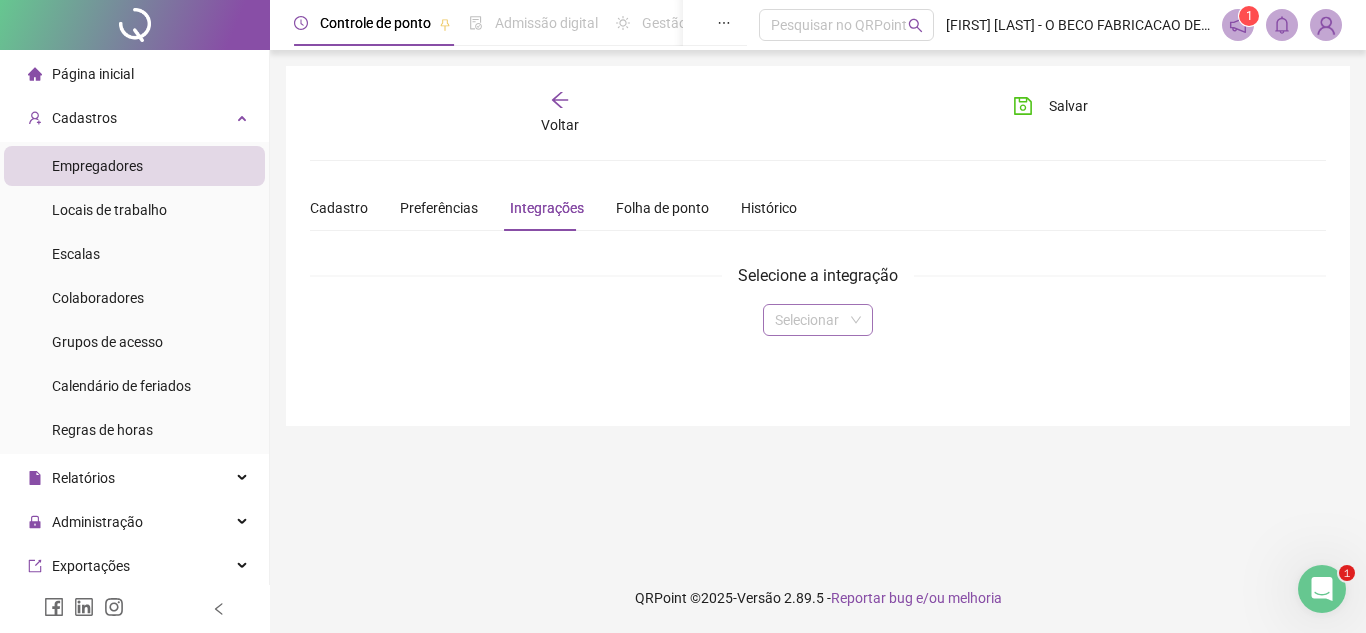 click at bounding box center (809, 320) 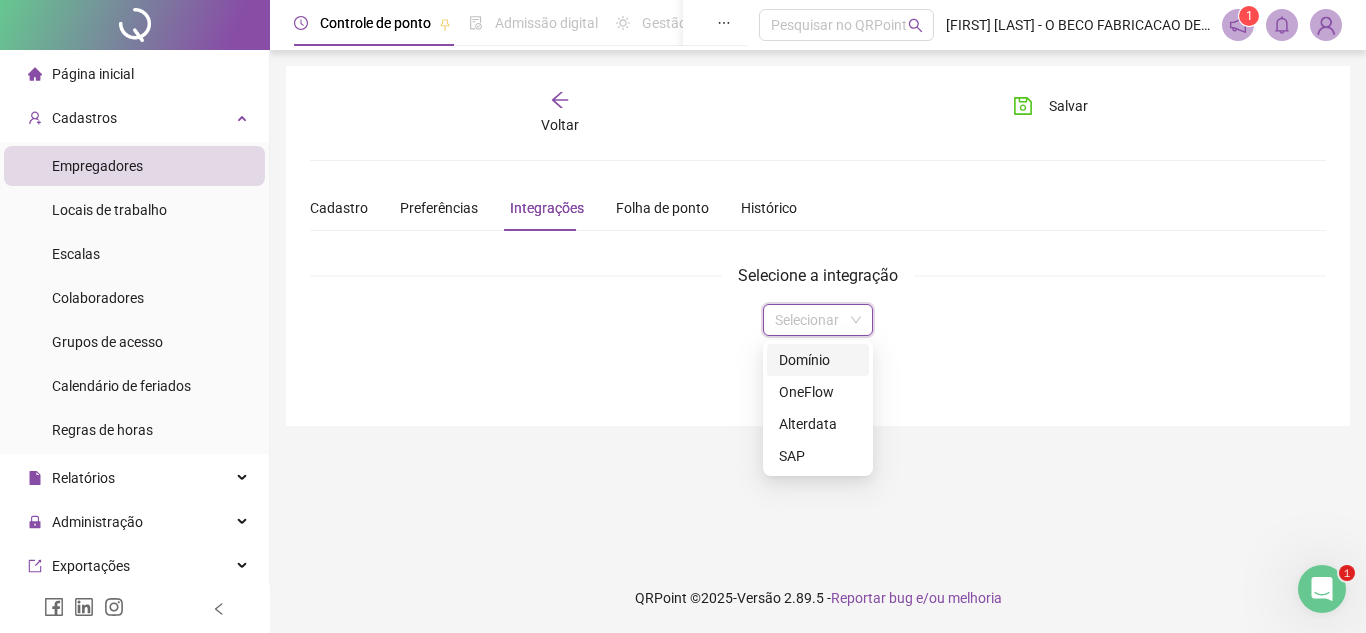 click at bounding box center (809, 320) 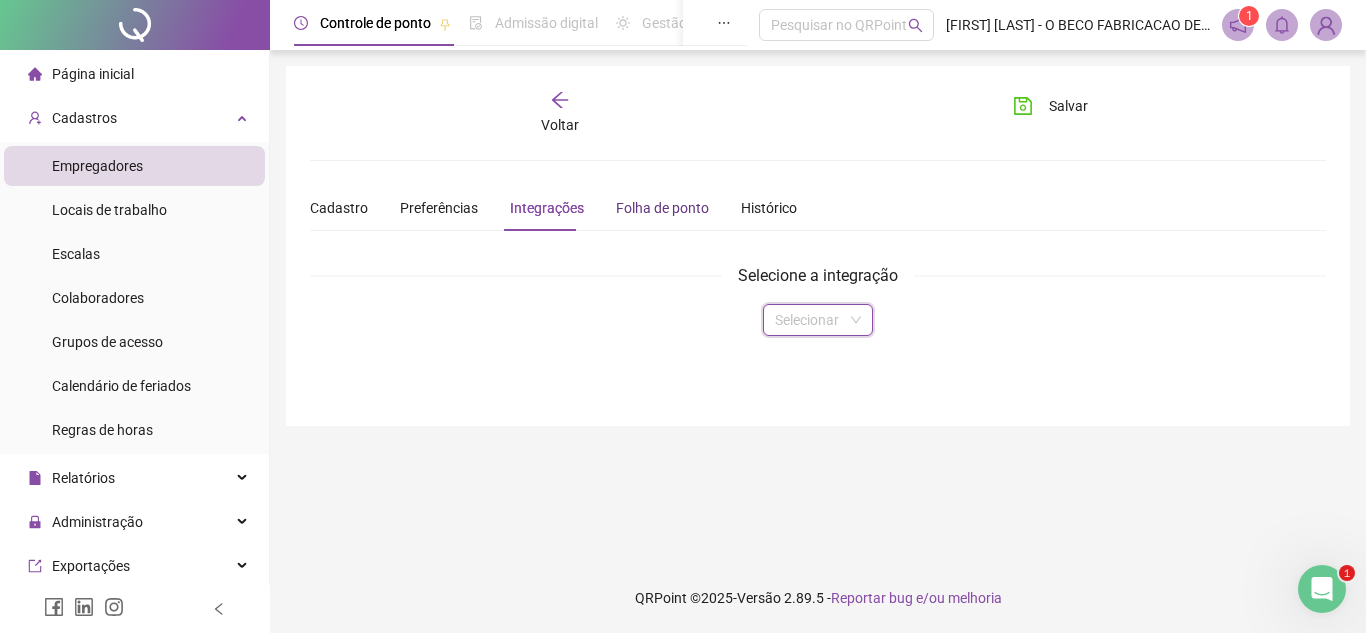 click on "Folha de ponto" at bounding box center (662, 208) 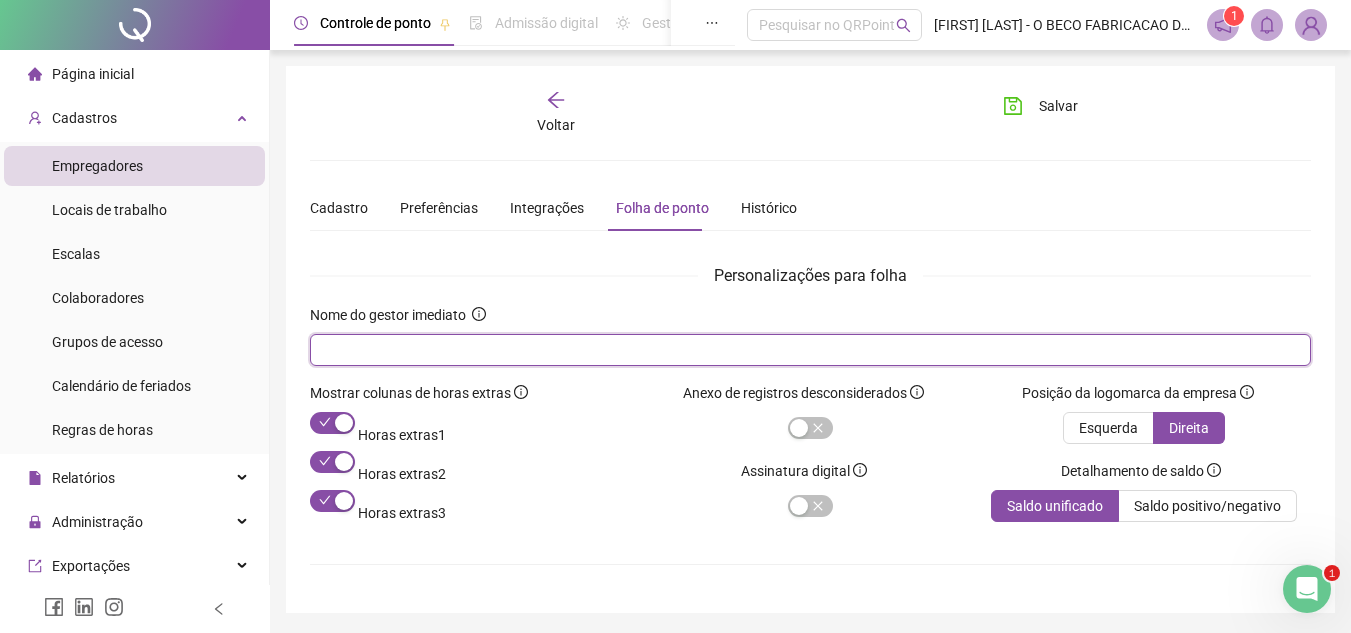 click at bounding box center [808, 350] 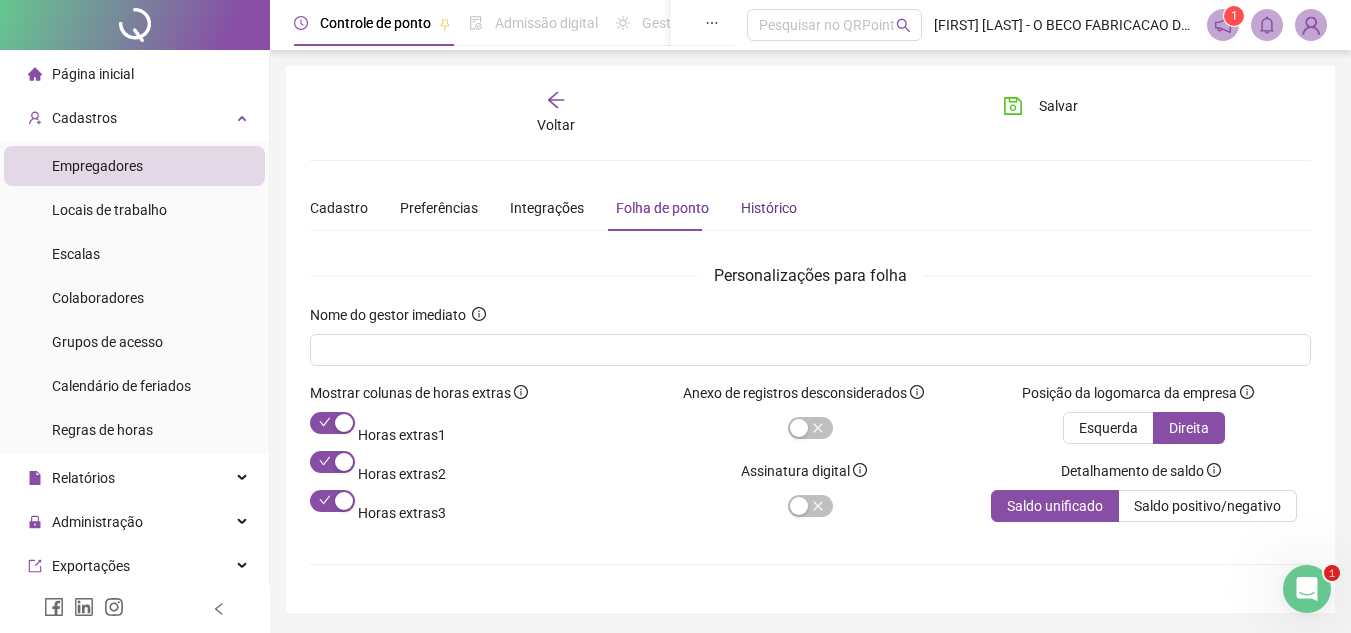 click on "Histórico" at bounding box center (769, 208) 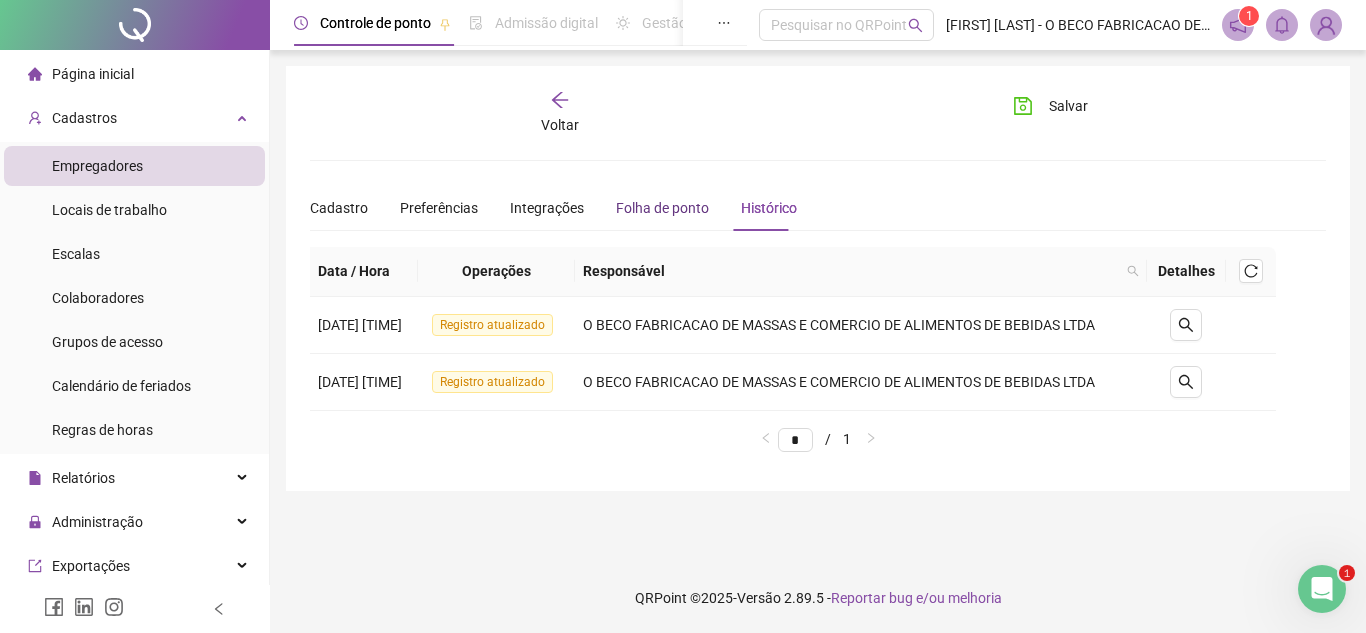 click on "Folha de ponto" at bounding box center (662, 208) 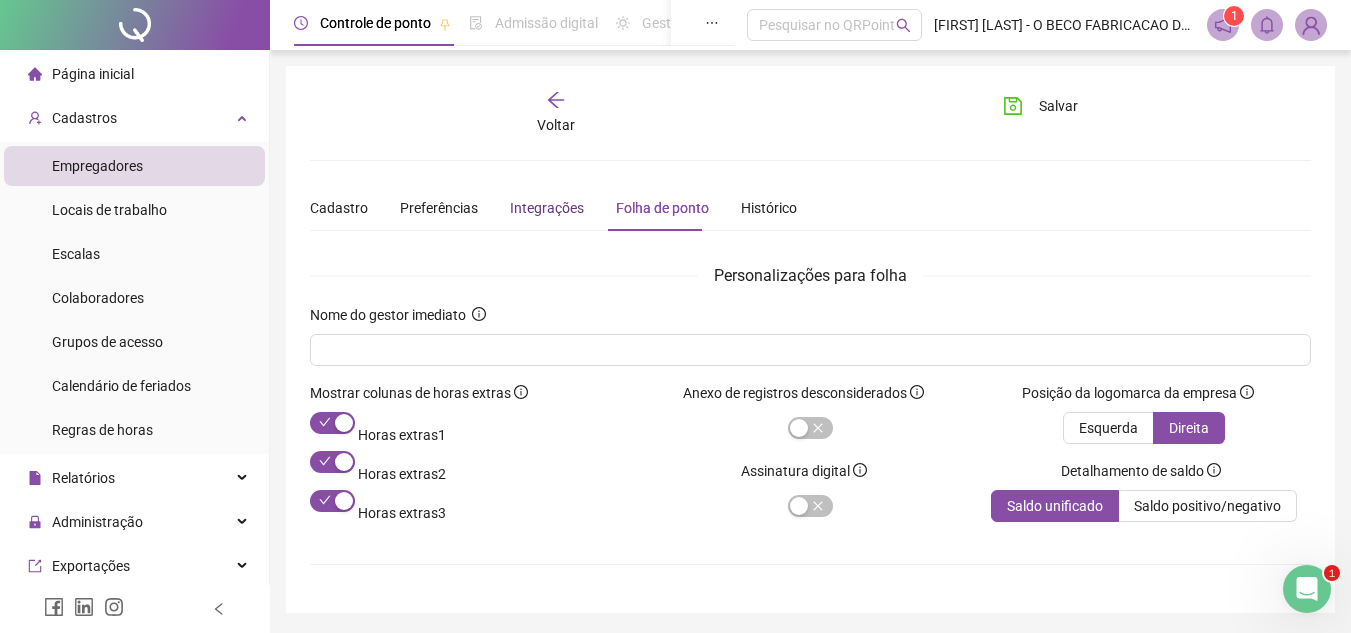 click on "Integrações" at bounding box center (547, 208) 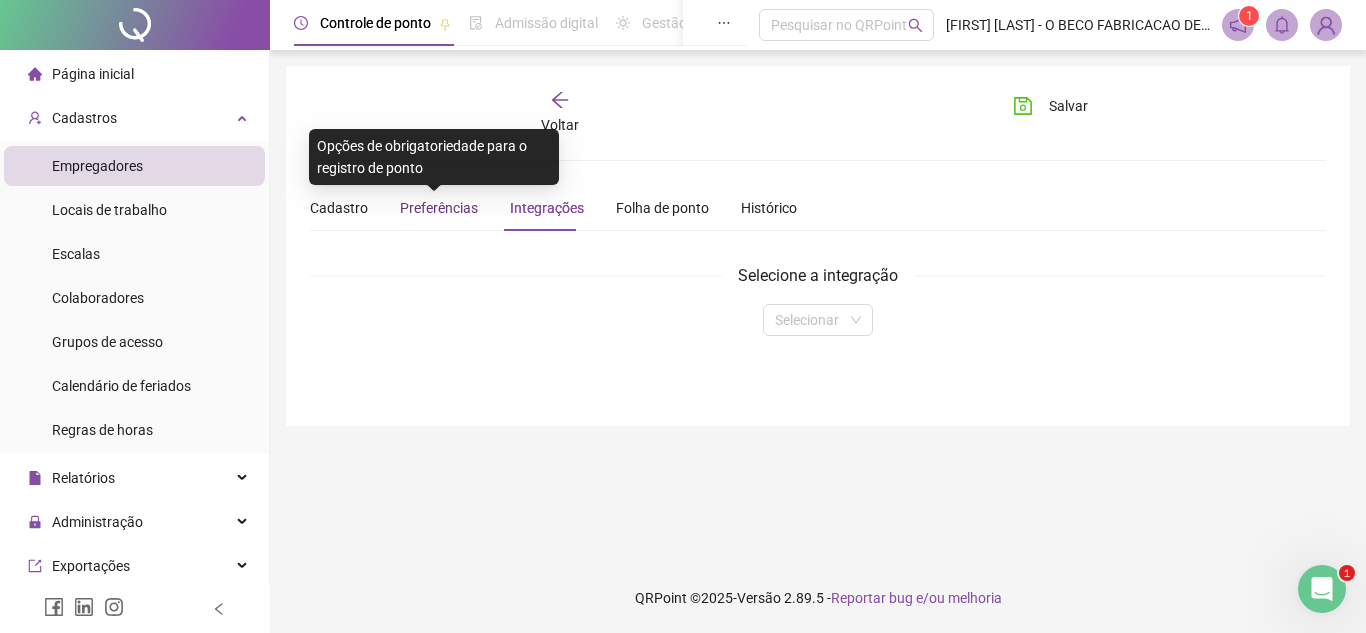 click on "Preferências" at bounding box center [439, 208] 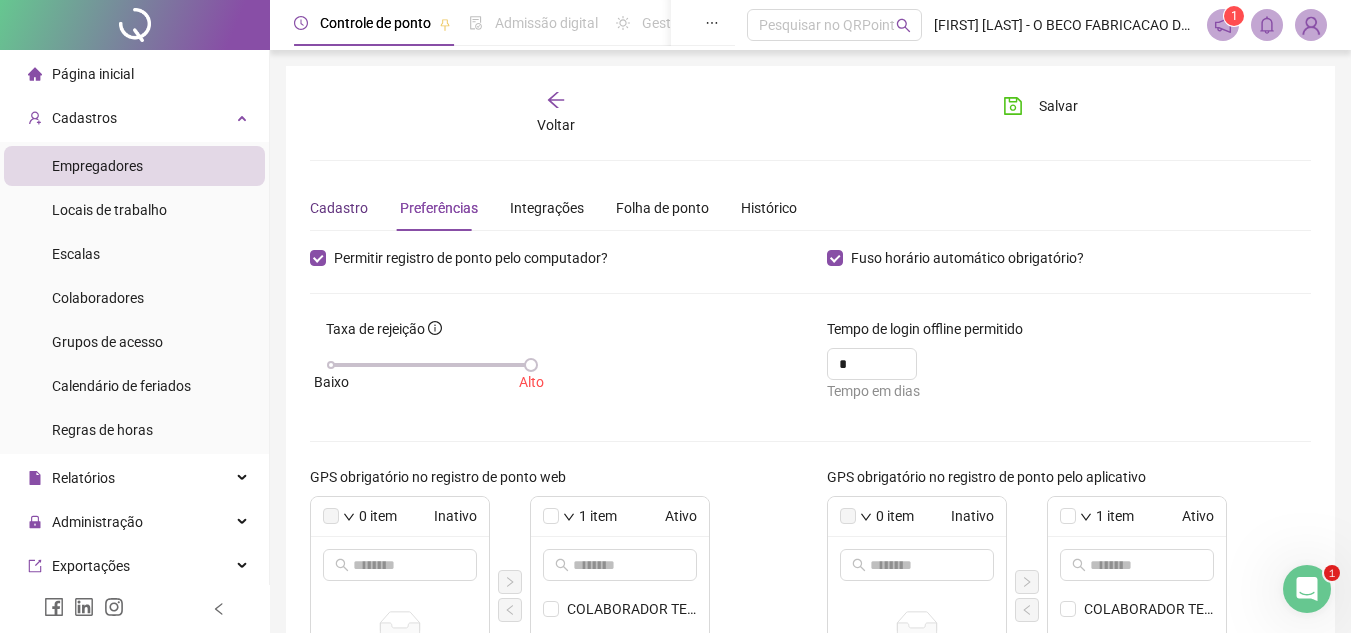 click on "Cadastro" at bounding box center [339, 208] 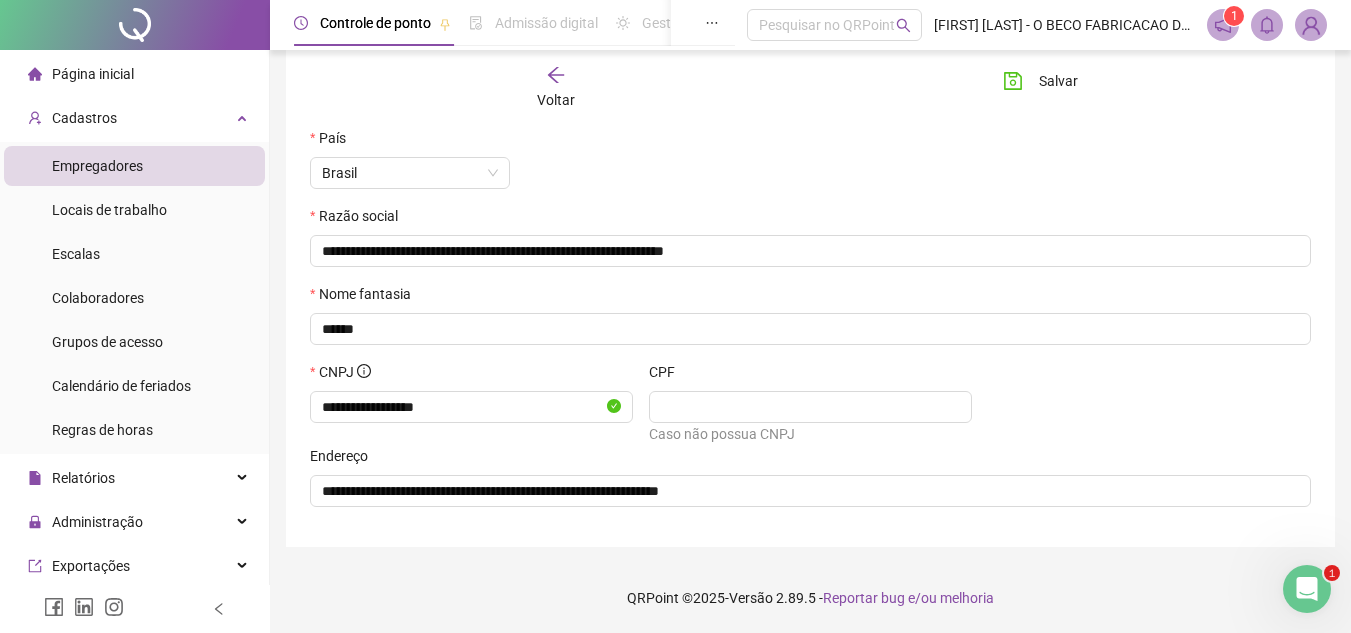 scroll, scrollTop: 0, scrollLeft: 0, axis: both 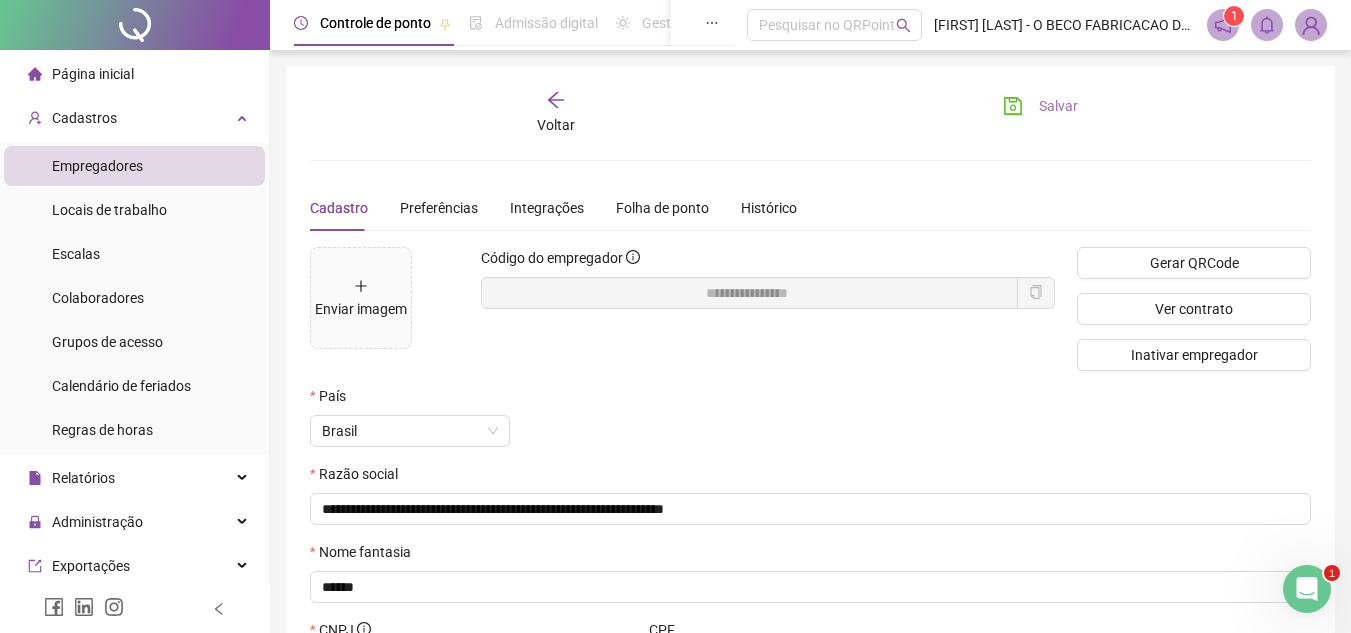 click on "Salvar" at bounding box center [1058, 106] 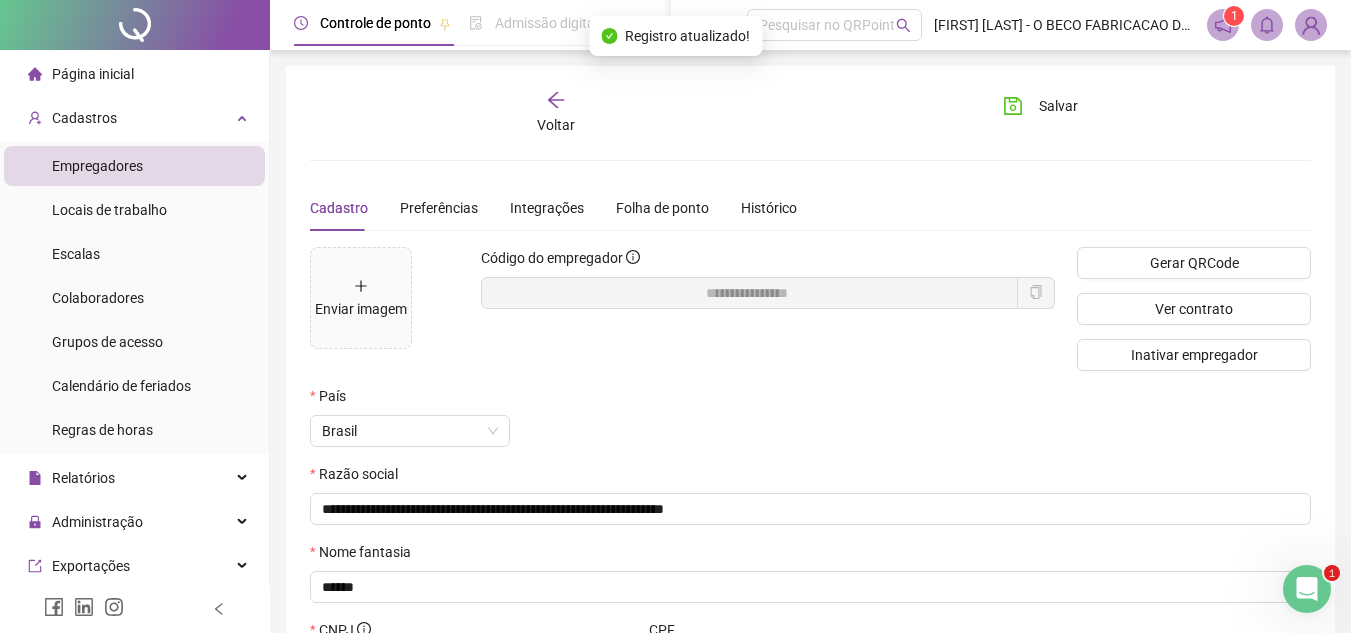 click on "Voltar" at bounding box center (557, 113) 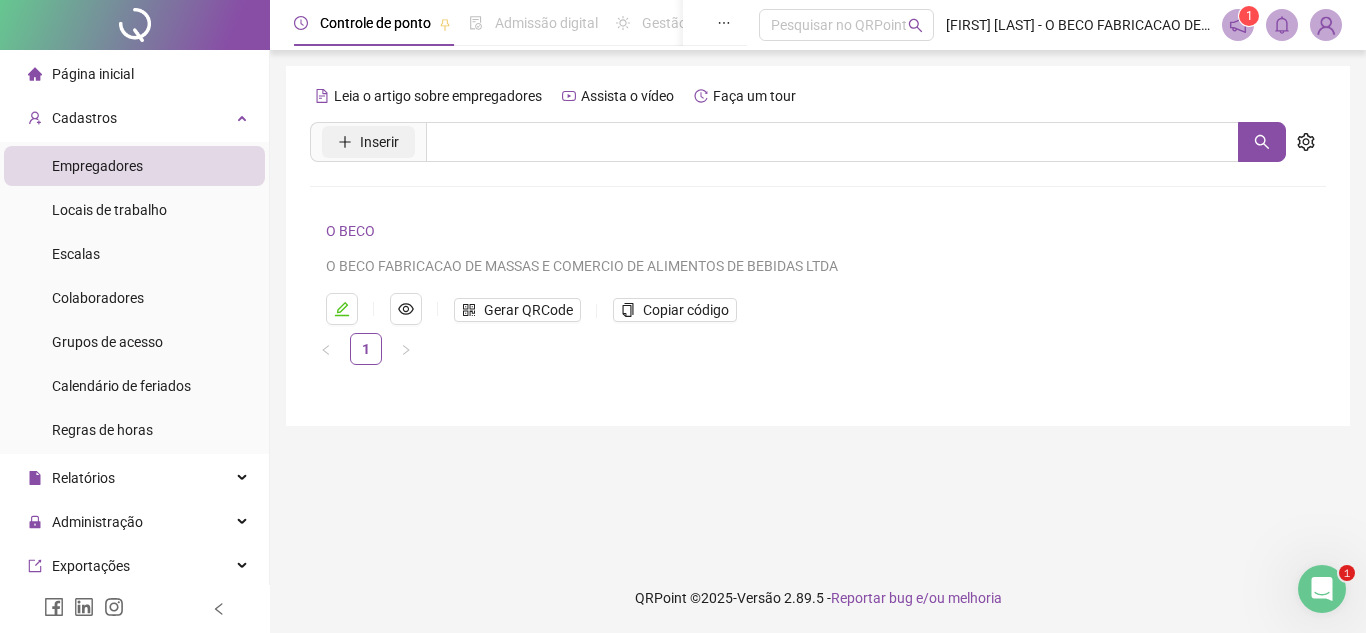 click on "Inserir" at bounding box center [379, 142] 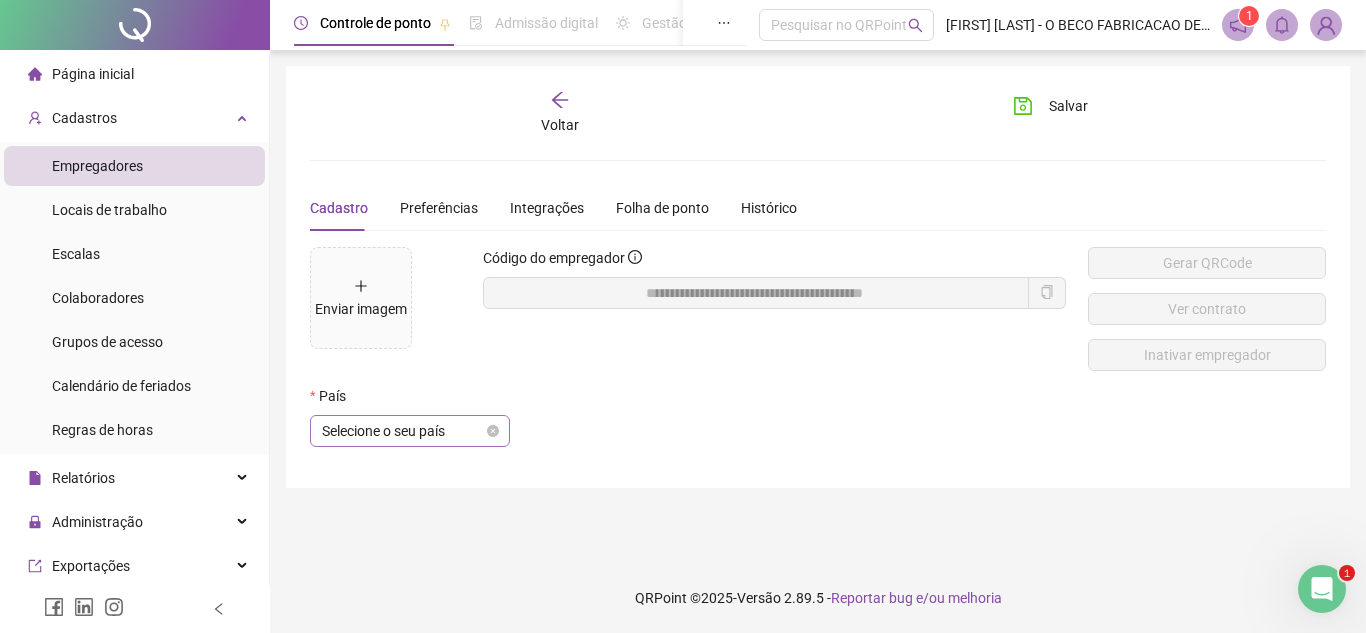 click on "Selecione o seu país" at bounding box center (410, 431) 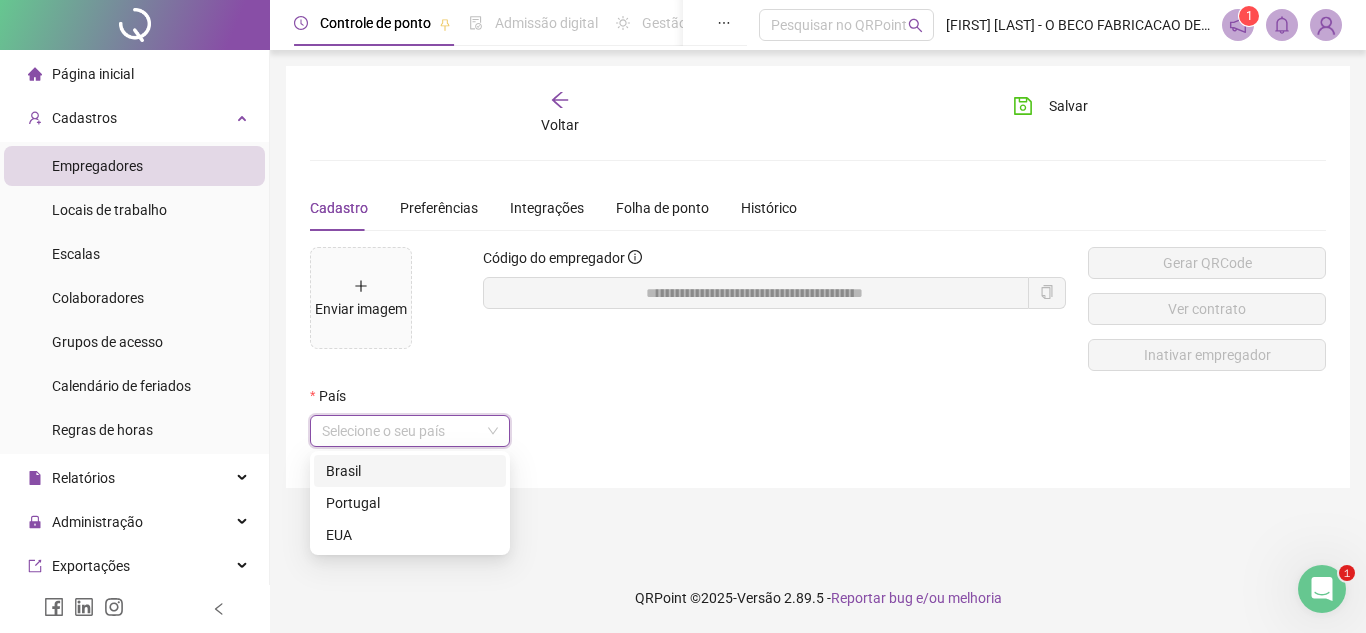 click on "Brasil" at bounding box center [410, 471] 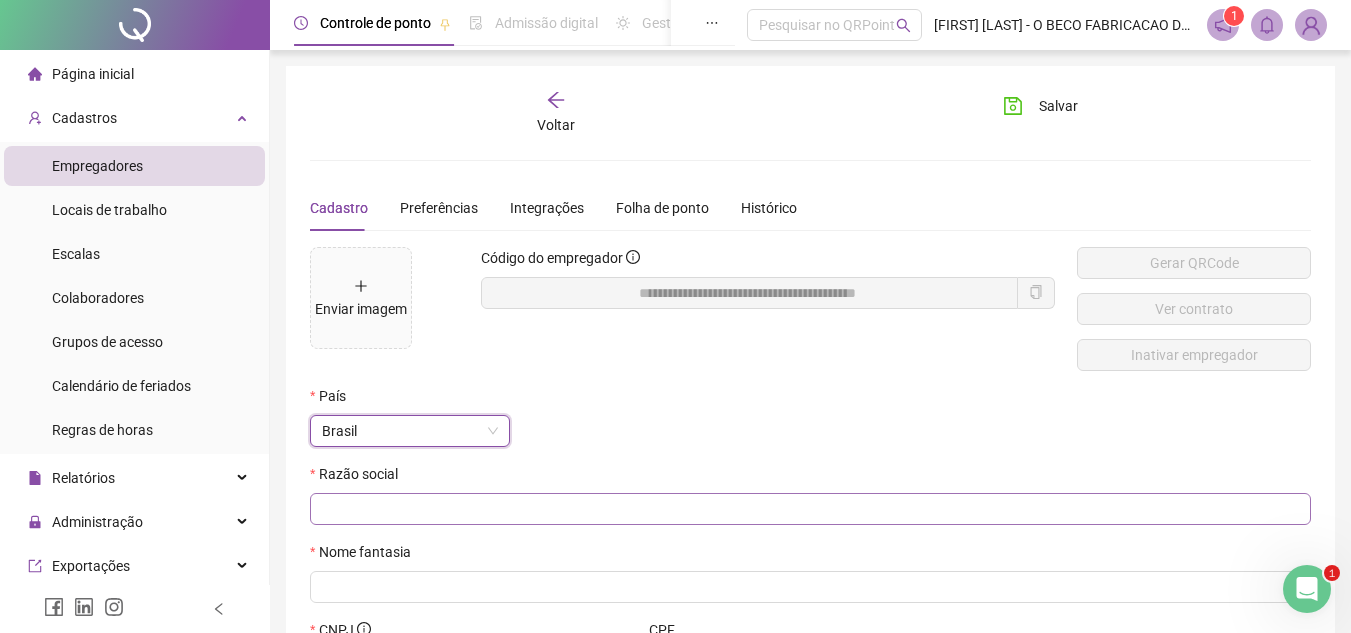 click at bounding box center (810, 509) 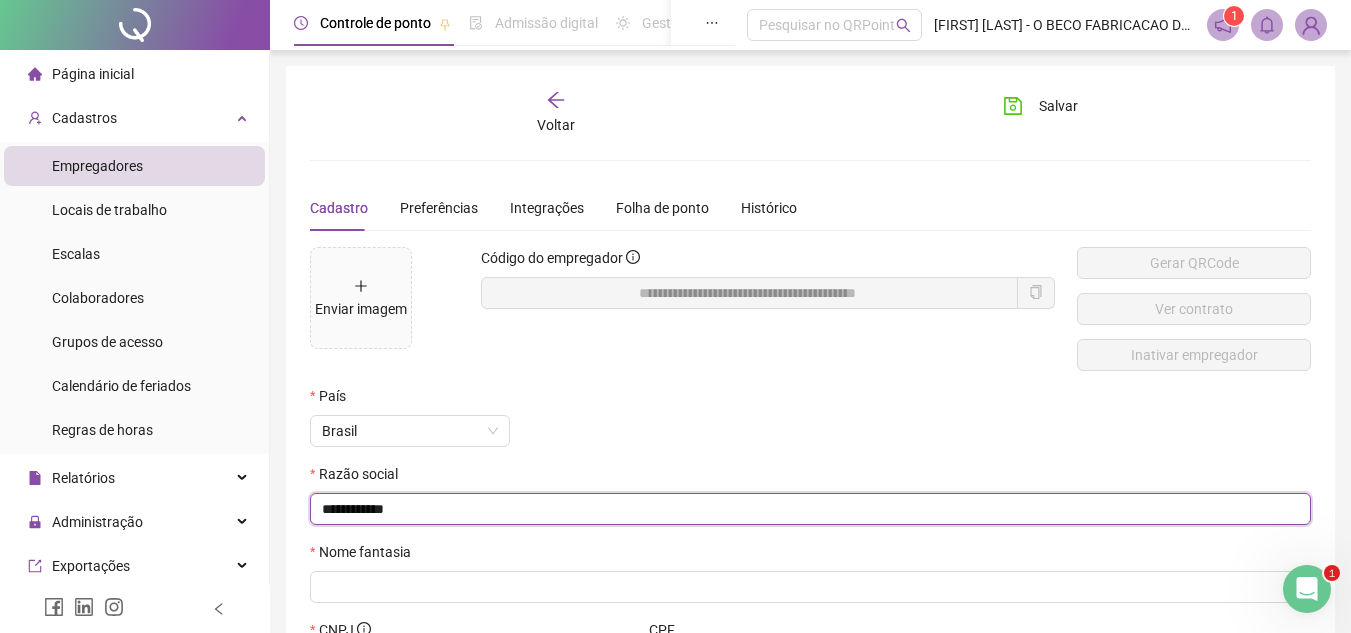 drag, startPoint x: 496, startPoint y: 511, endPoint x: 222, endPoint y: 498, distance: 274.30823 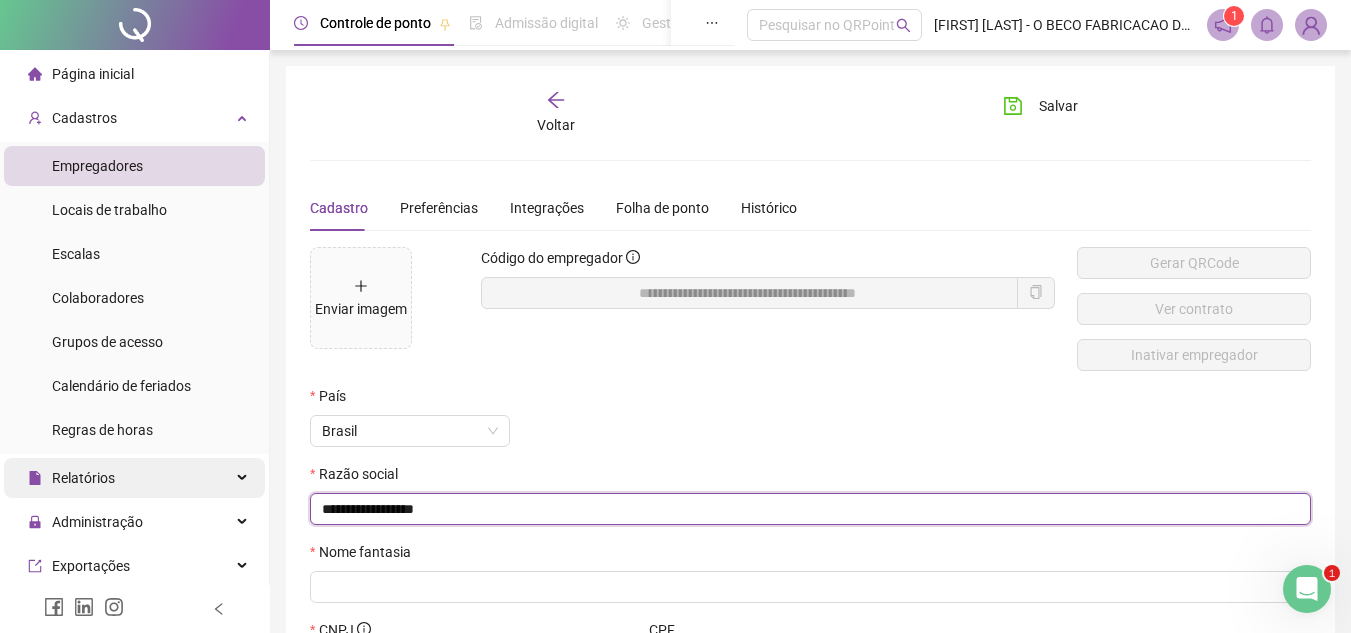 drag, startPoint x: 477, startPoint y: 511, endPoint x: 223, endPoint y: 491, distance: 254.78618 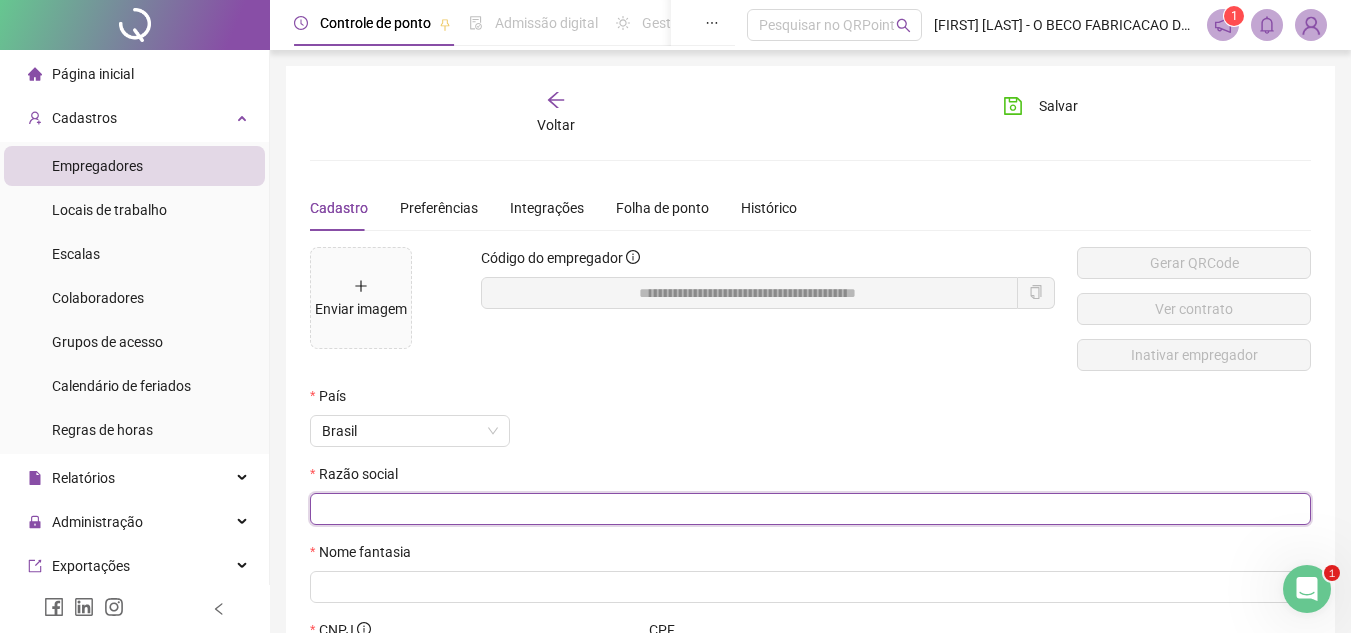 scroll, scrollTop: 166, scrollLeft: 0, axis: vertical 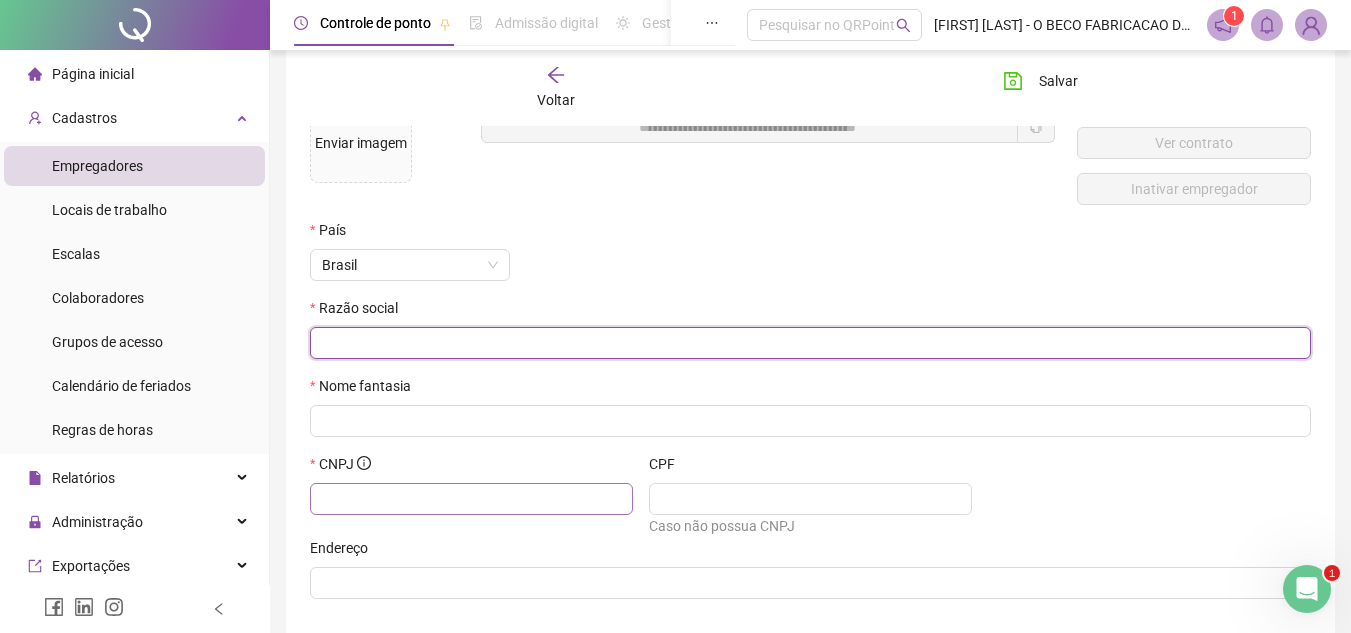 type 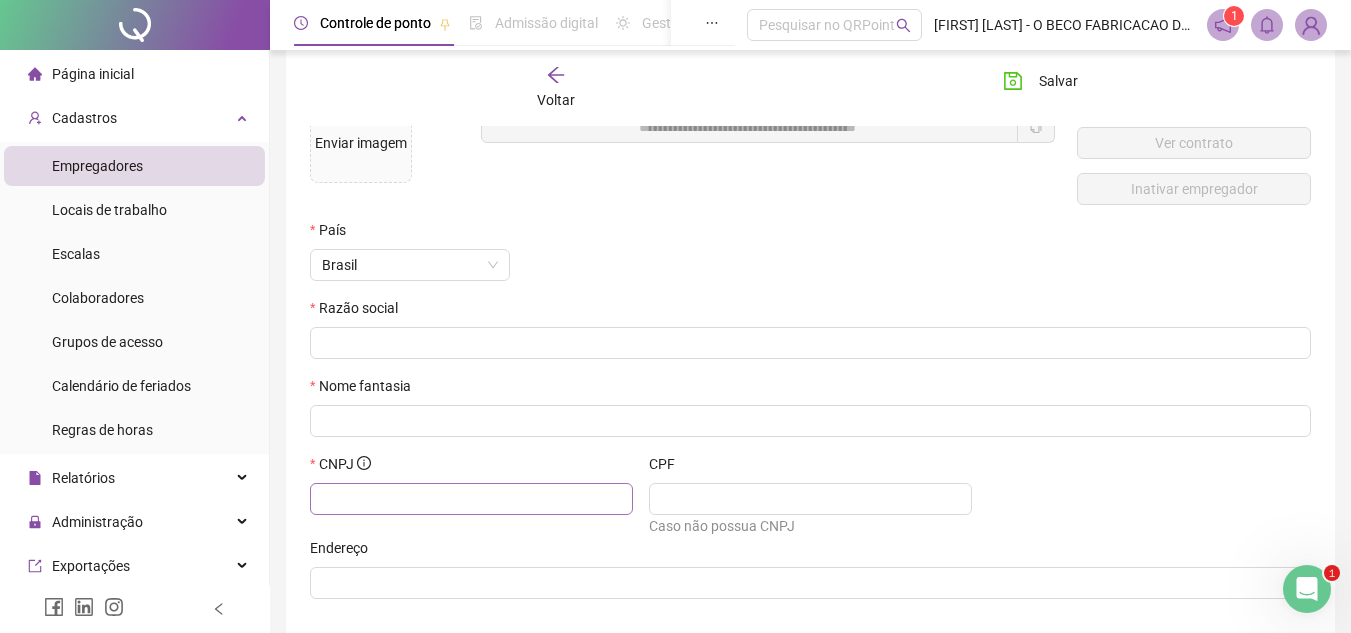 click at bounding box center [471, 499] 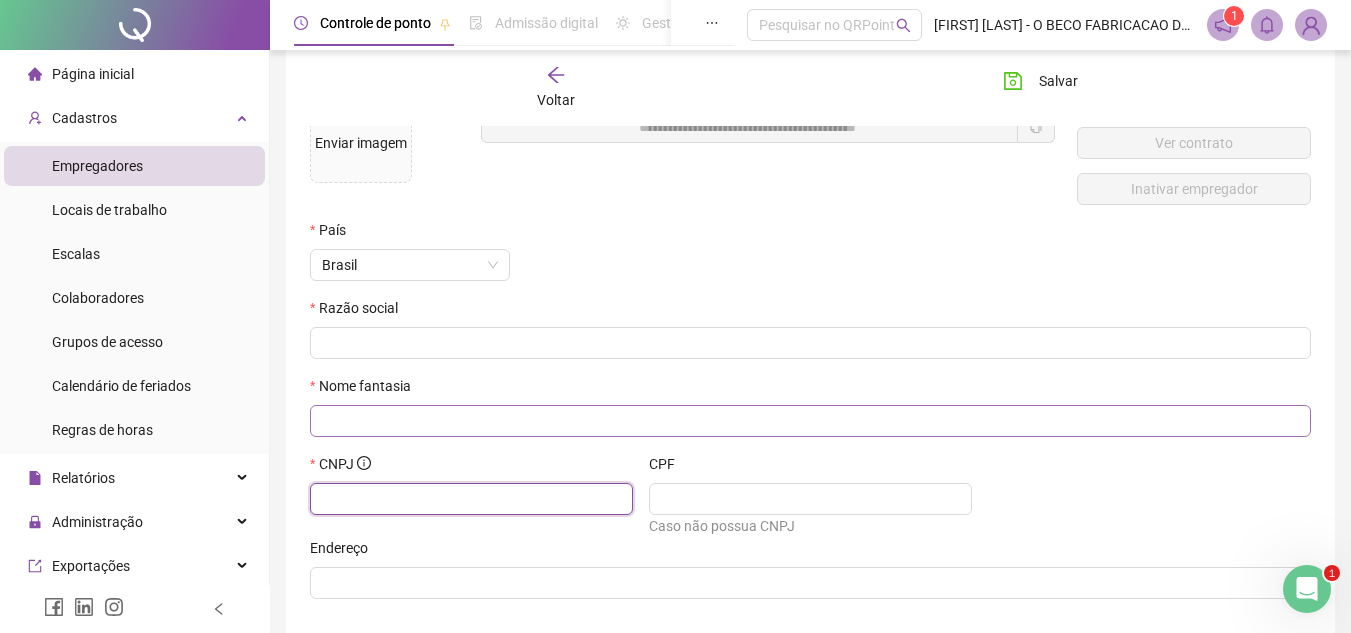 paste on "**********" 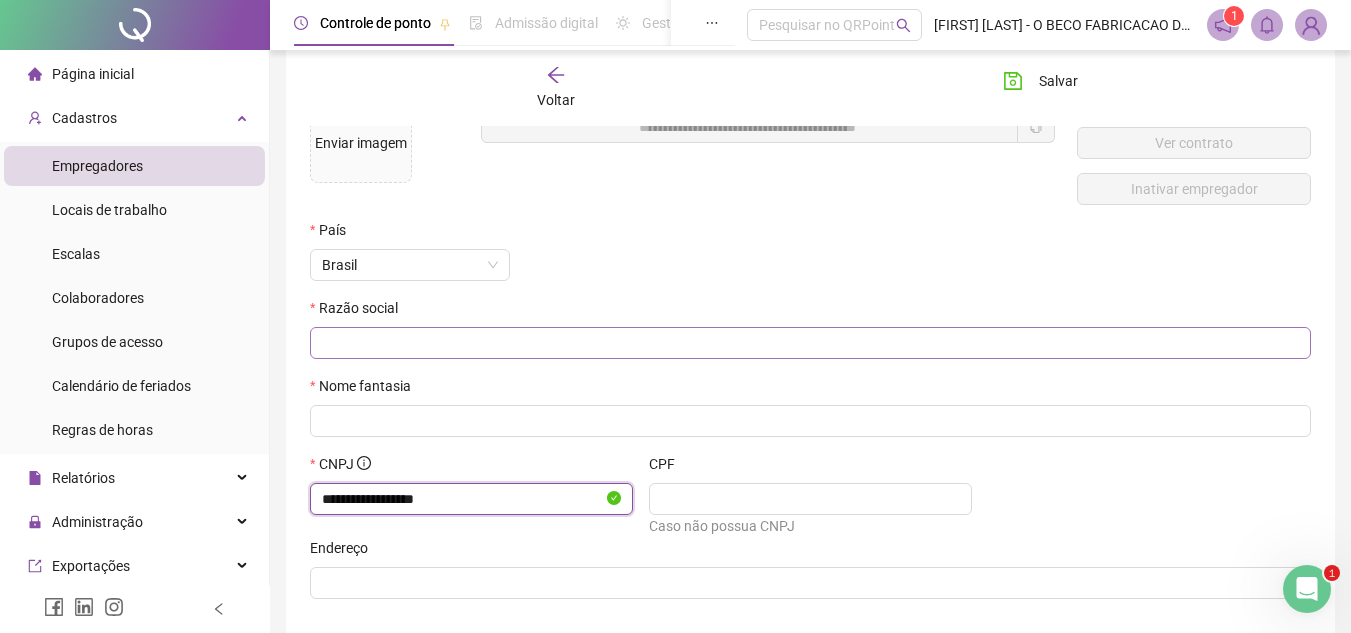type on "**********" 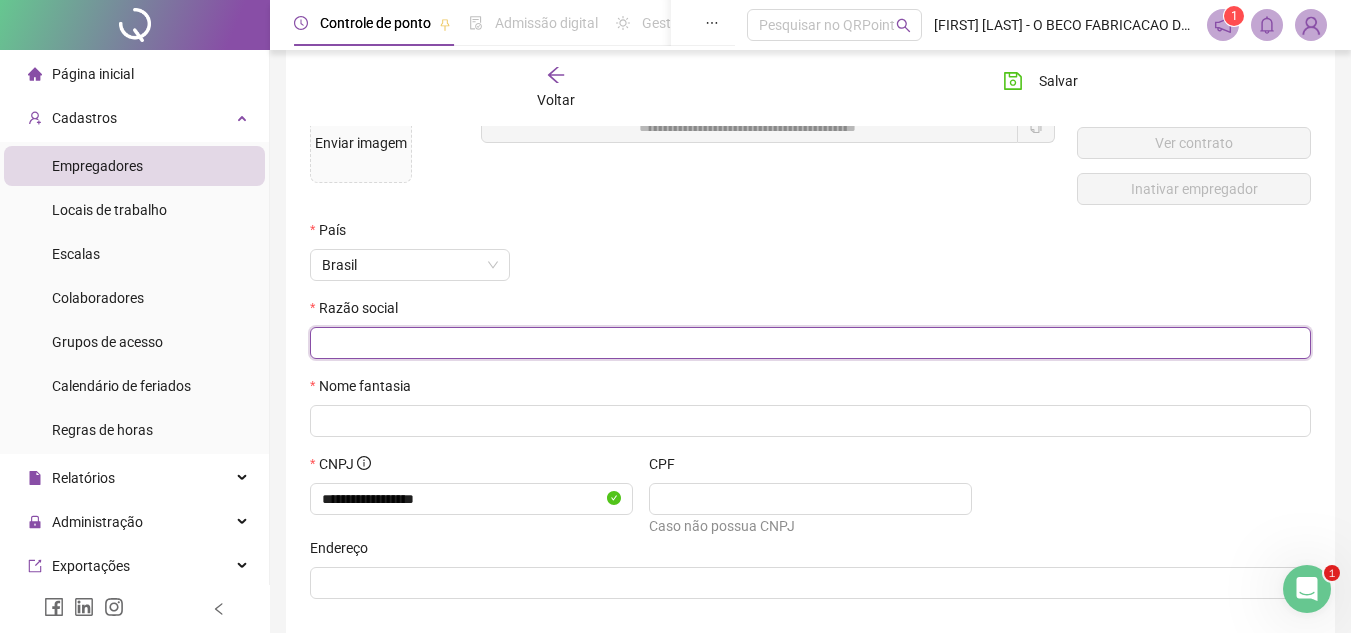 click at bounding box center (808, 343) 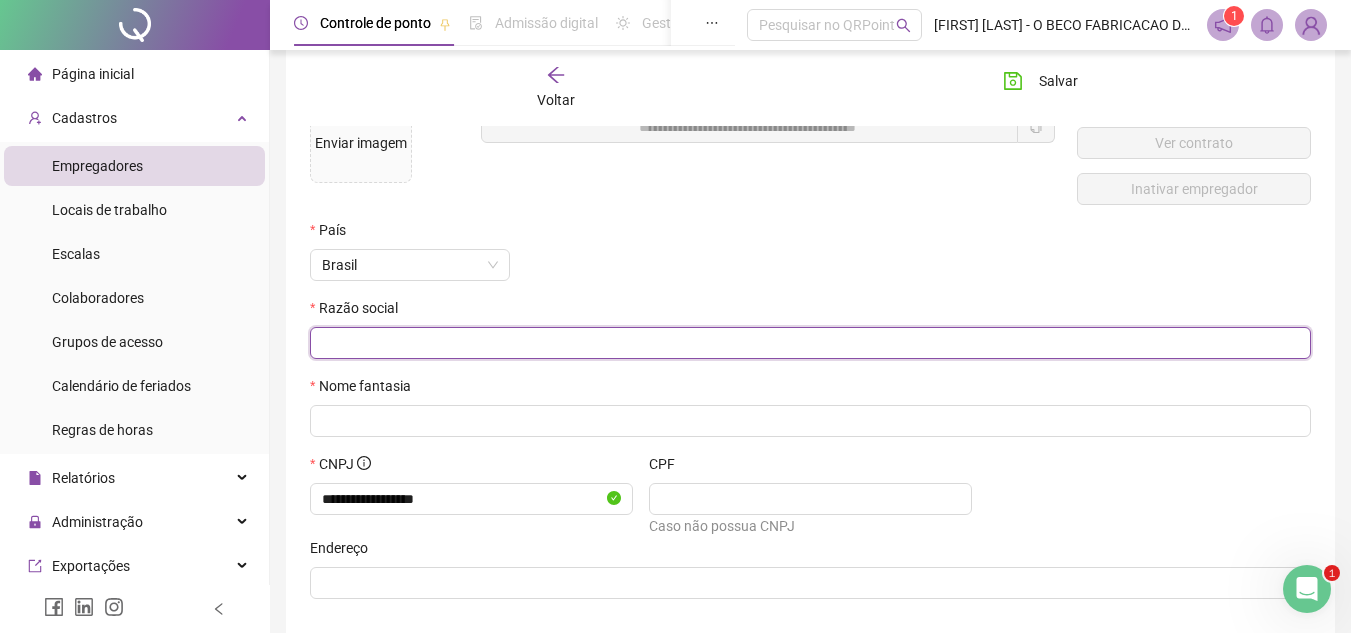 paste on "**********" 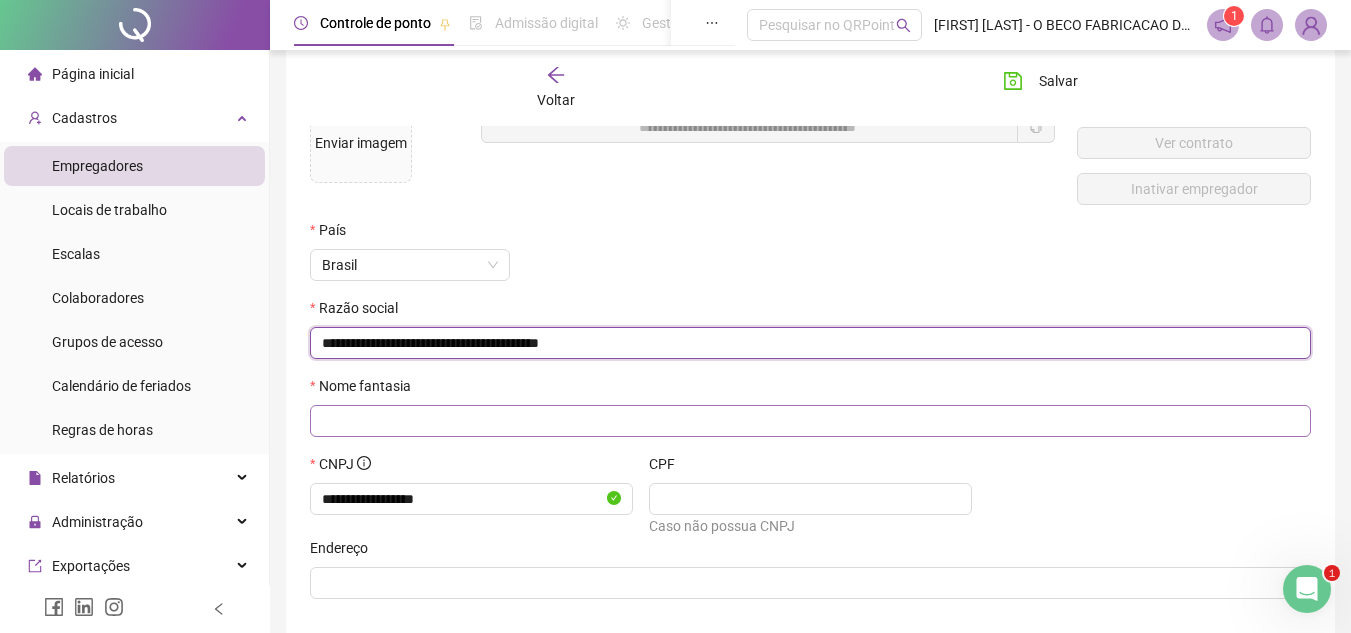 type on "**********" 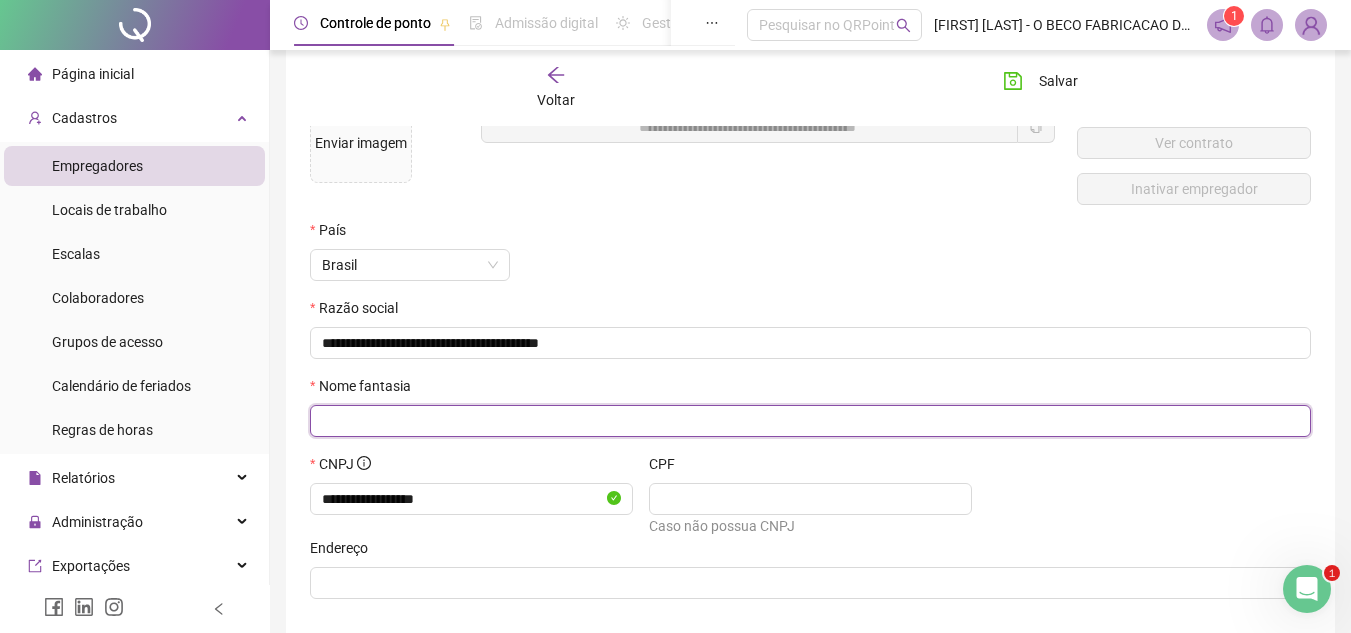 click at bounding box center (808, 421) 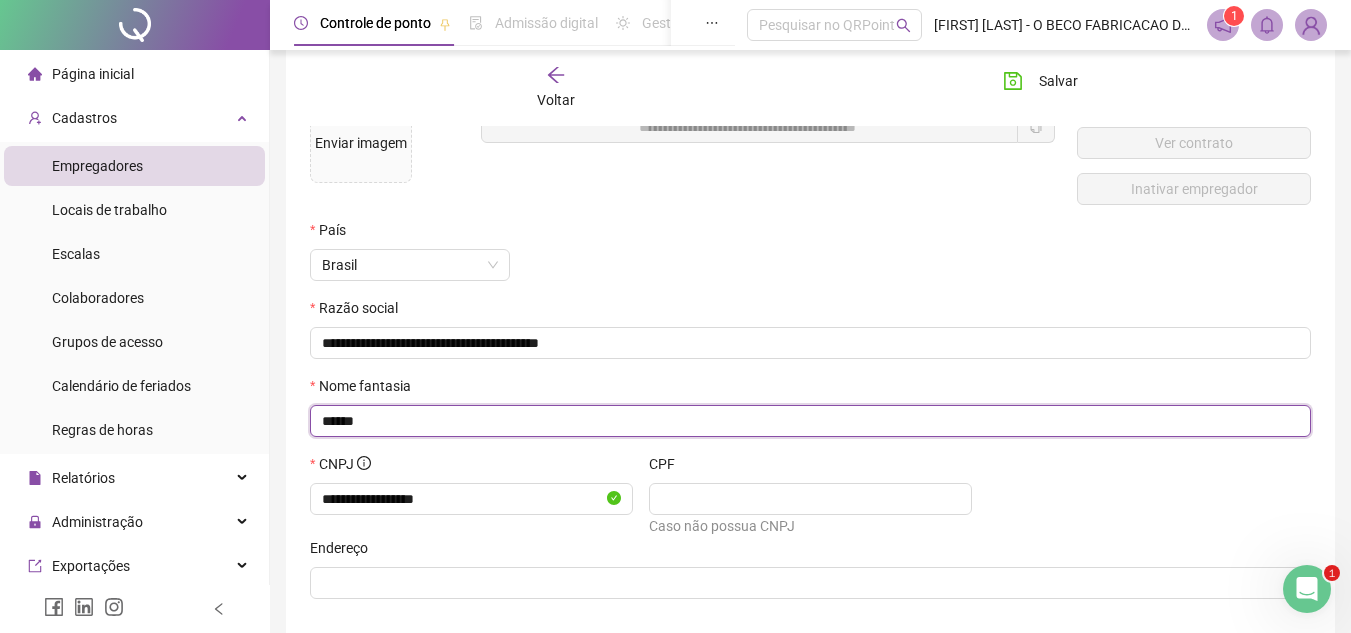 scroll, scrollTop: 258, scrollLeft: 0, axis: vertical 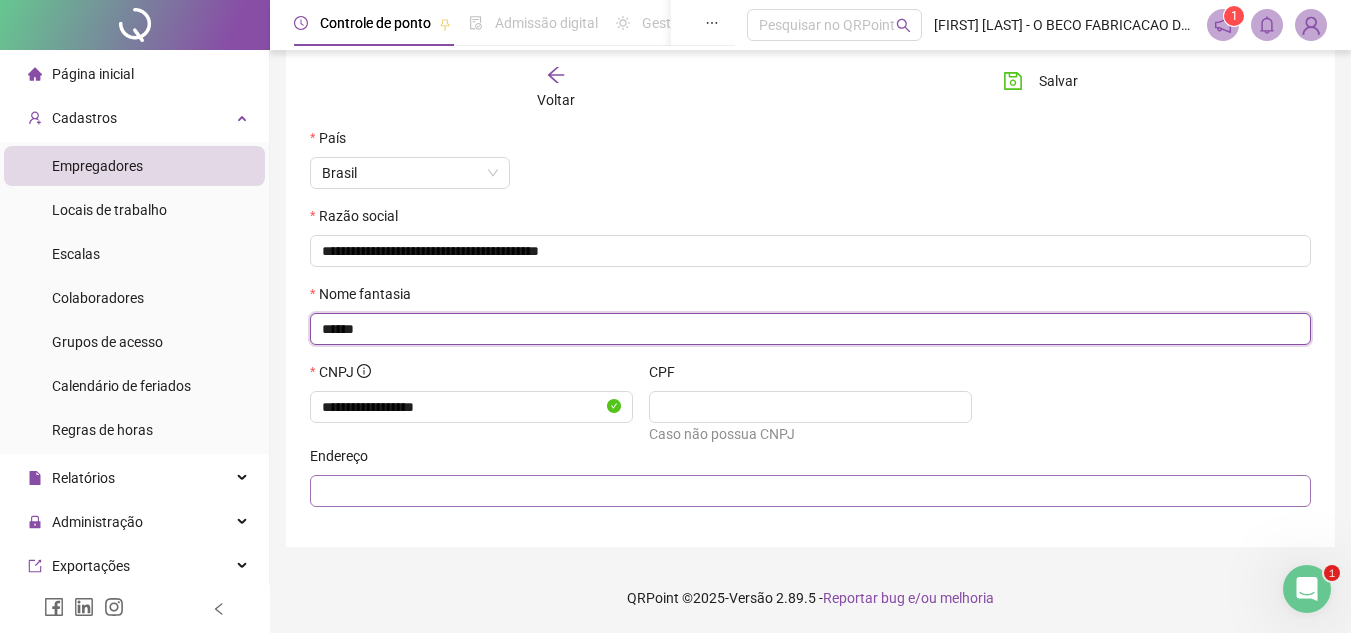type on "******" 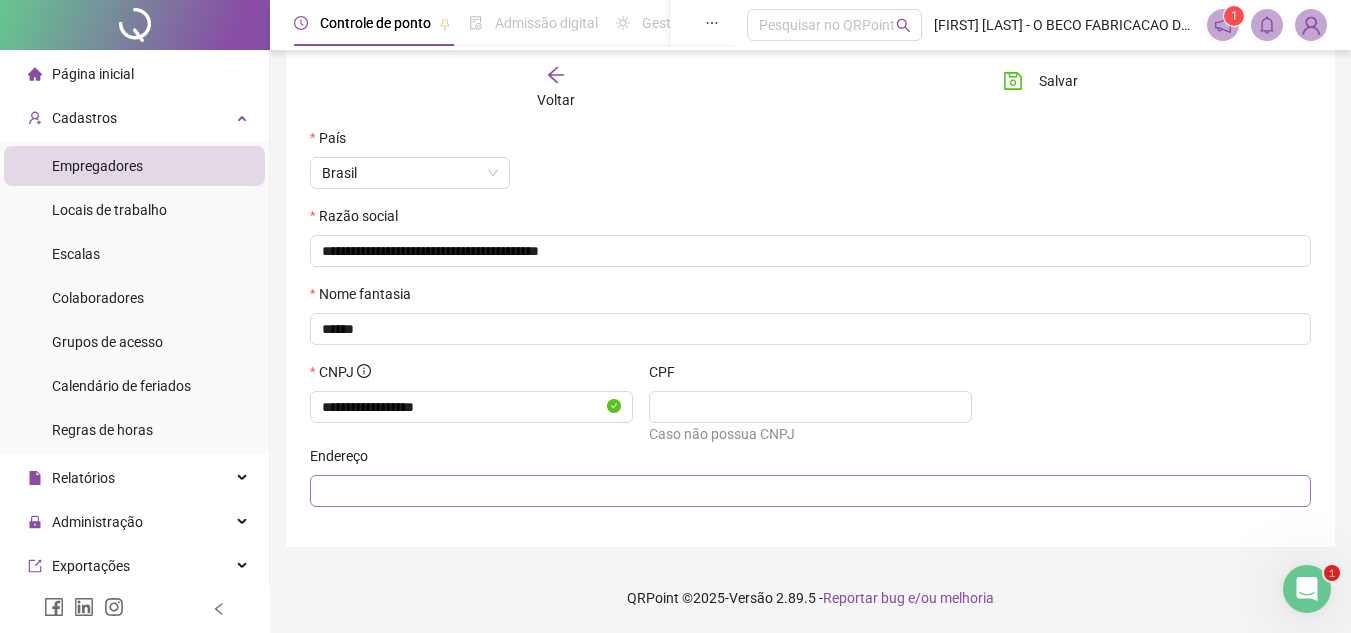 click at bounding box center (810, 491) 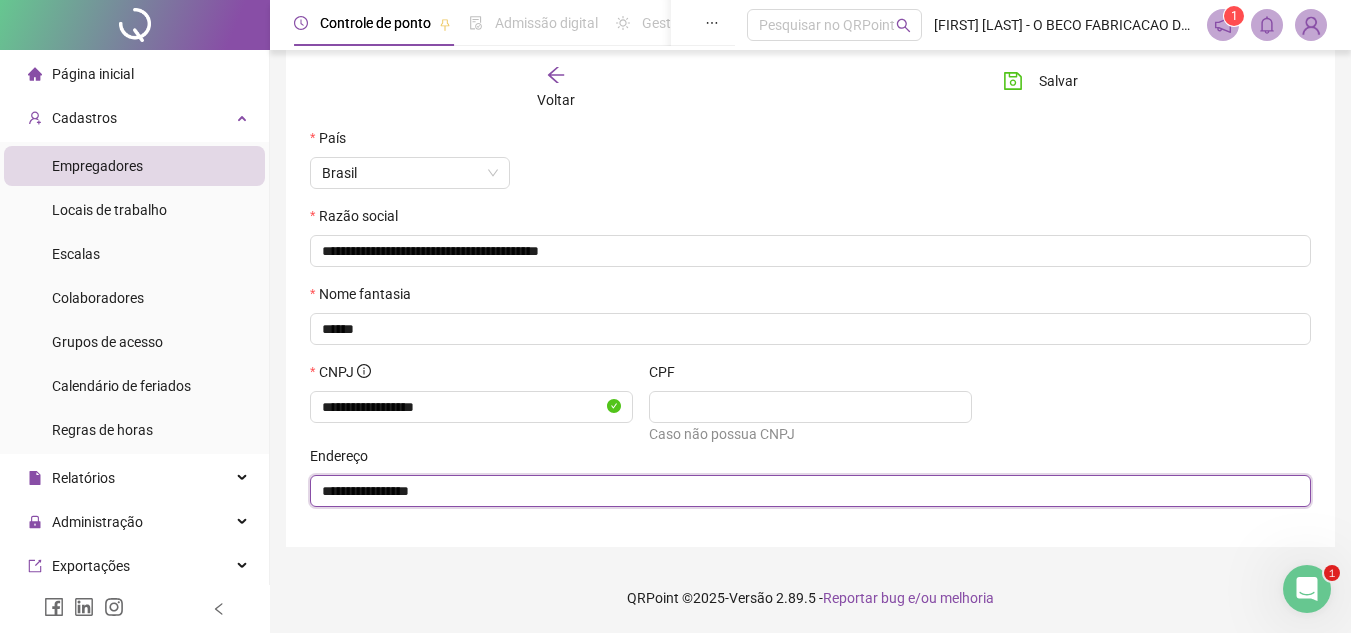 paste on "**********" 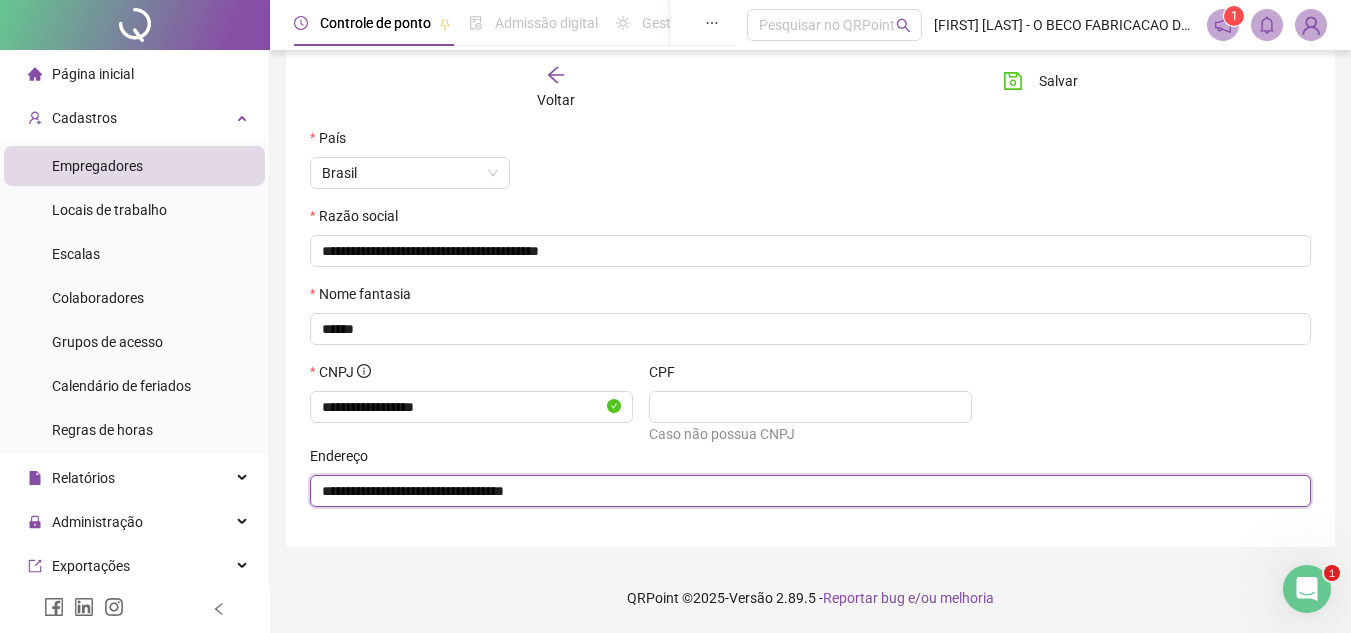 drag, startPoint x: 525, startPoint y: 493, endPoint x: 423, endPoint y: 478, distance: 103.09704 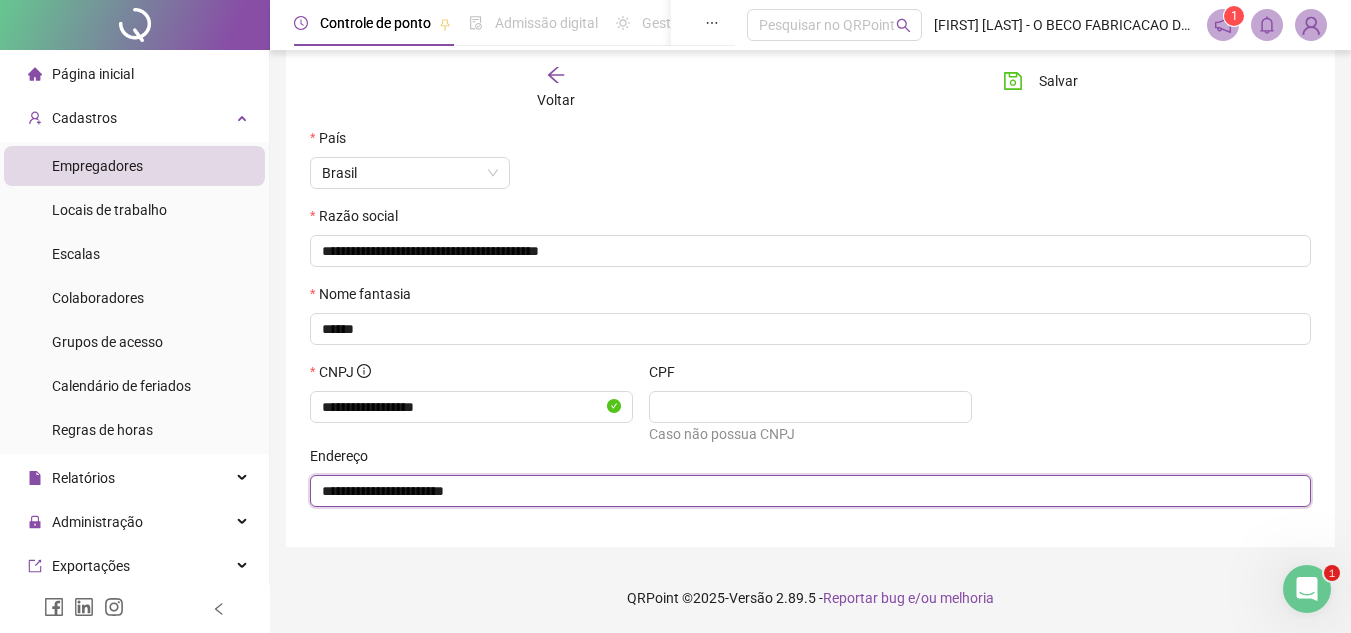click on "**********" at bounding box center (808, 491) 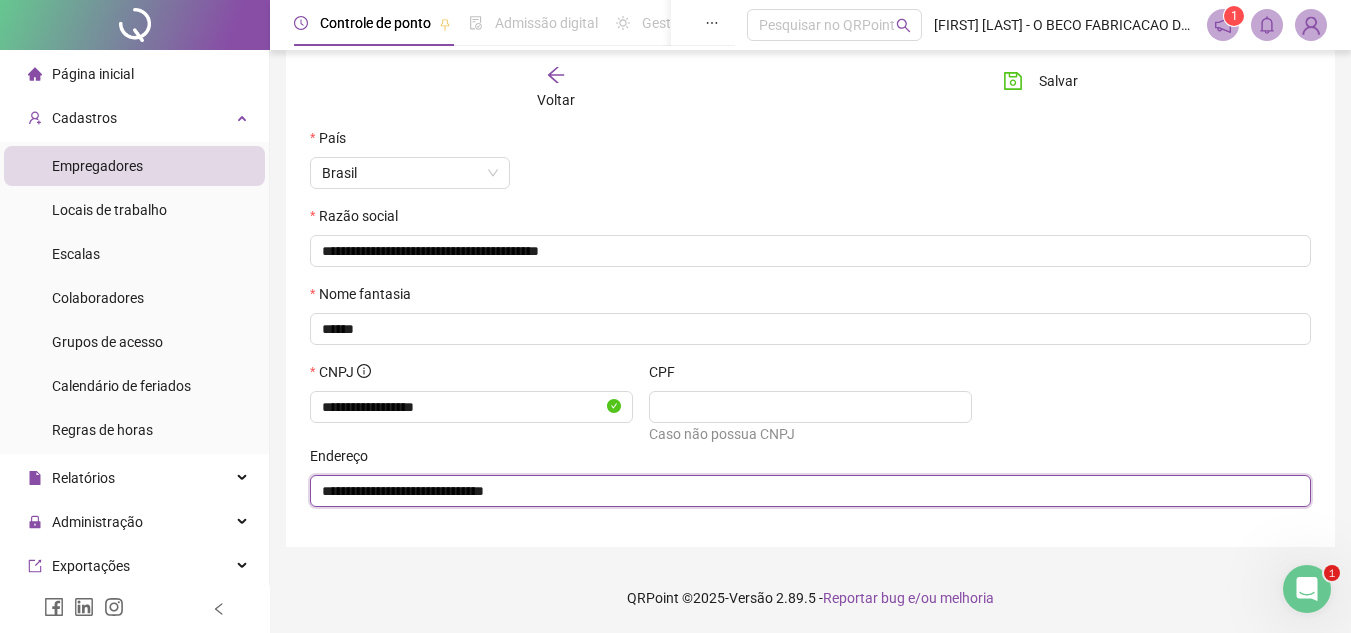 paste on "**********" 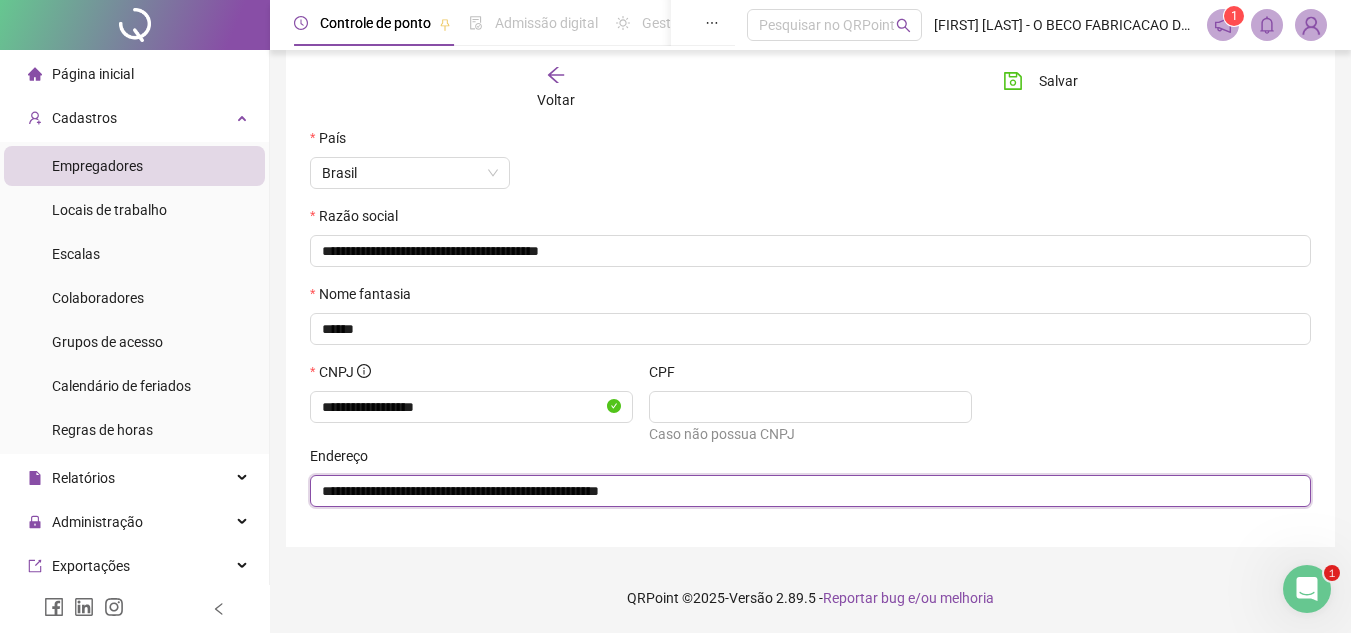 paste on "**********" 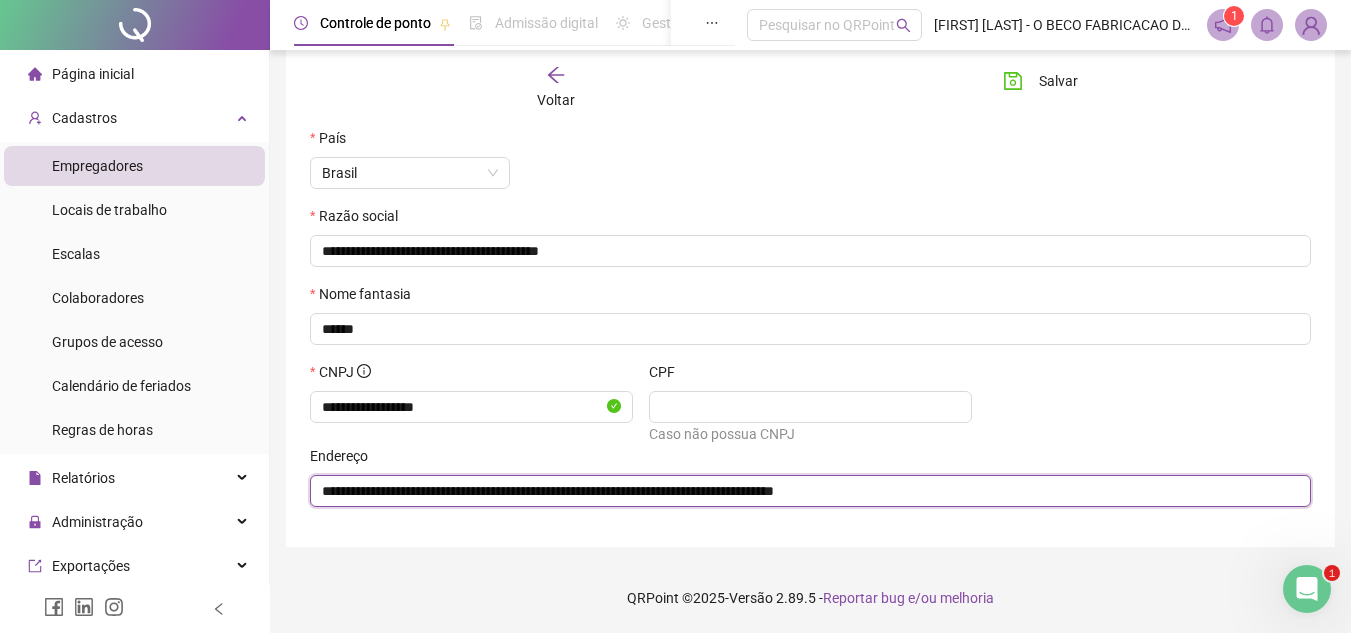 paste on "**********" 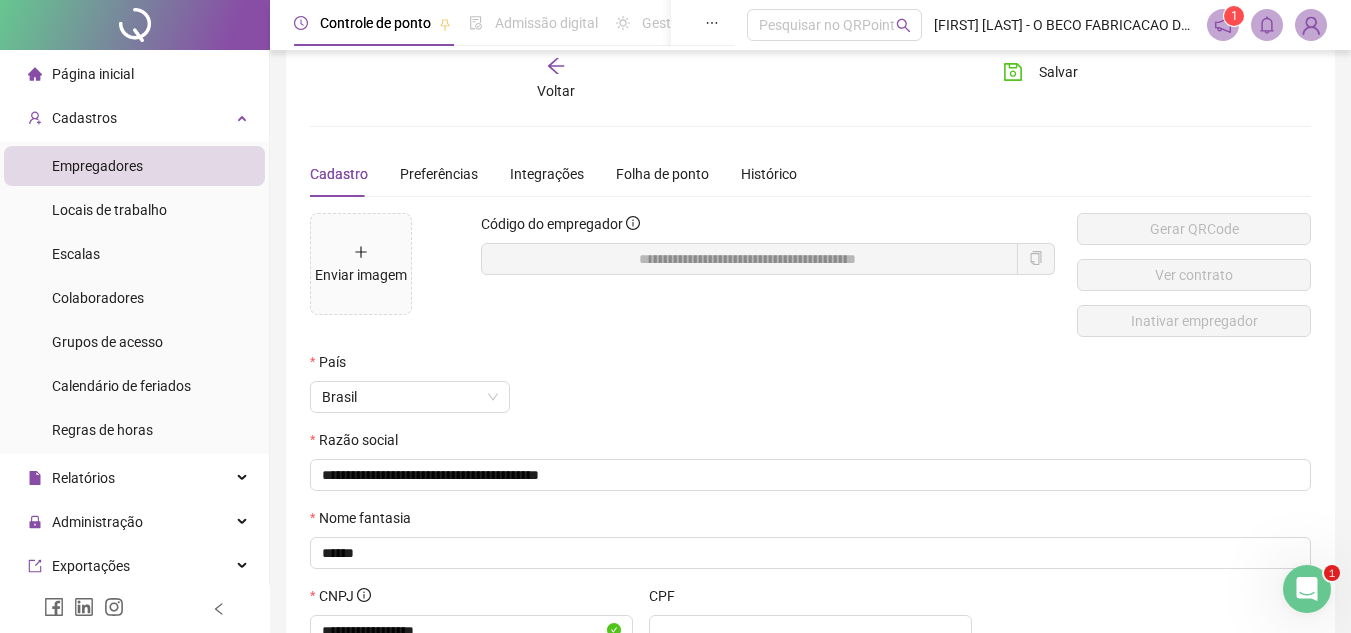 scroll, scrollTop: 0, scrollLeft: 0, axis: both 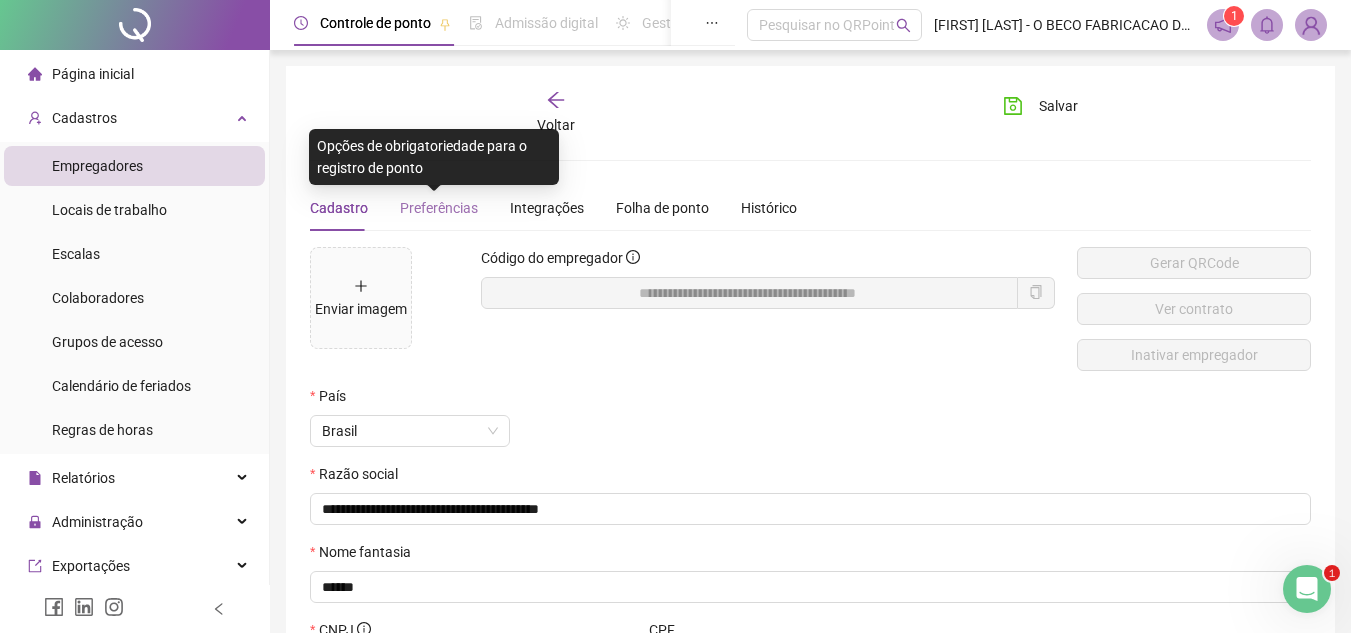 type on "**********" 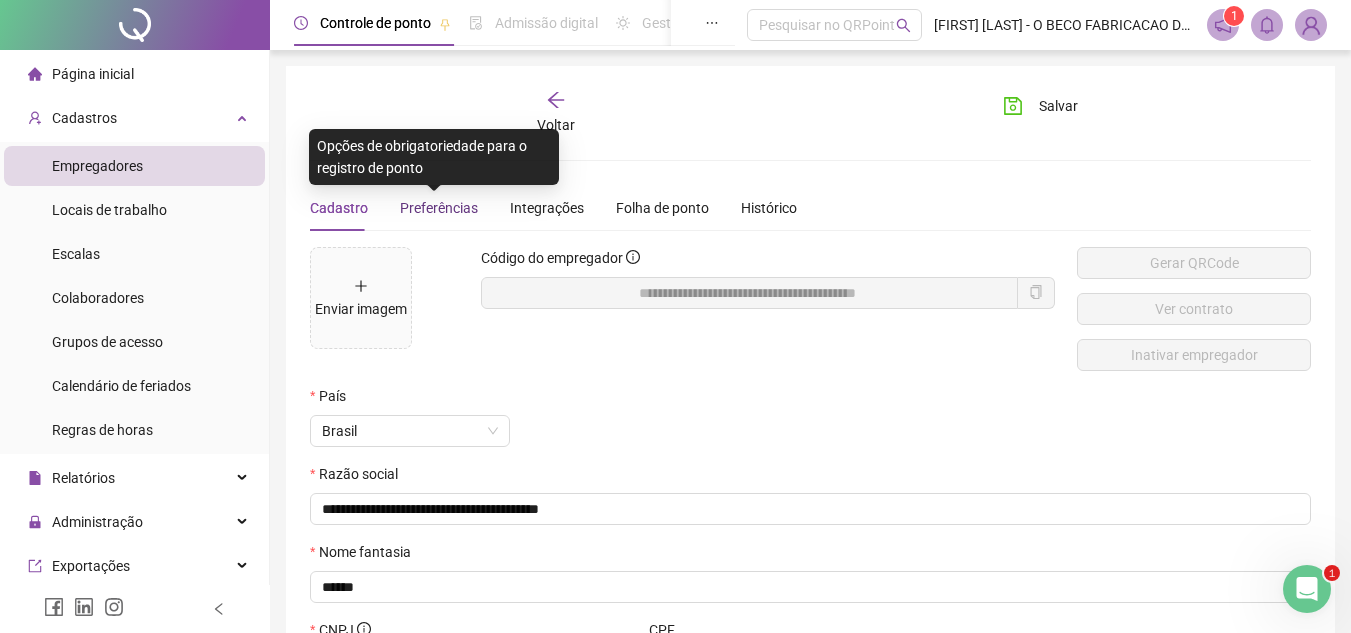 click on "Preferências" at bounding box center (439, 208) 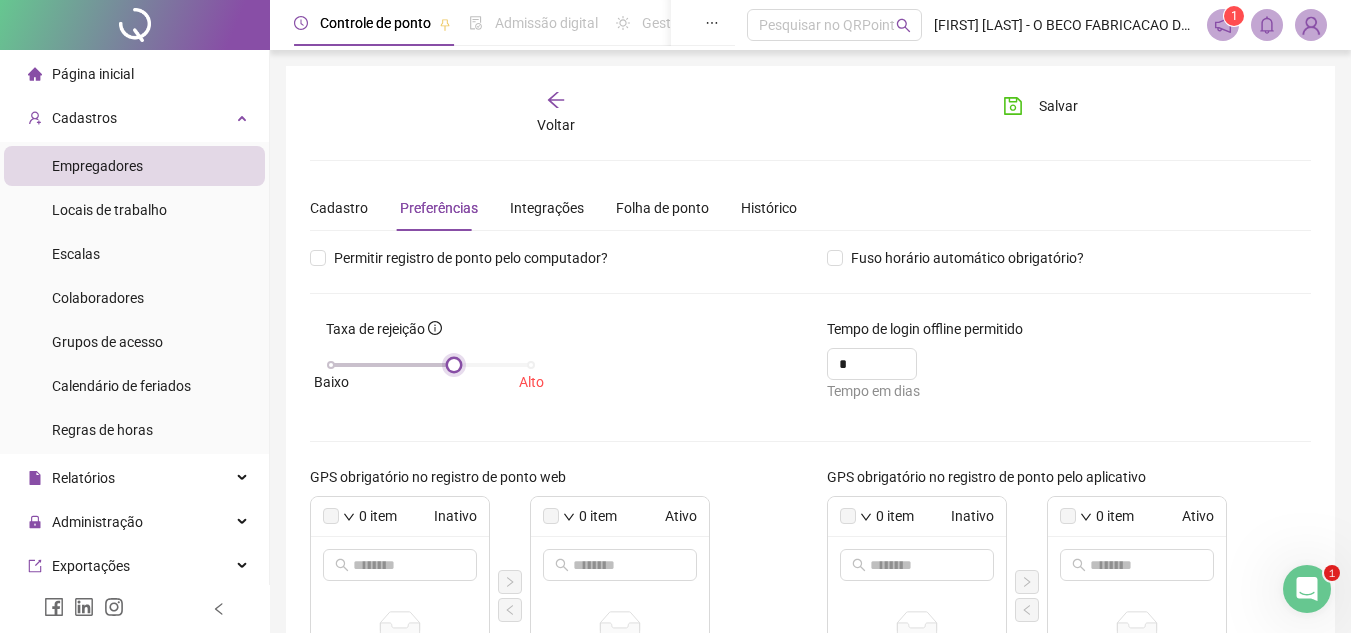 drag, startPoint x: 454, startPoint y: 365, endPoint x: 566, endPoint y: 367, distance: 112.01785 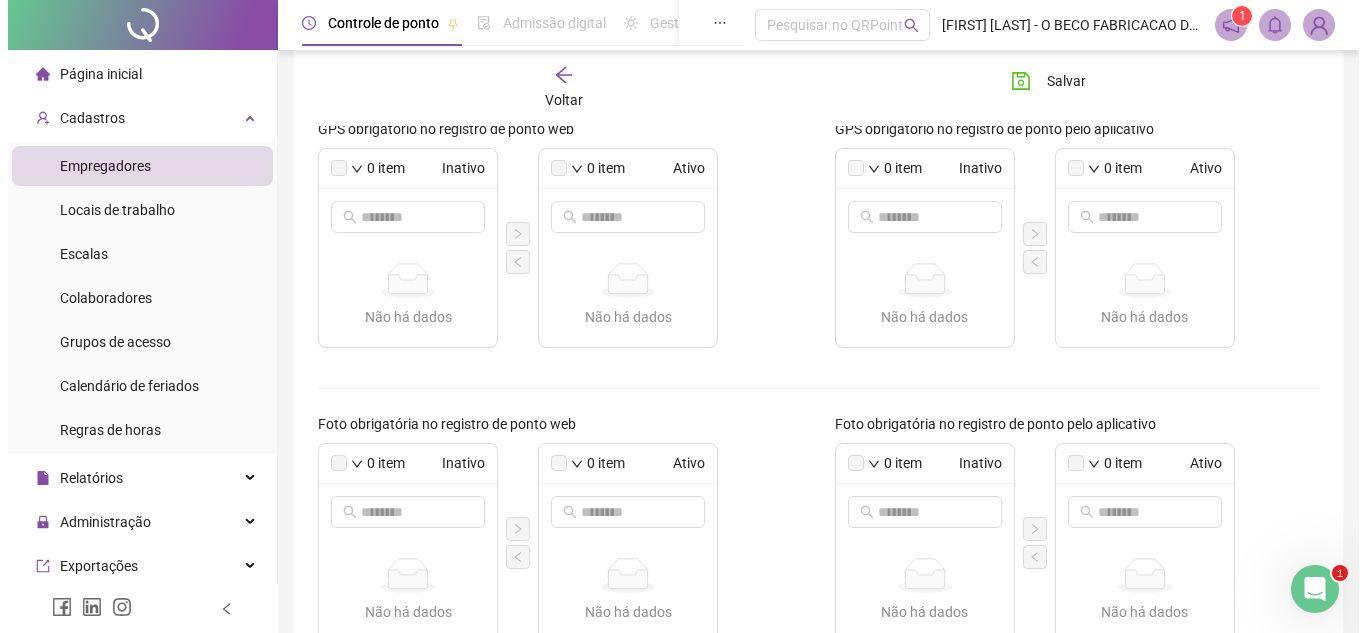 scroll, scrollTop: 0, scrollLeft: 0, axis: both 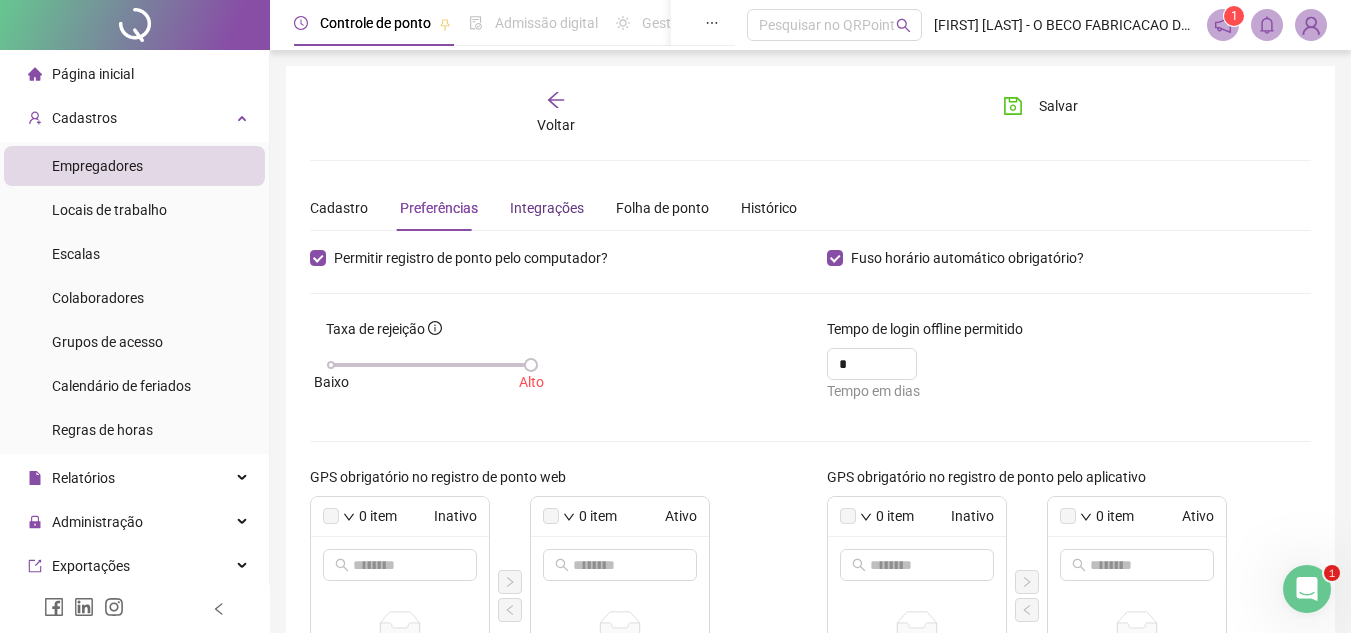 click on "Integrações" at bounding box center (547, 208) 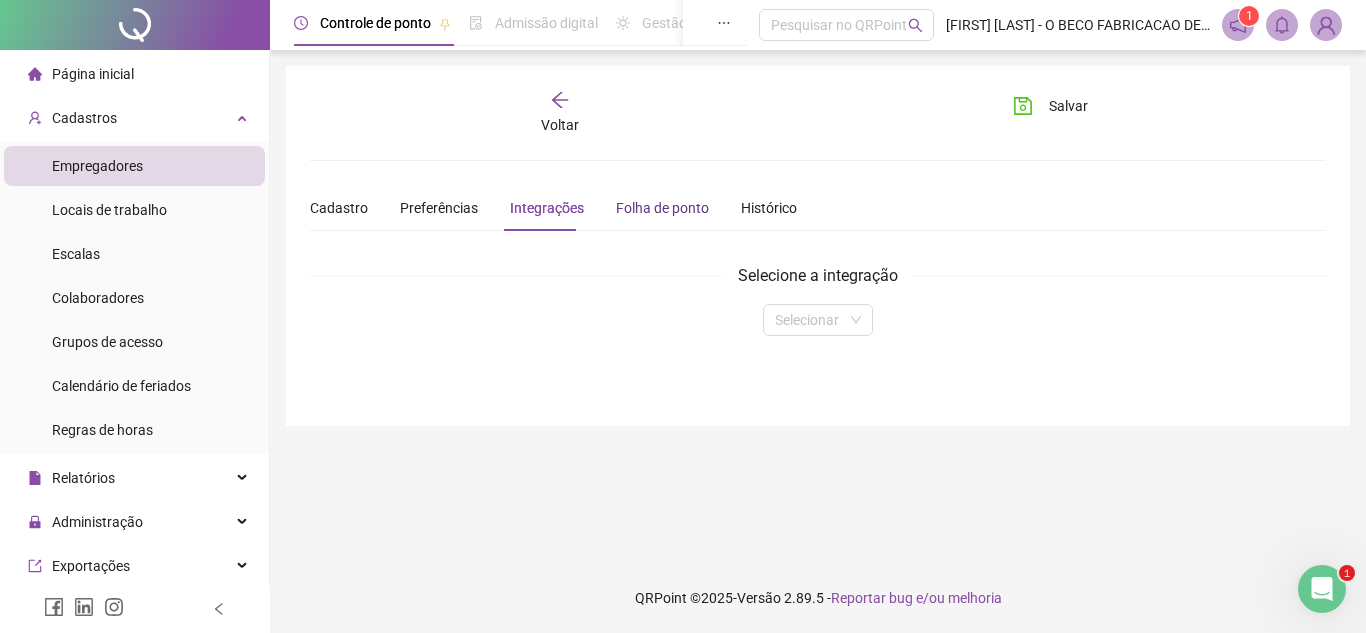 click on "Folha de ponto" at bounding box center (662, 208) 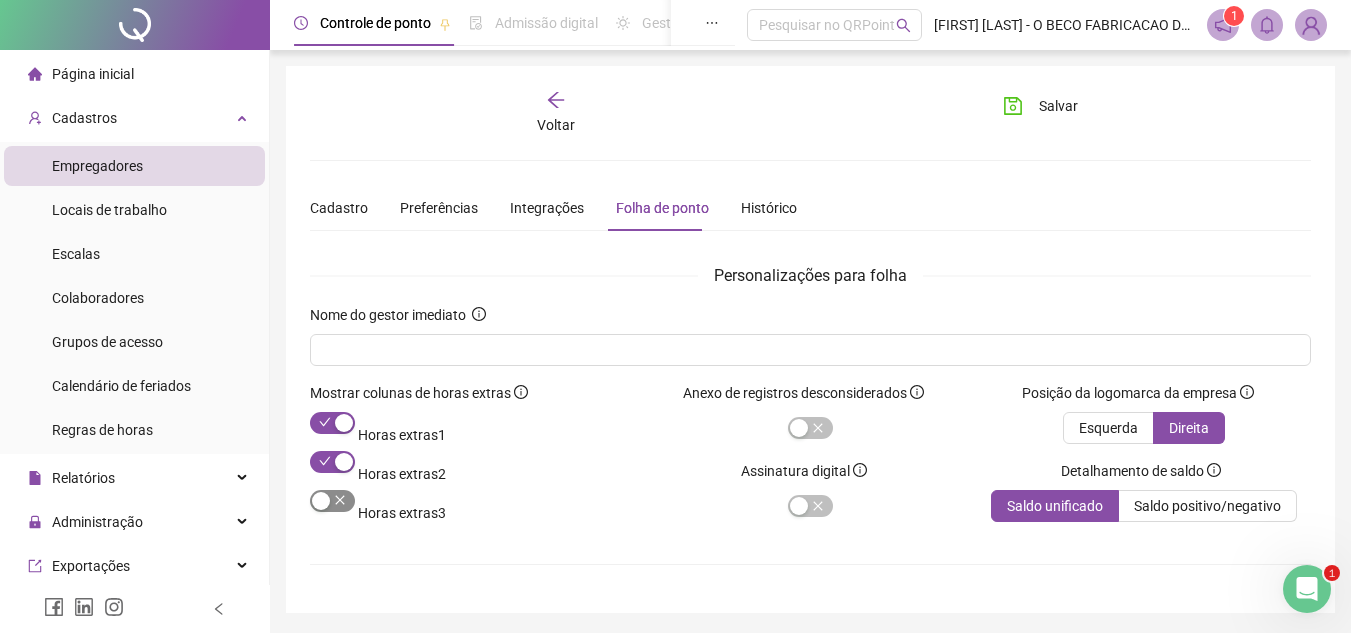 click at bounding box center (332, 501) 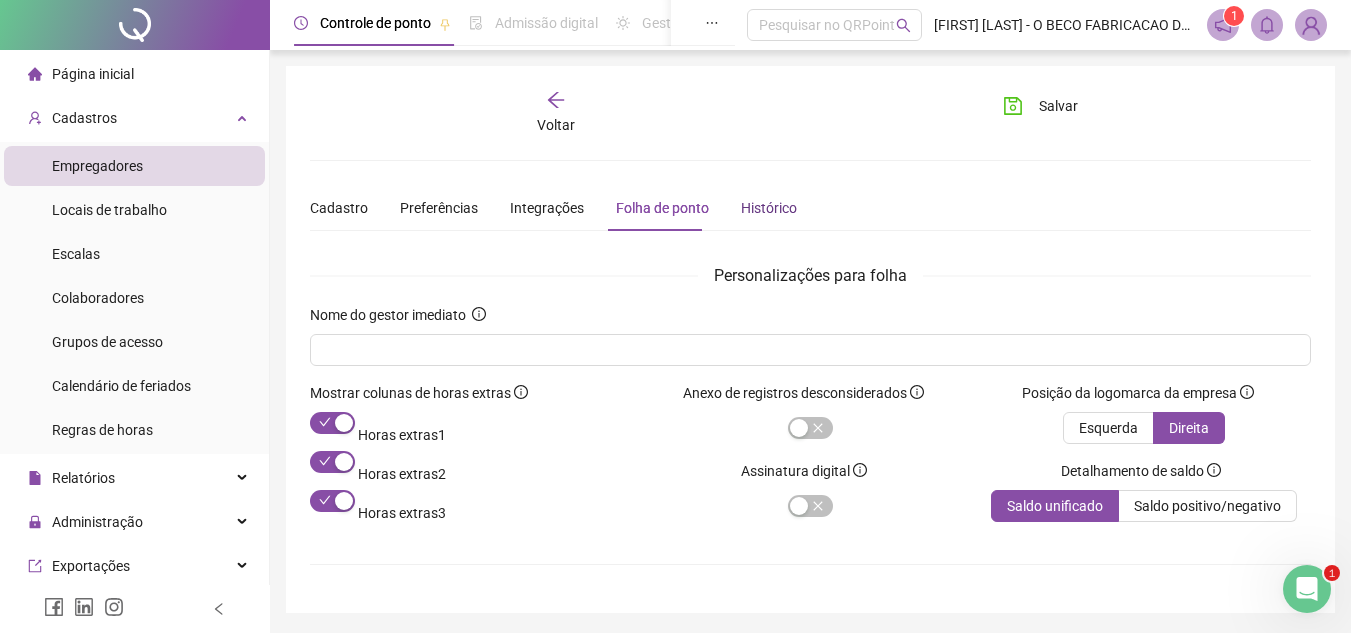 click on "Histórico" at bounding box center [769, 208] 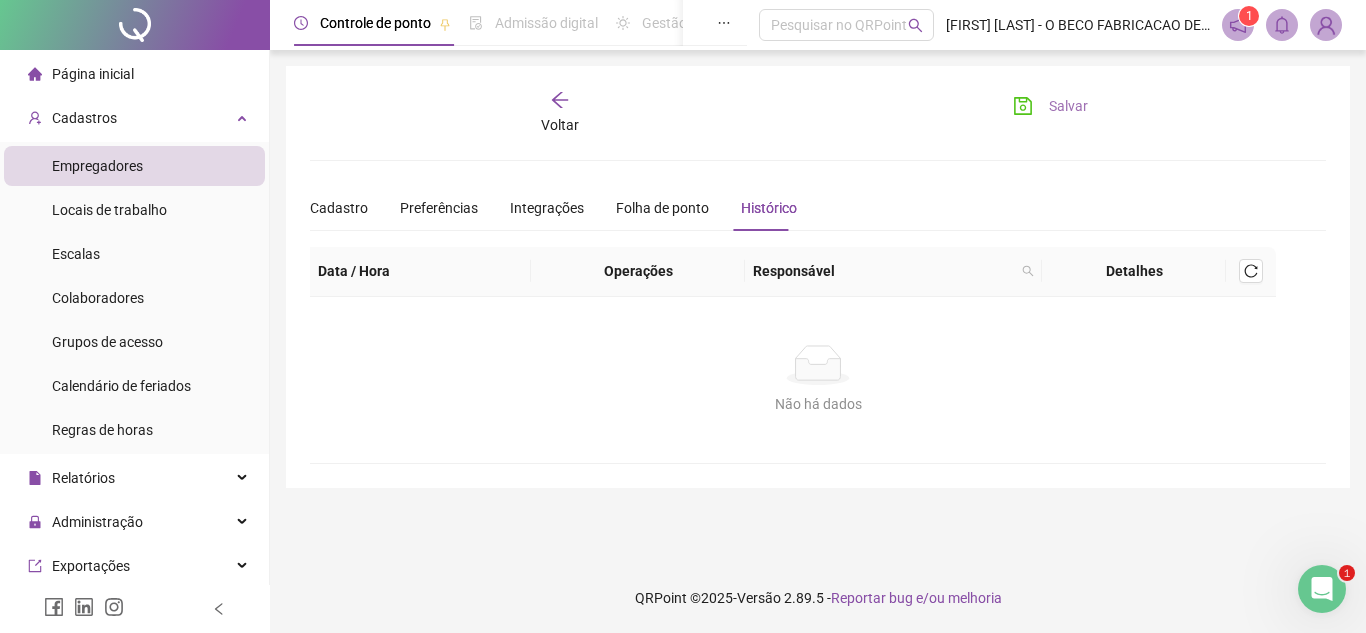 click on "Salvar" at bounding box center [1068, 106] 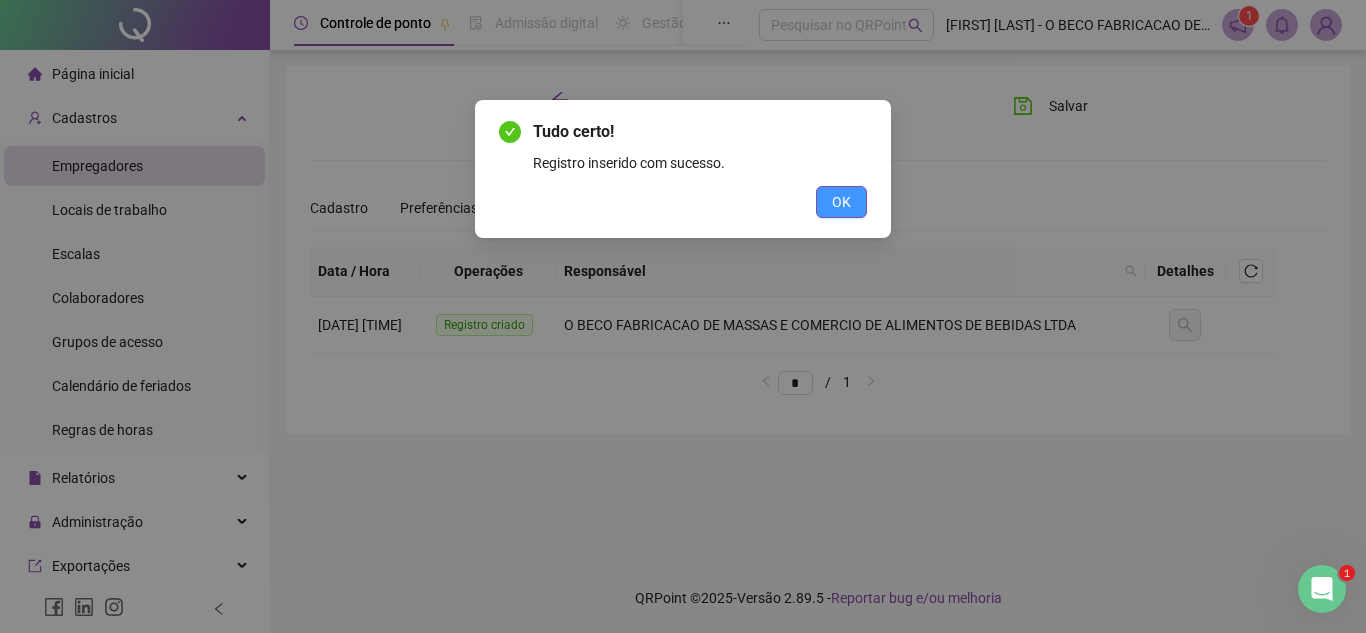 click on "OK" at bounding box center (841, 202) 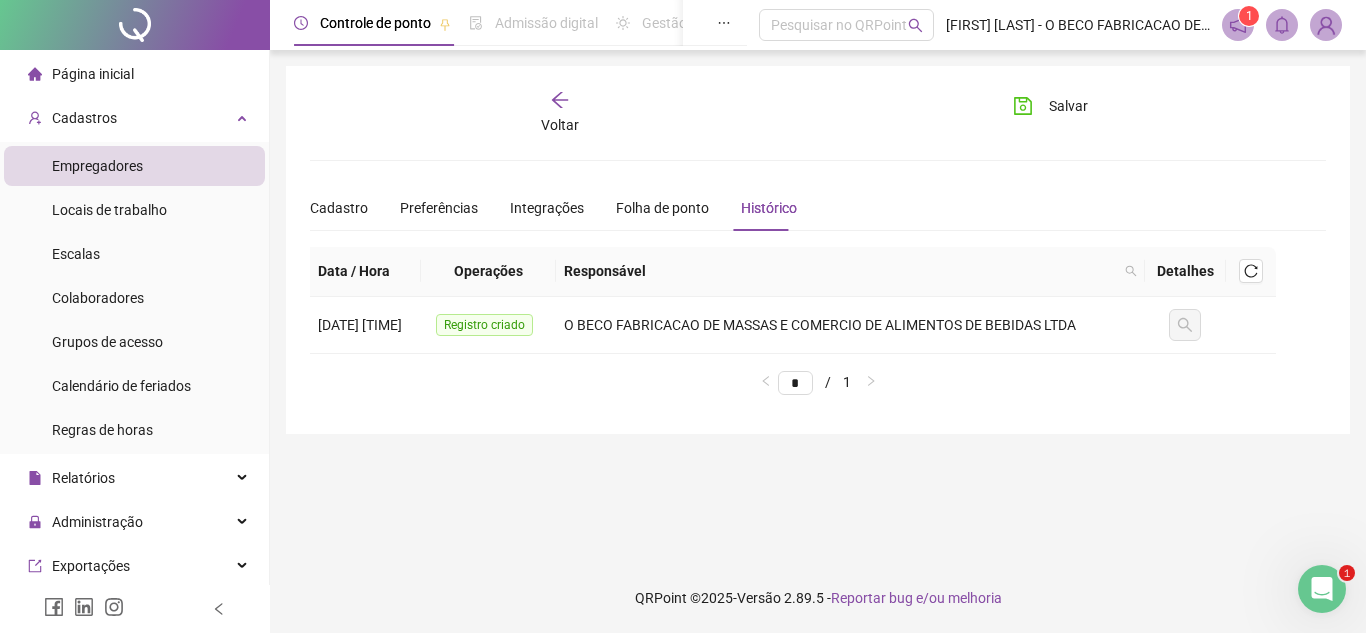 click on "Voltar" at bounding box center (560, 125) 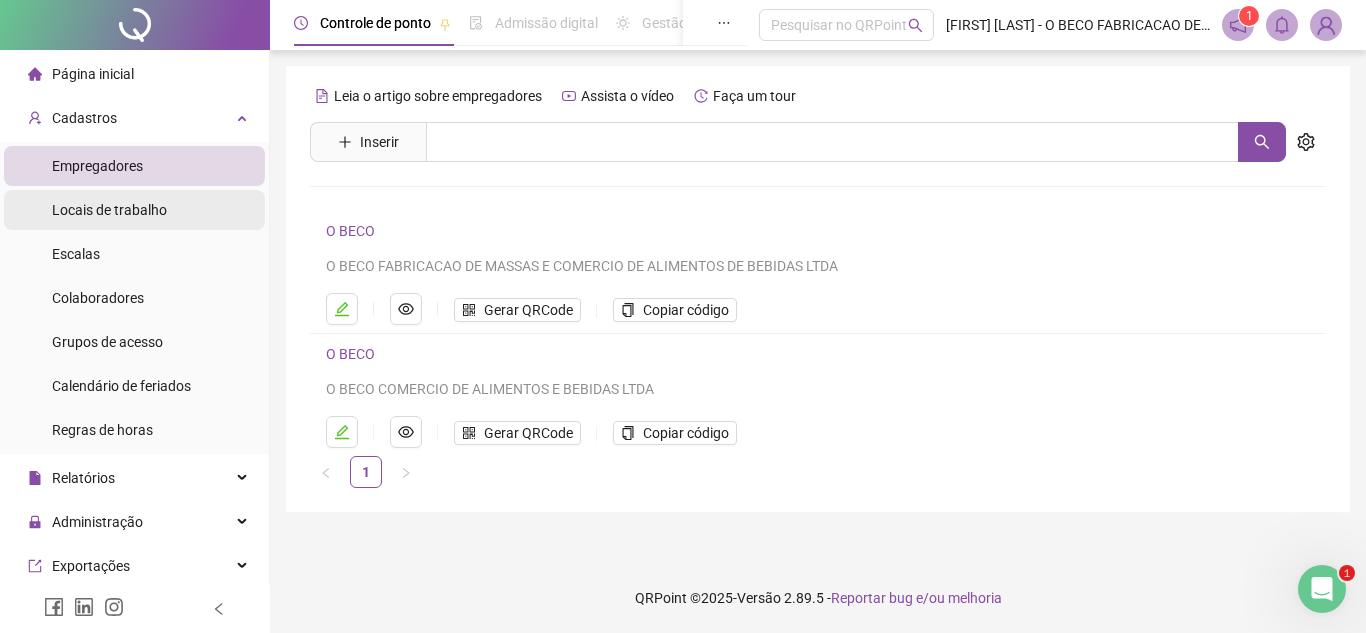click on "Locais de trabalho" at bounding box center (109, 210) 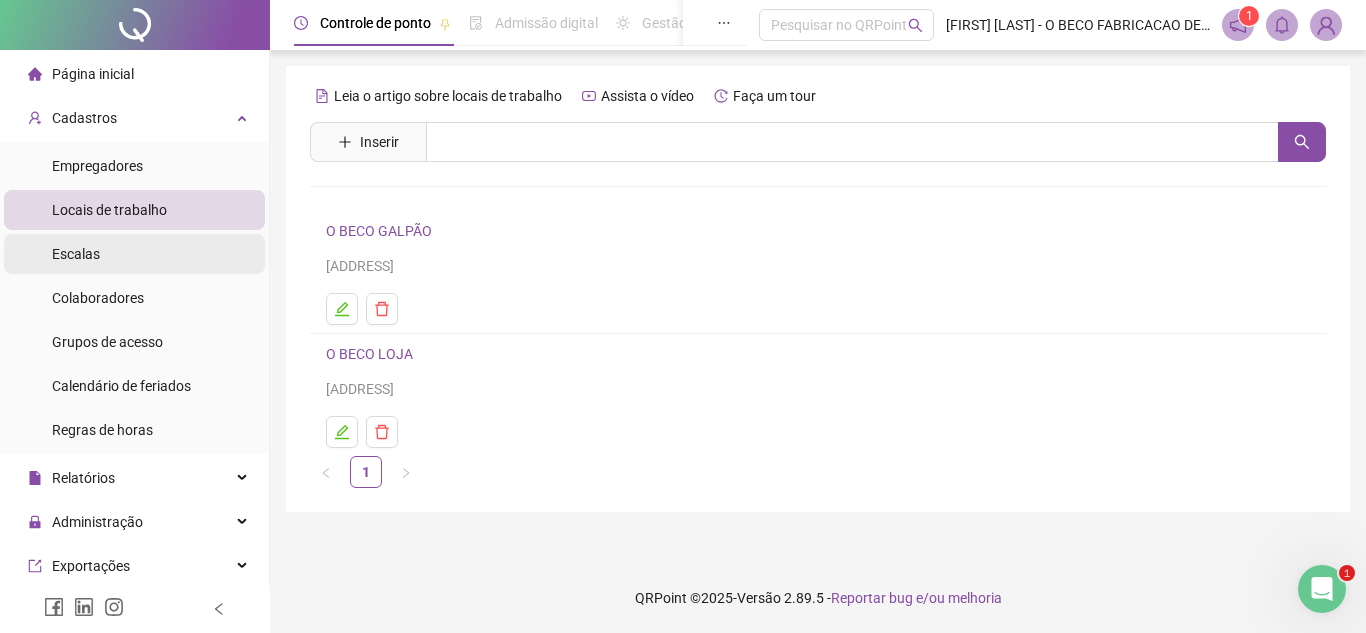 click on "Escalas" at bounding box center (134, 254) 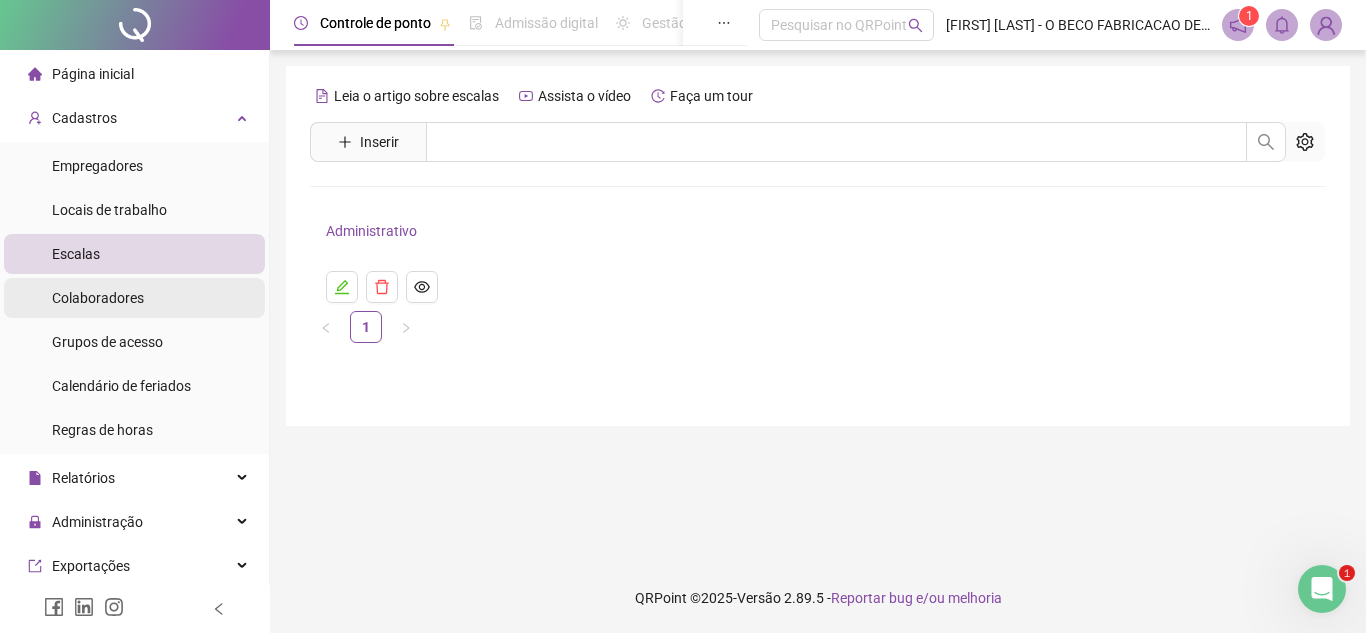 click on "Colaboradores" at bounding box center [134, 298] 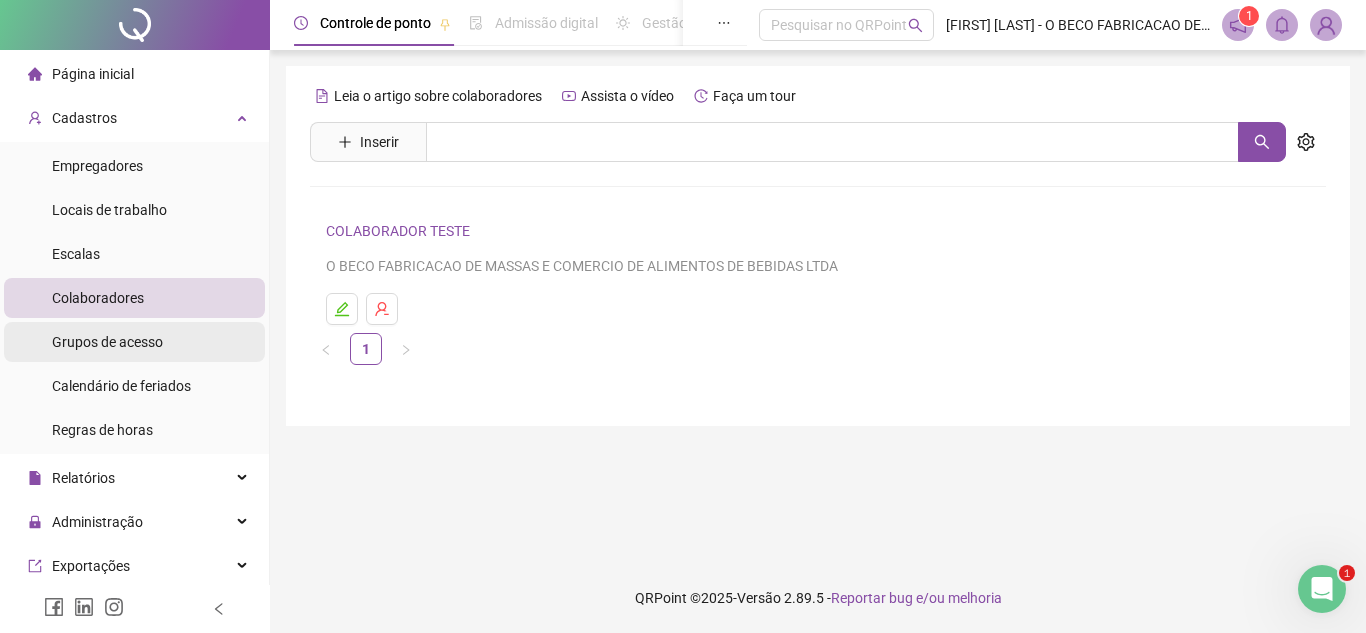 click on "Grupos de acesso" at bounding box center (134, 342) 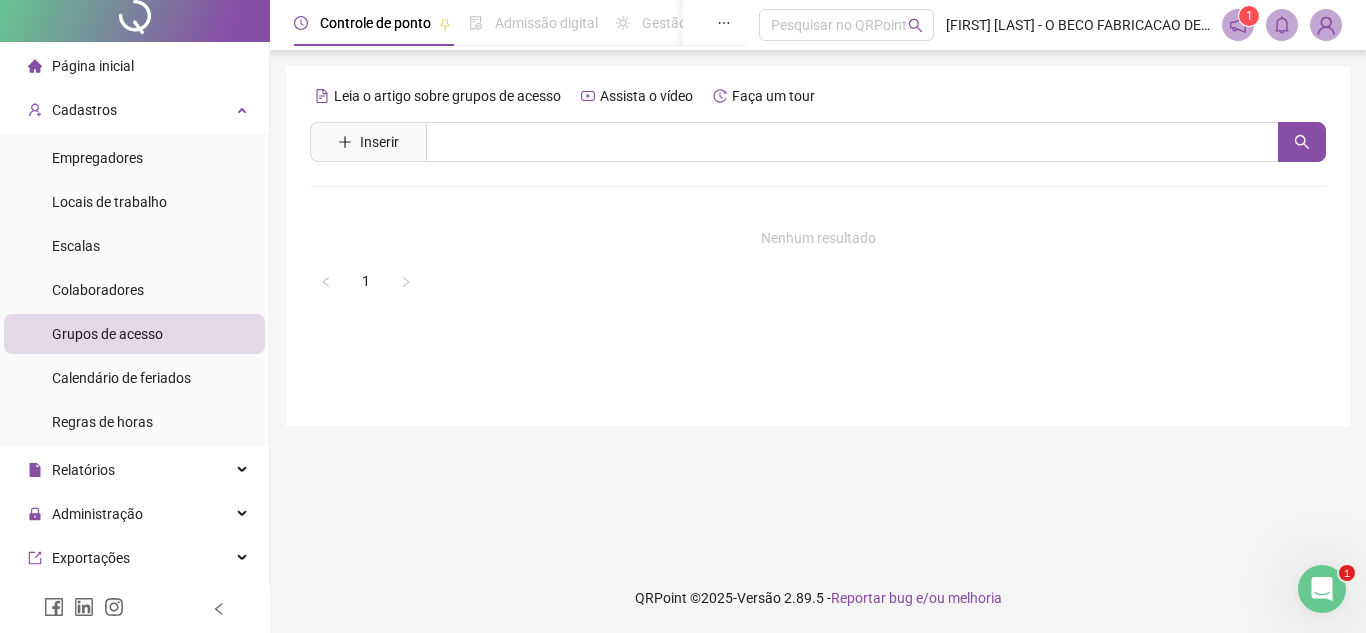 scroll, scrollTop: 0, scrollLeft: 0, axis: both 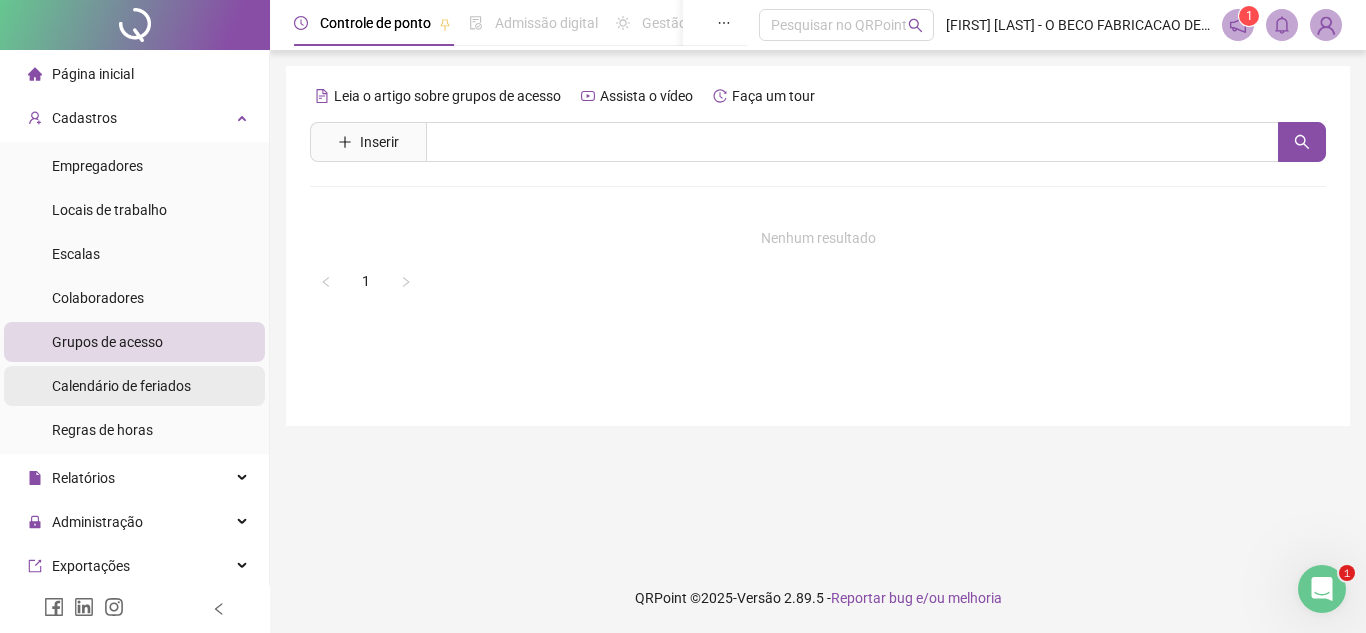 click on "Calendário de feriados" at bounding box center [121, 386] 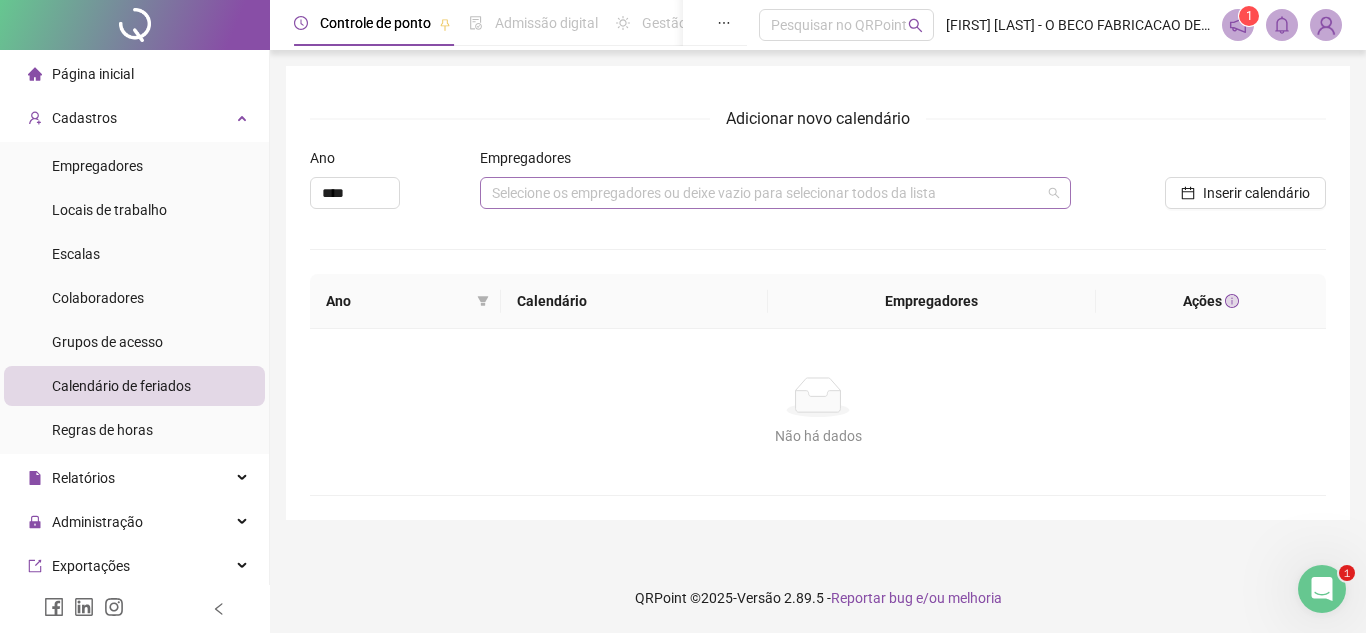 click on "Selecione os empregadores ou deixe vazio para selecionar todos da lista" at bounding box center (776, 193) 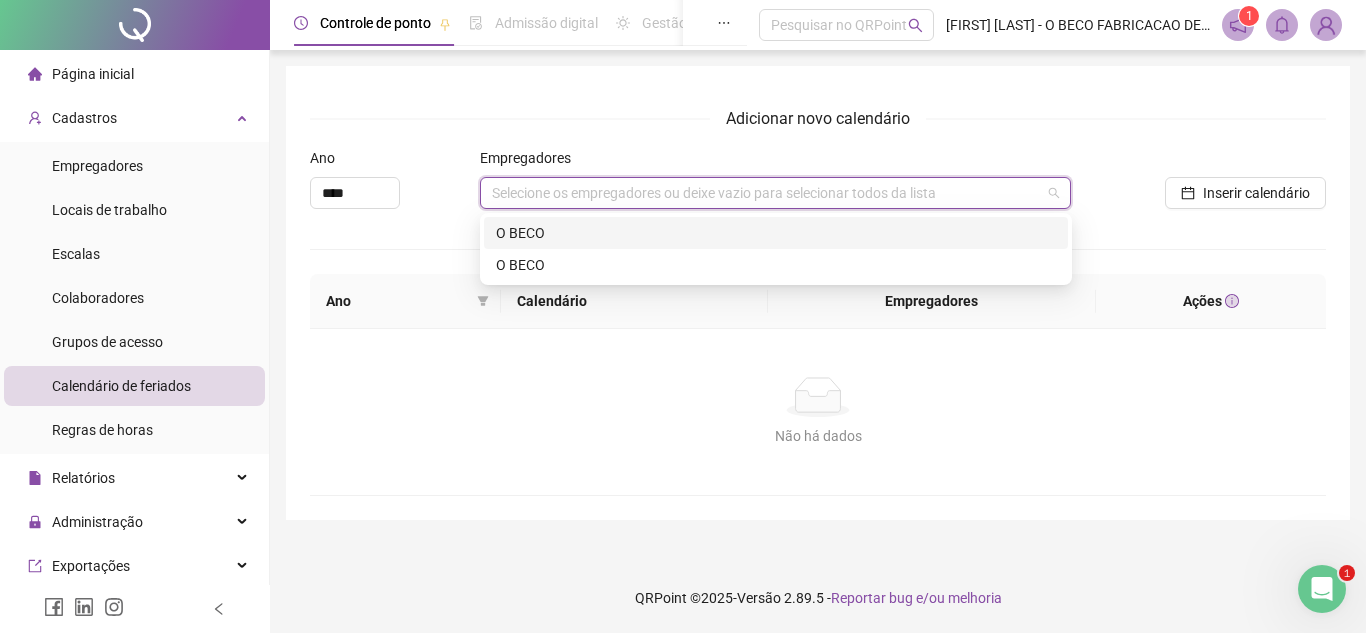 click on "O BECO" at bounding box center [776, 233] 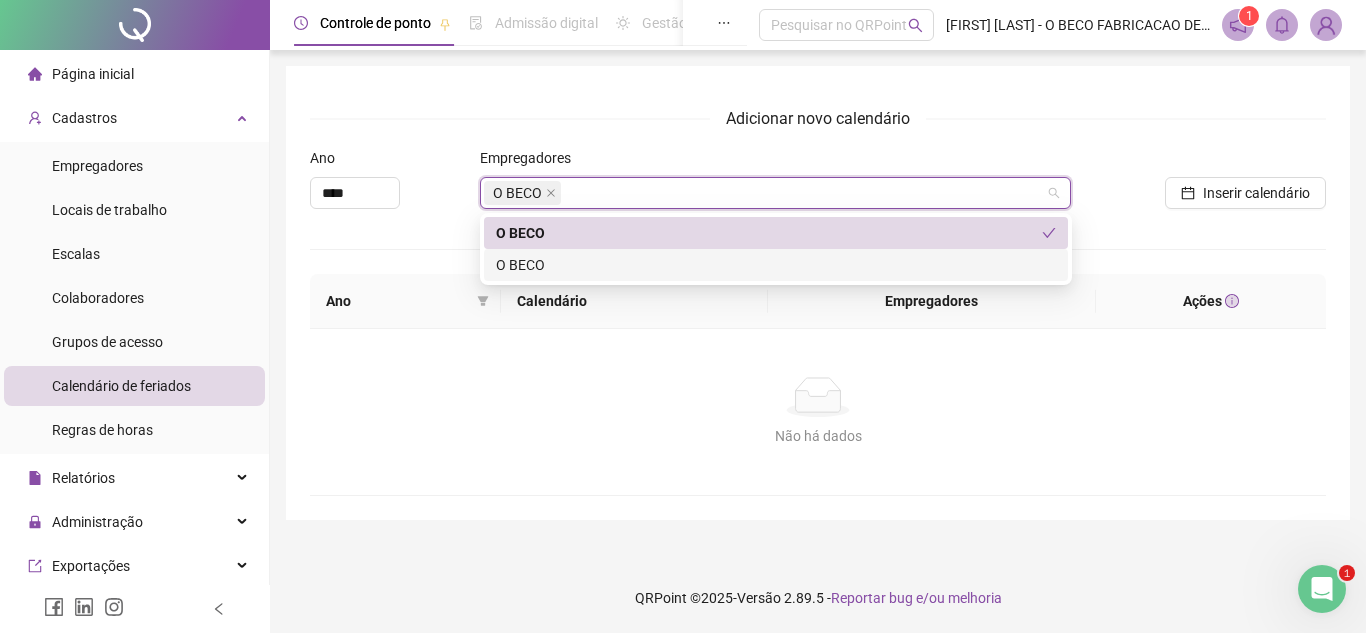 click on "O BECO" at bounding box center [776, 265] 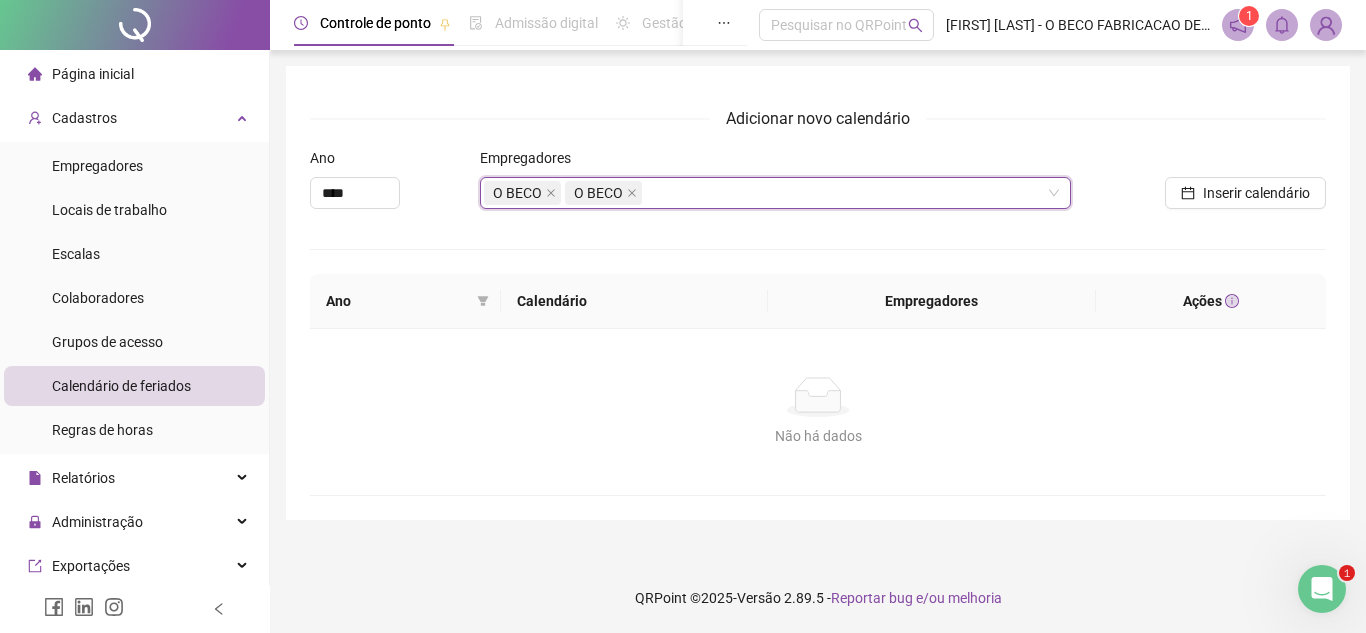 click on "Não há dados" at bounding box center [818, 436] 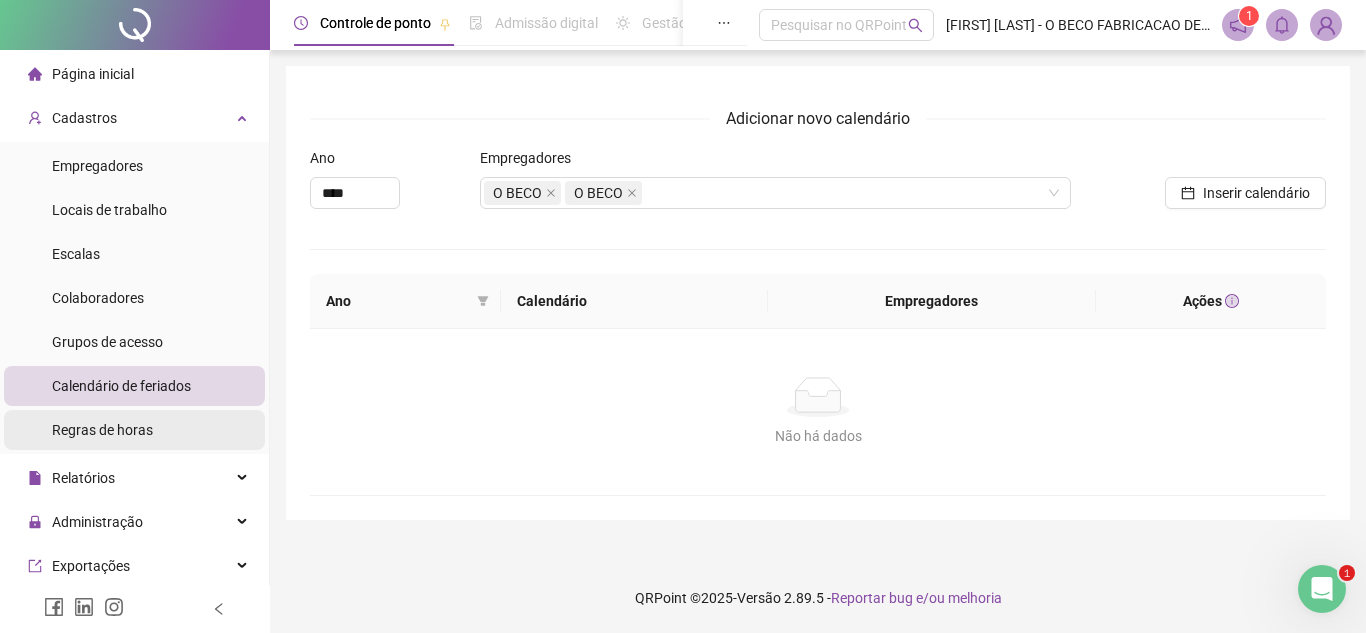 click on "Regras de horas" at bounding box center [102, 430] 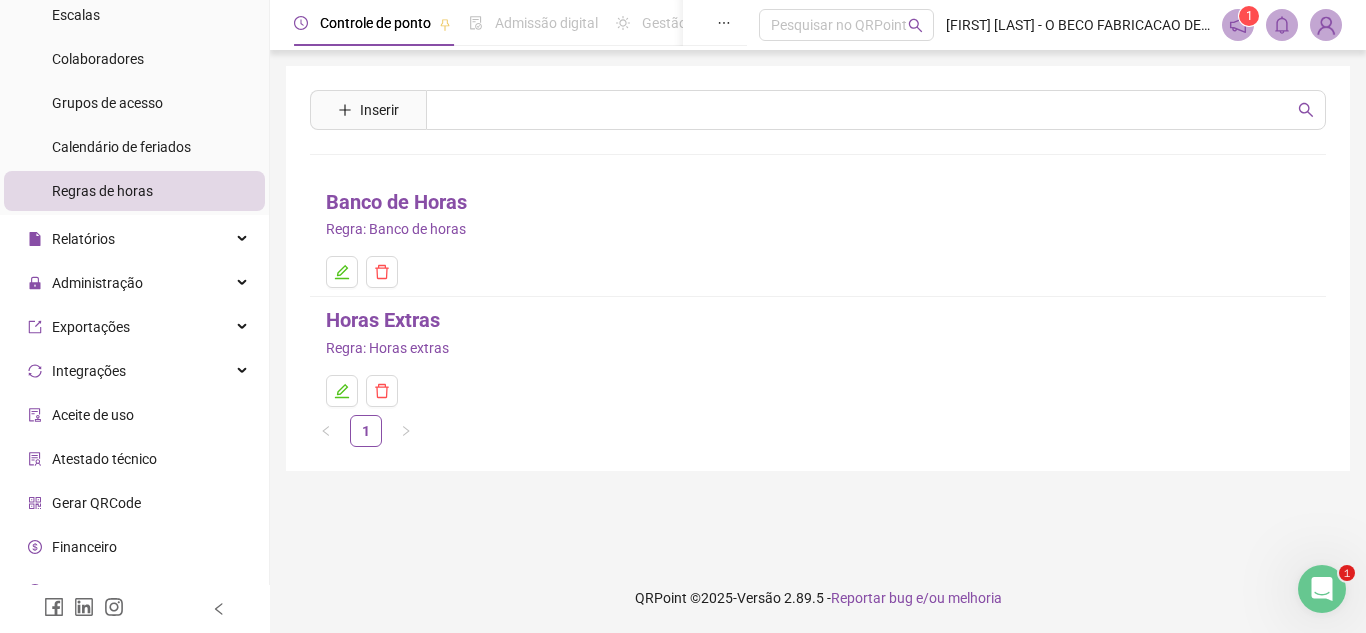 scroll, scrollTop: 241, scrollLeft: 0, axis: vertical 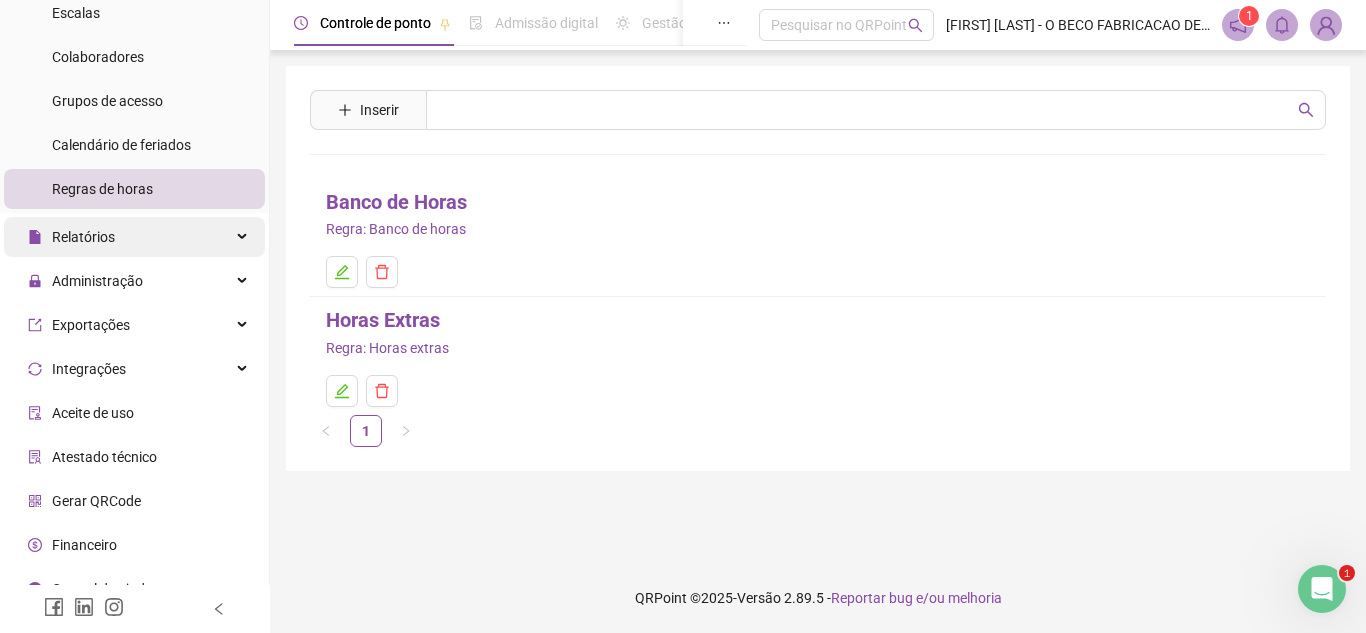 click on "Relatórios" at bounding box center [134, 237] 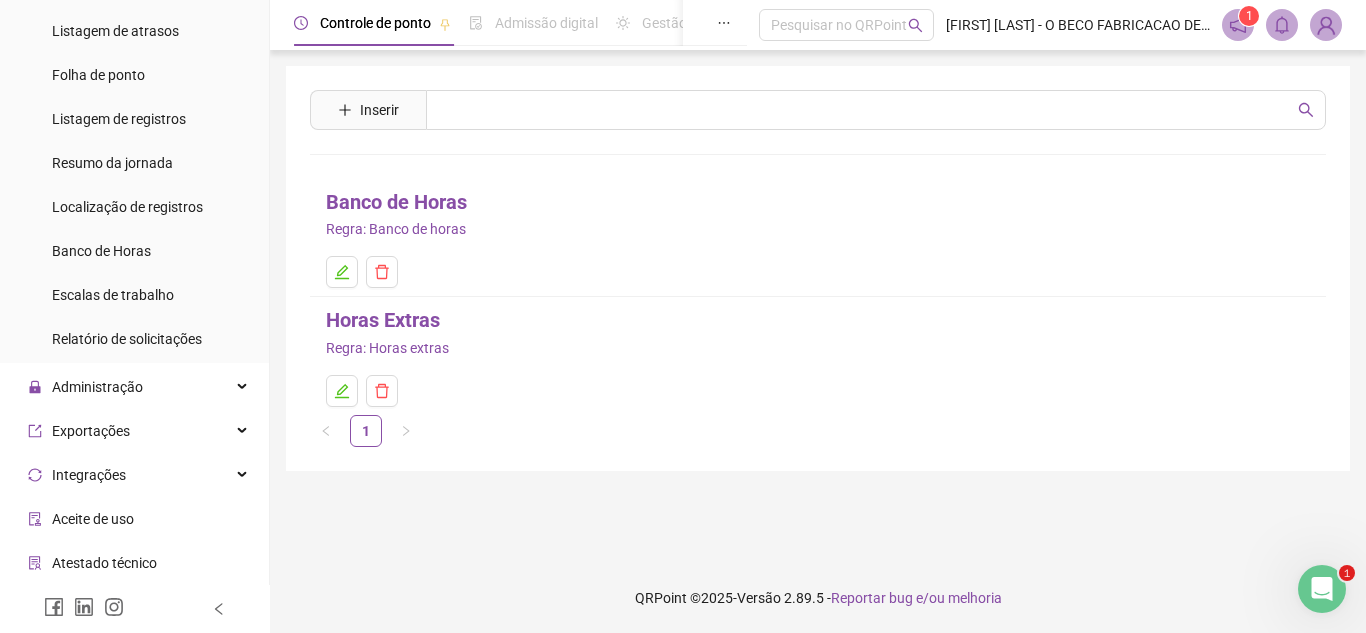 scroll, scrollTop: 548, scrollLeft: 0, axis: vertical 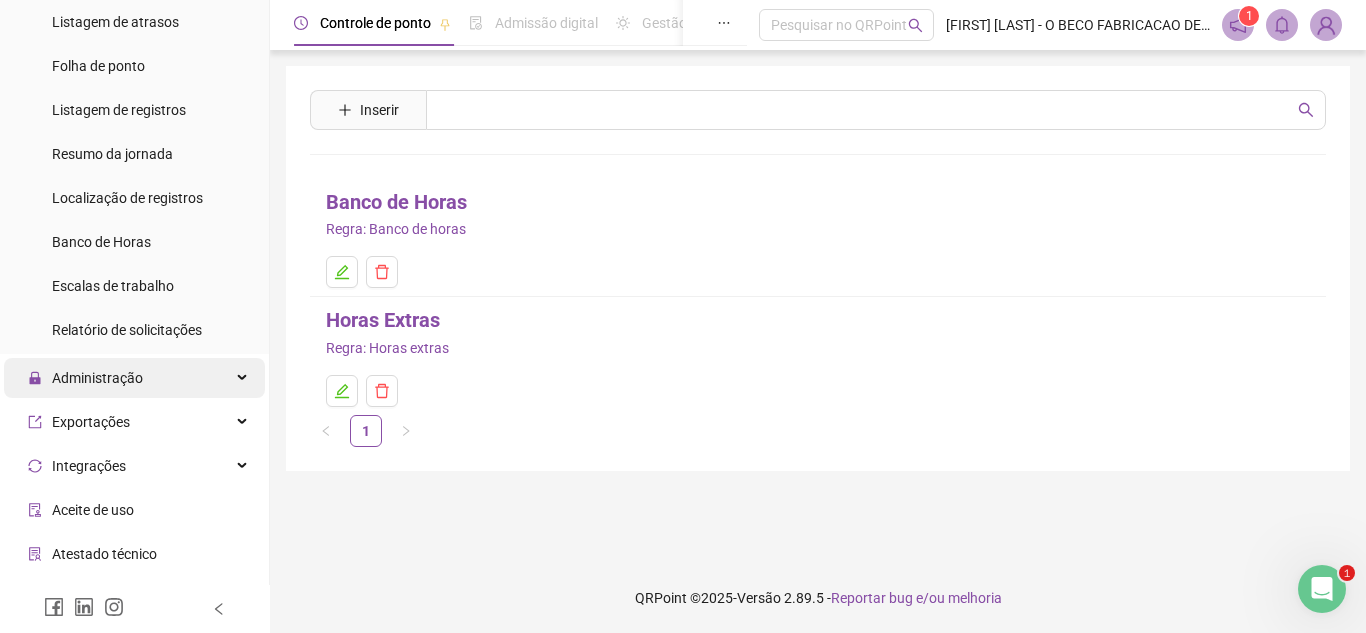 click on "Administração" at bounding box center (134, 378) 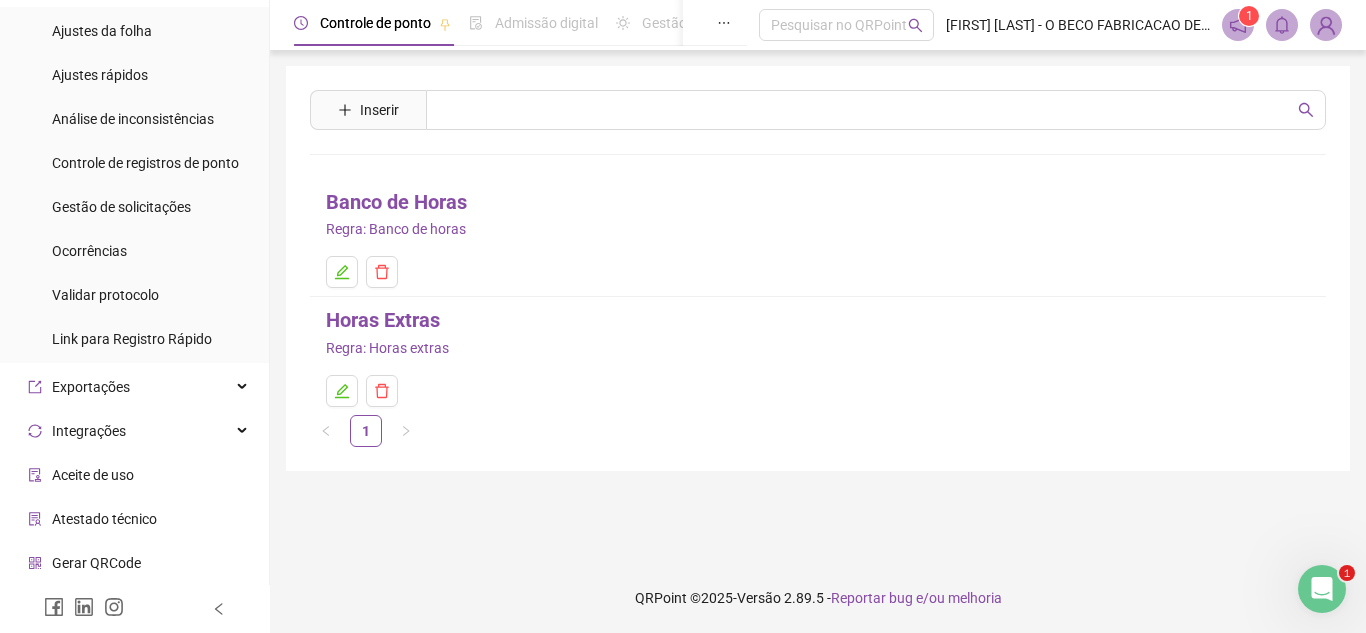 scroll, scrollTop: 951, scrollLeft: 0, axis: vertical 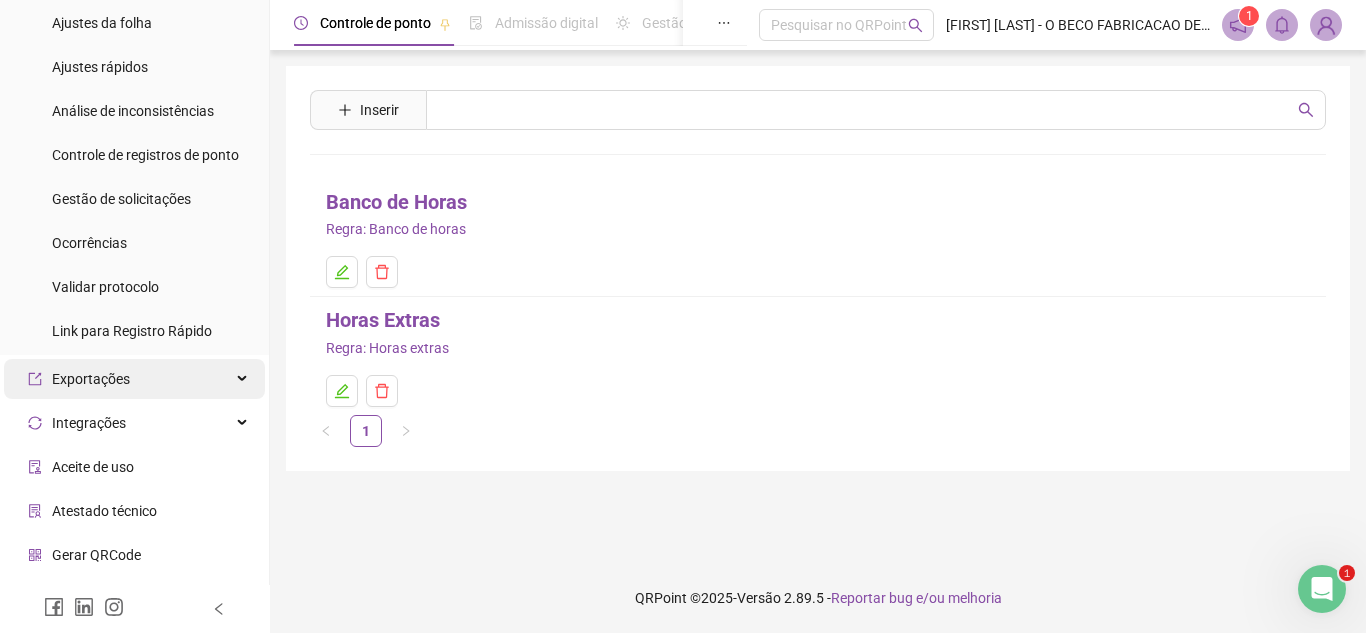 click on "Exportações" at bounding box center (134, 379) 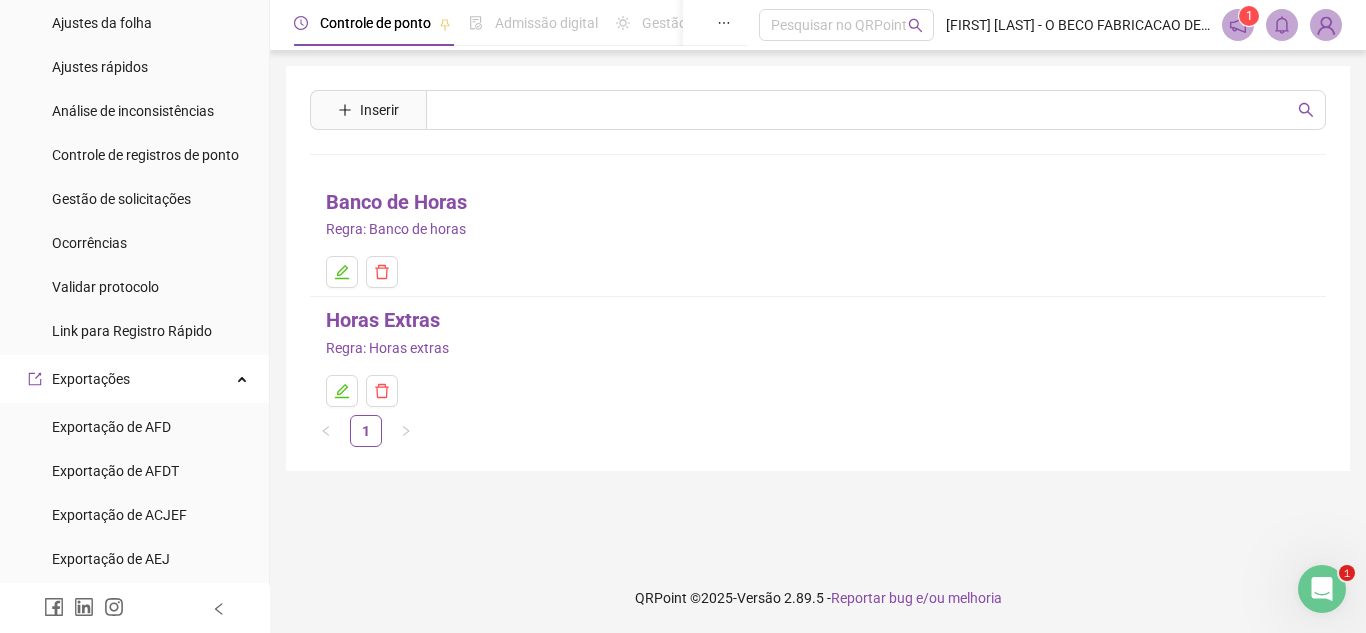 scroll, scrollTop: 1153, scrollLeft: 0, axis: vertical 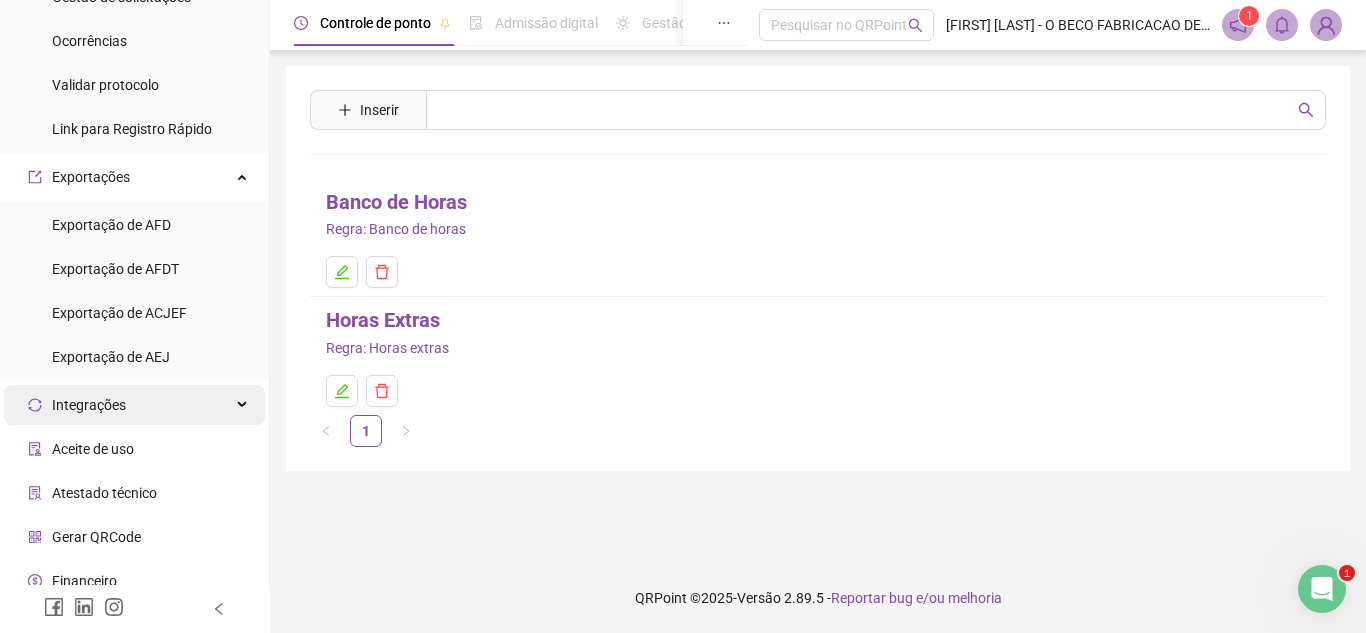click on "Integrações" at bounding box center [134, 405] 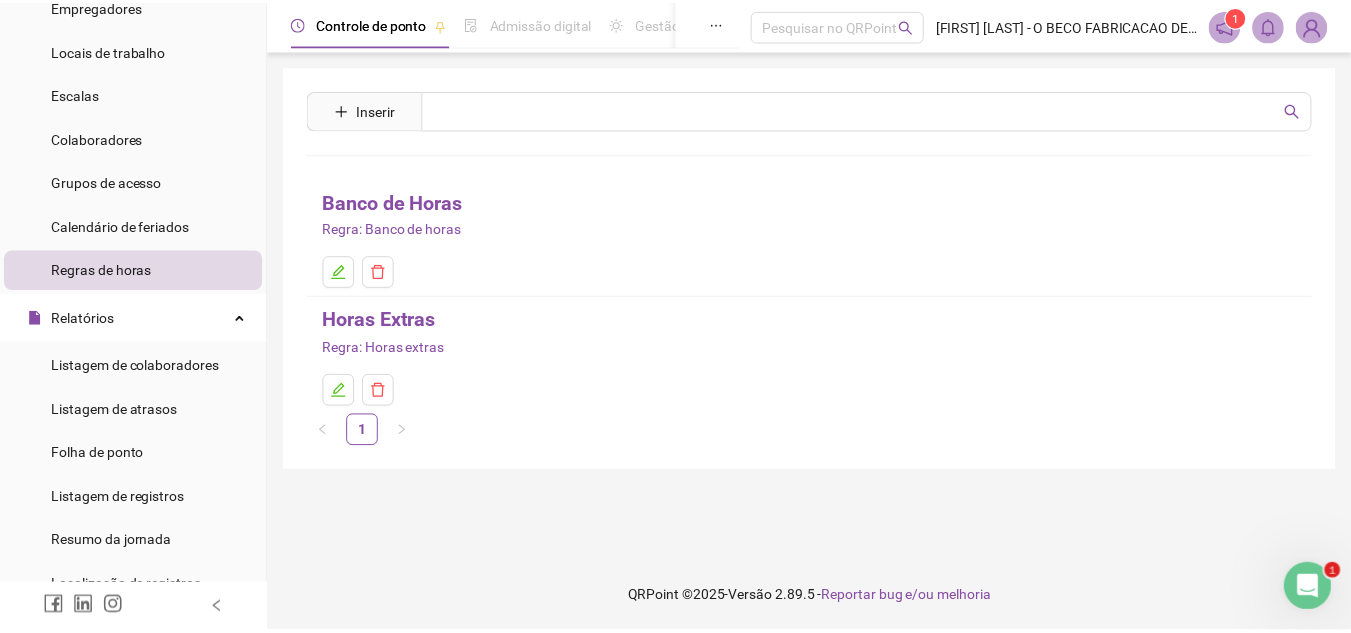 scroll, scrollTop: 0, scrollLeft: 0, axis: both 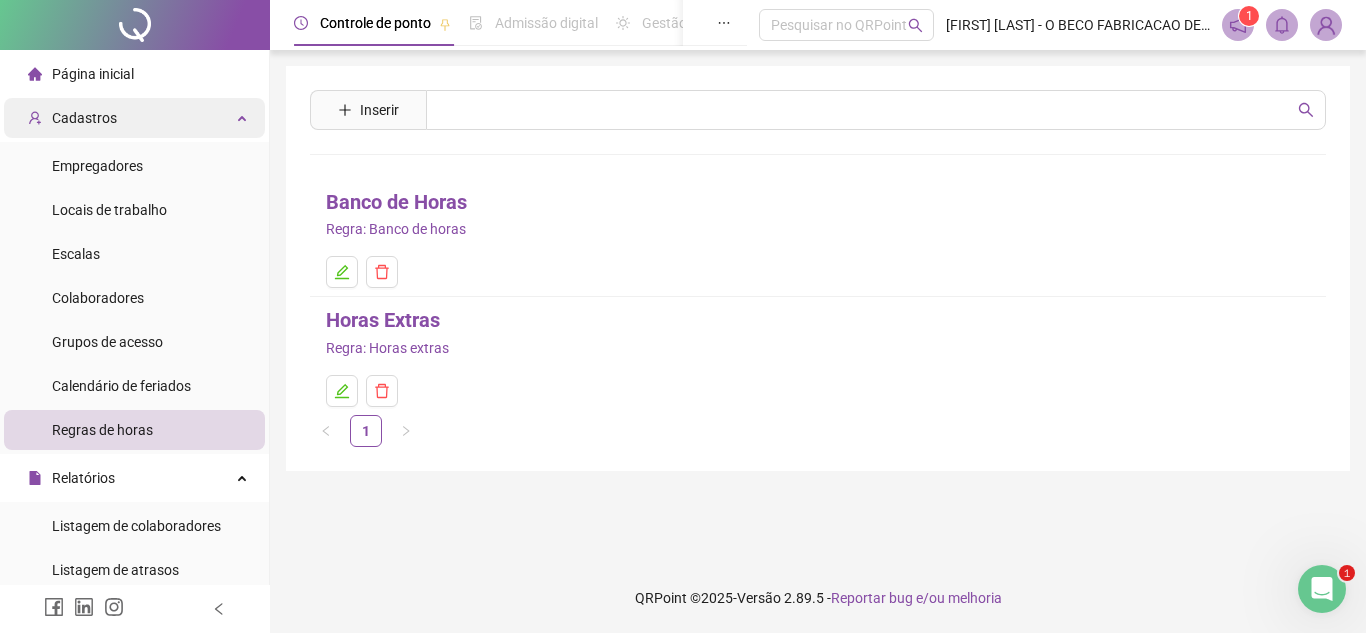 click on "Cadastros" at bounding box center [134, 118] 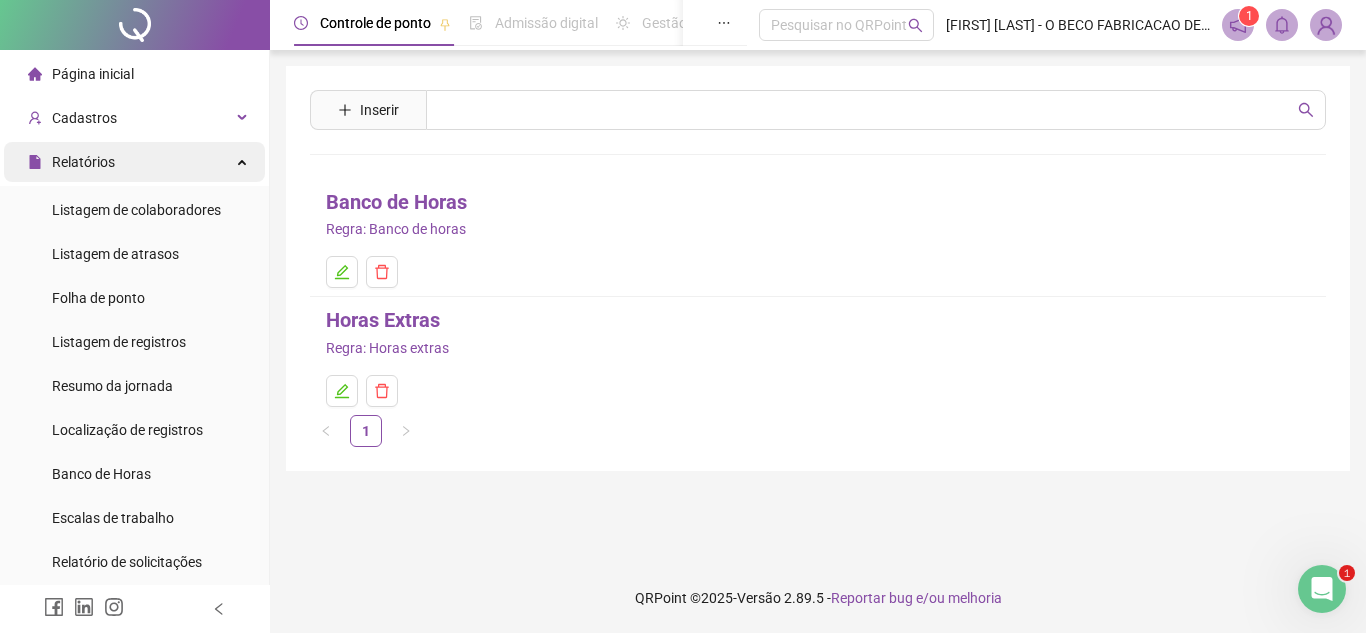 click on "Relatórios" at bounding box center (134, 162) 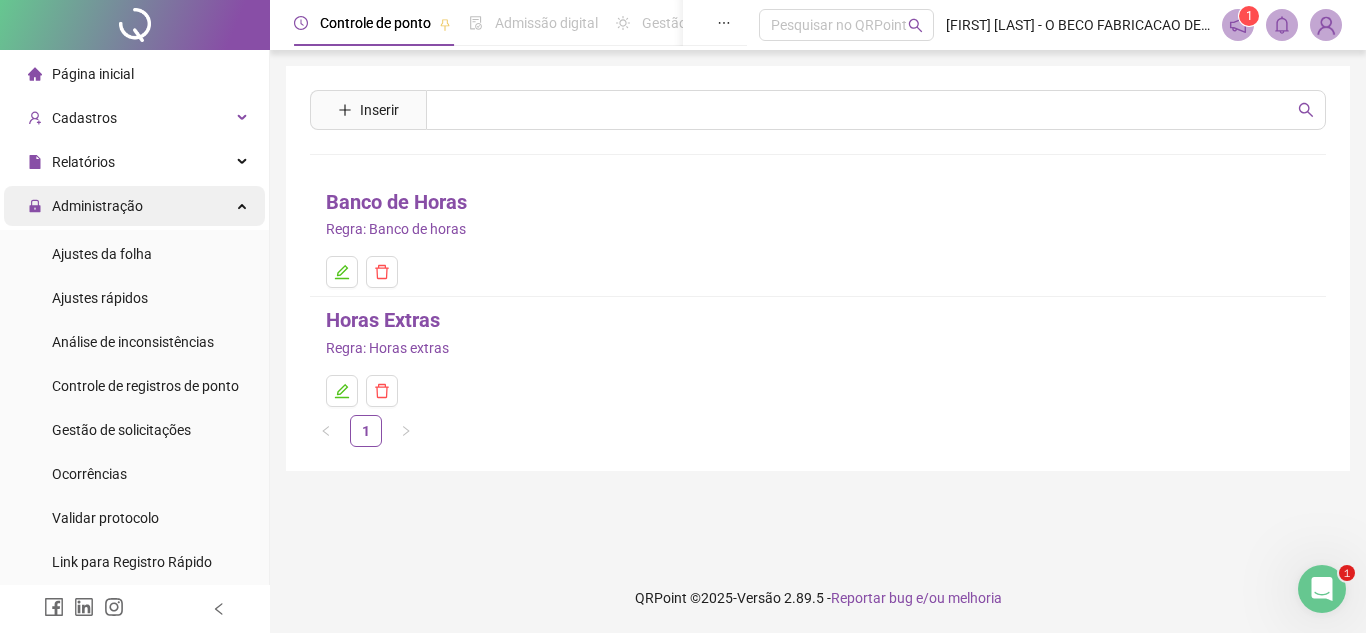 click on "Administração" at bounding box center [134, 206] 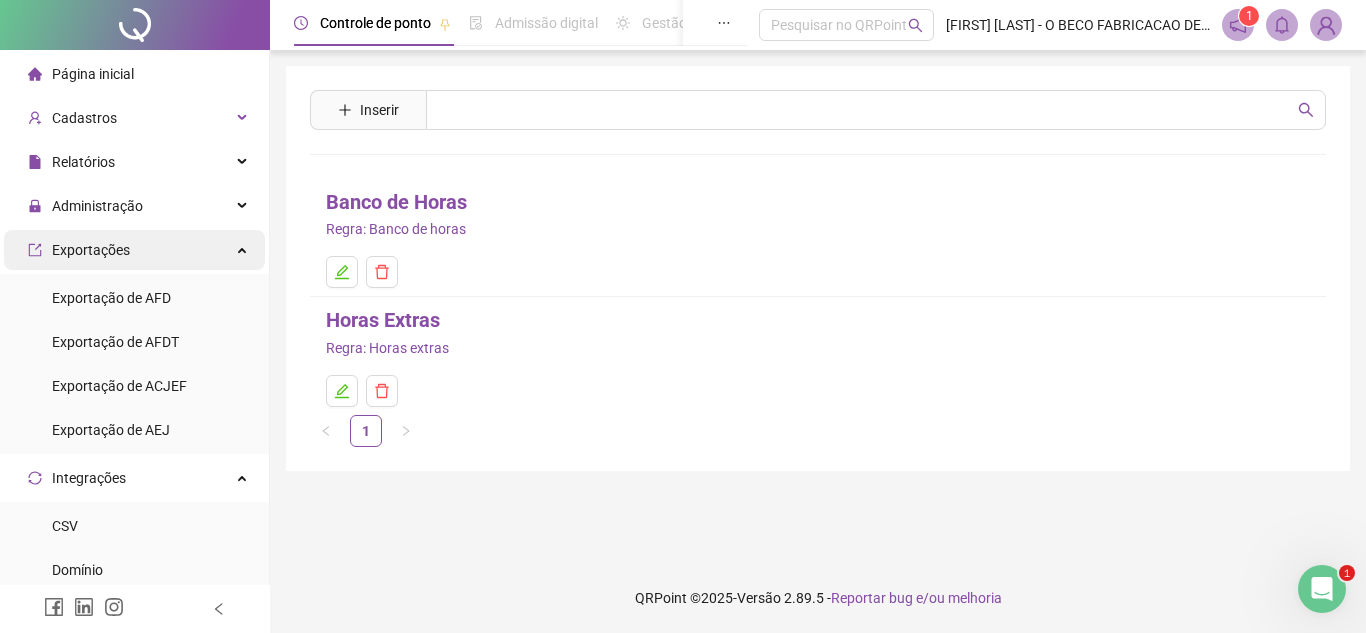 click on "Exportações" at bounding box center [134, 250] 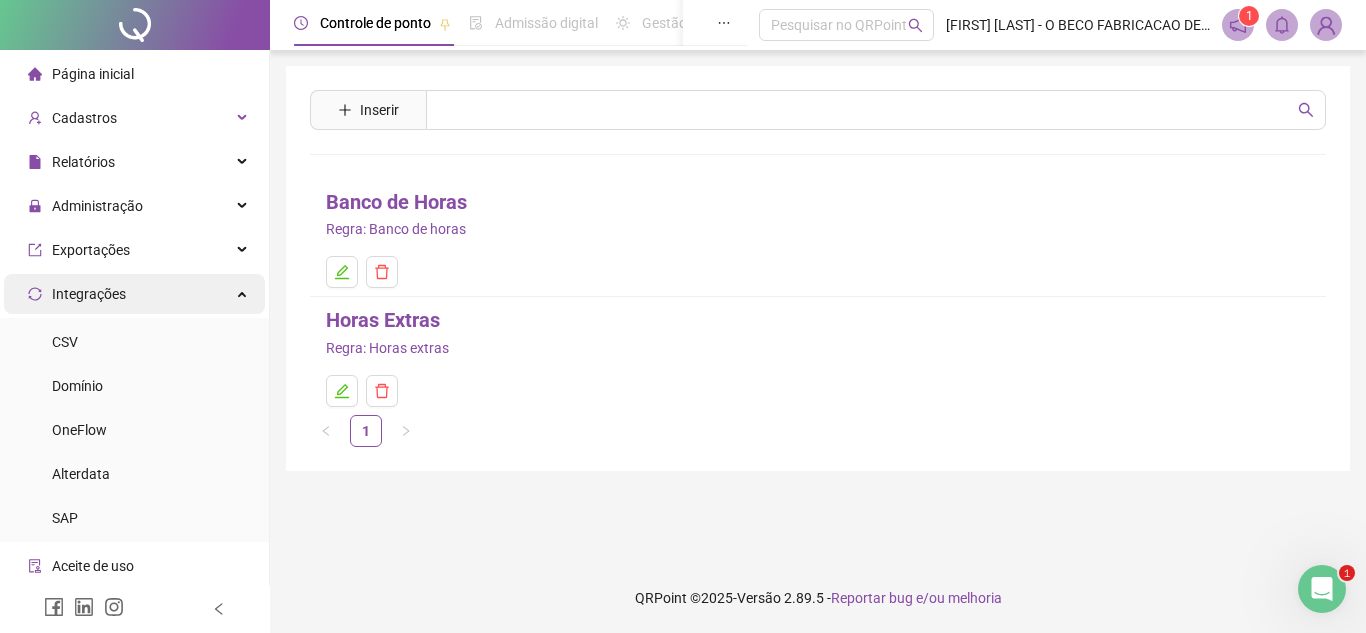 click on "Integrações" at bounding box center [134, 294] 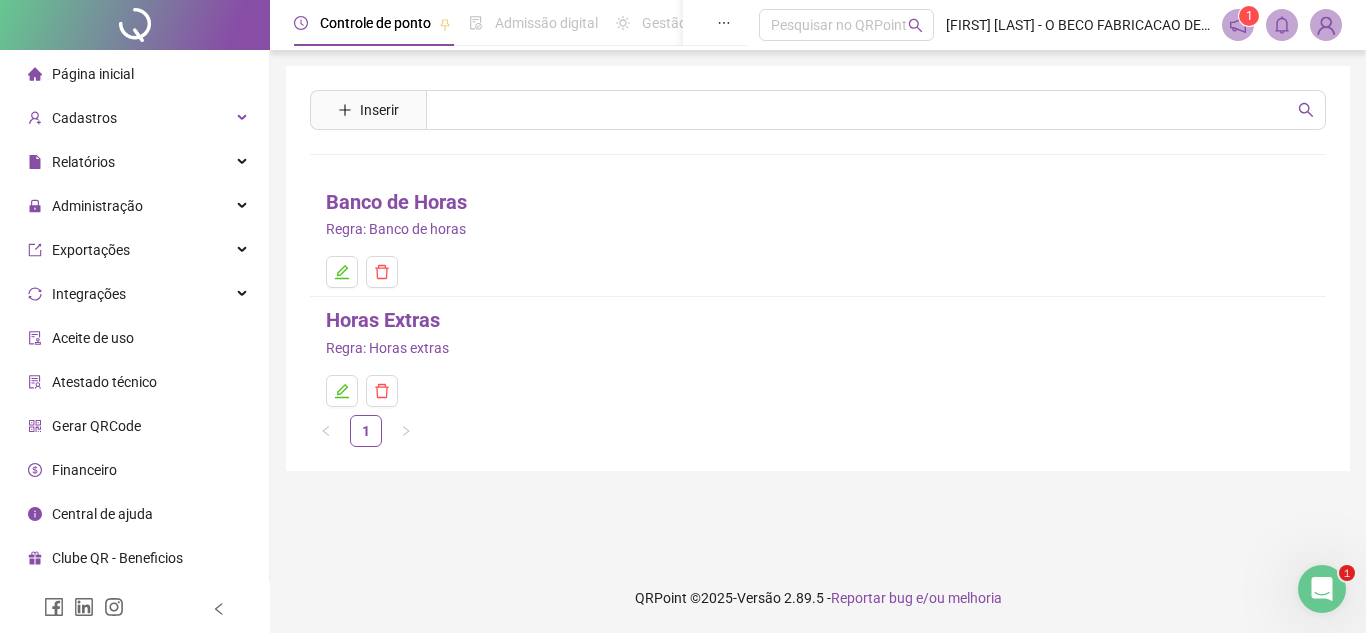 click on "Página inicial" at bounding box center [93, 74] 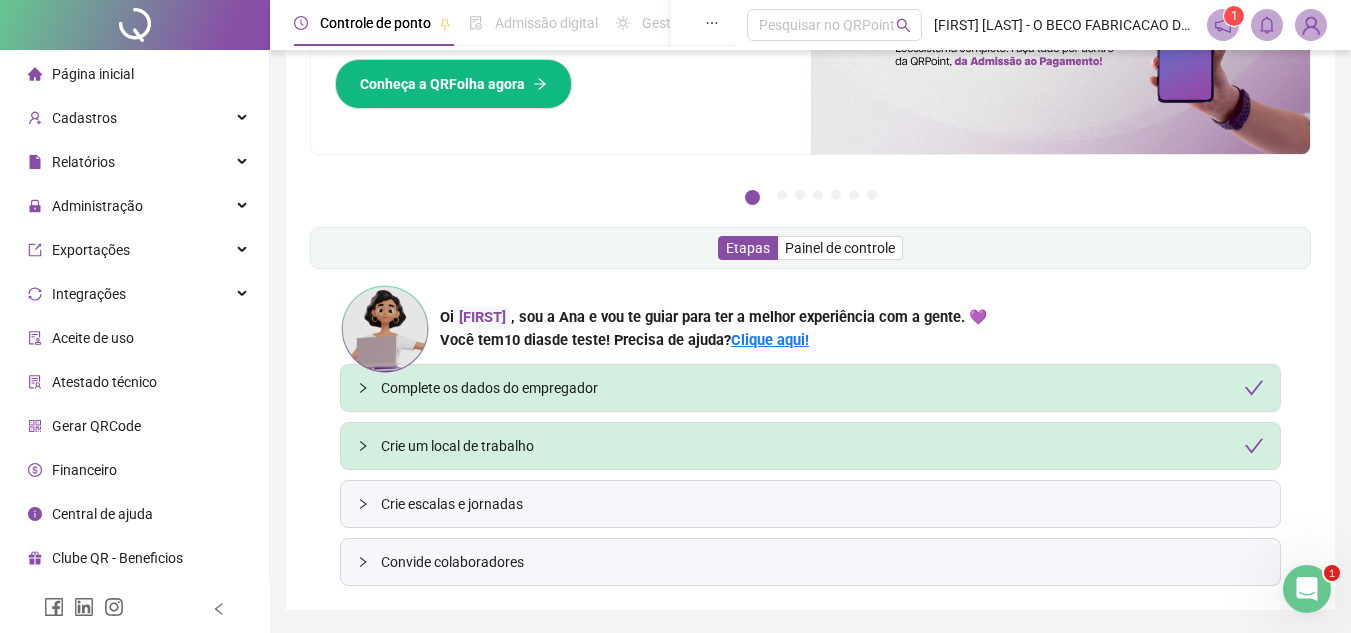 scroll, scrollTop: 0, scrollLeft: 0, axis: both 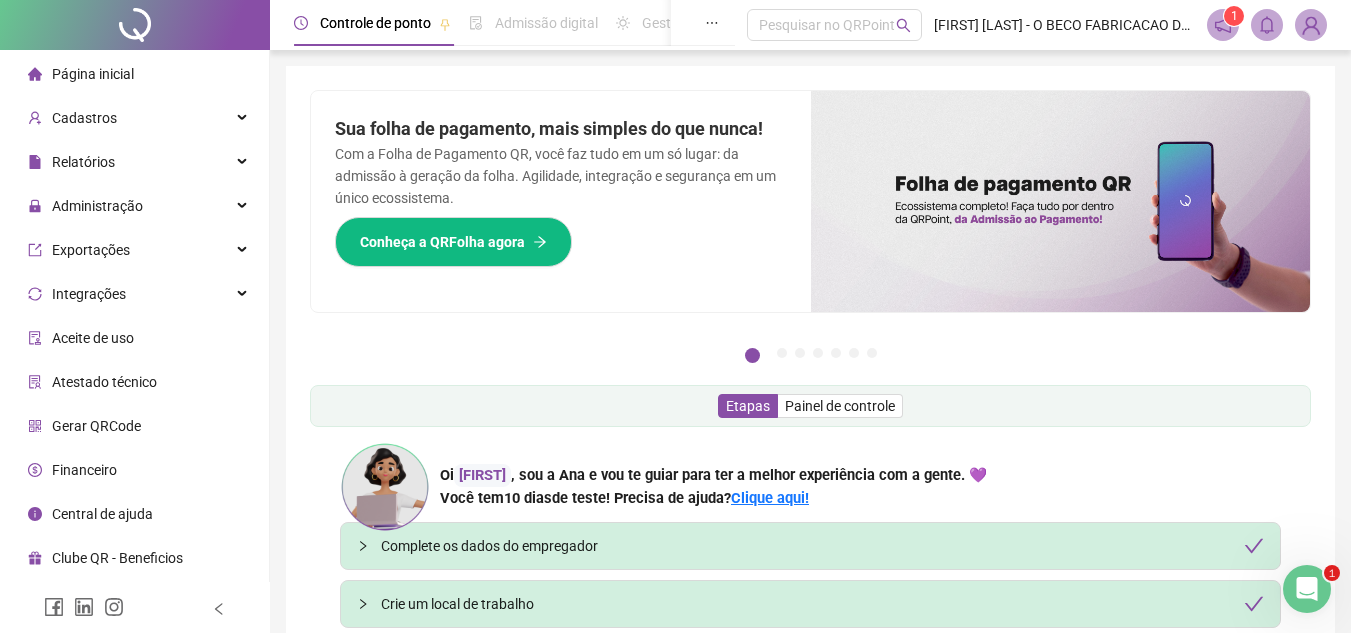 click on "[FIRST] [LAST] - O BECO FABRICACAO DE MASSAS E COMERCIO DE ALIMENTOS DE BEBIDAS LTDA" at bounding box center (1064, 25) 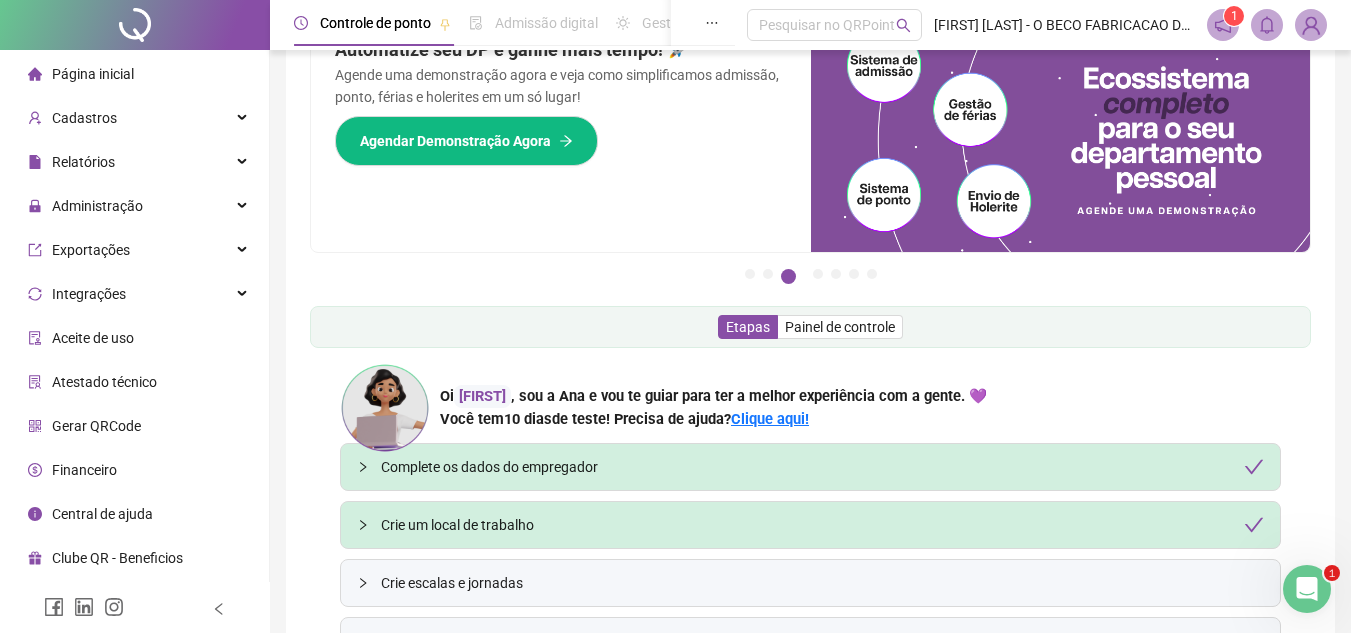 scroll, scrollTop: 0, scrollLeft: 0, axis: both 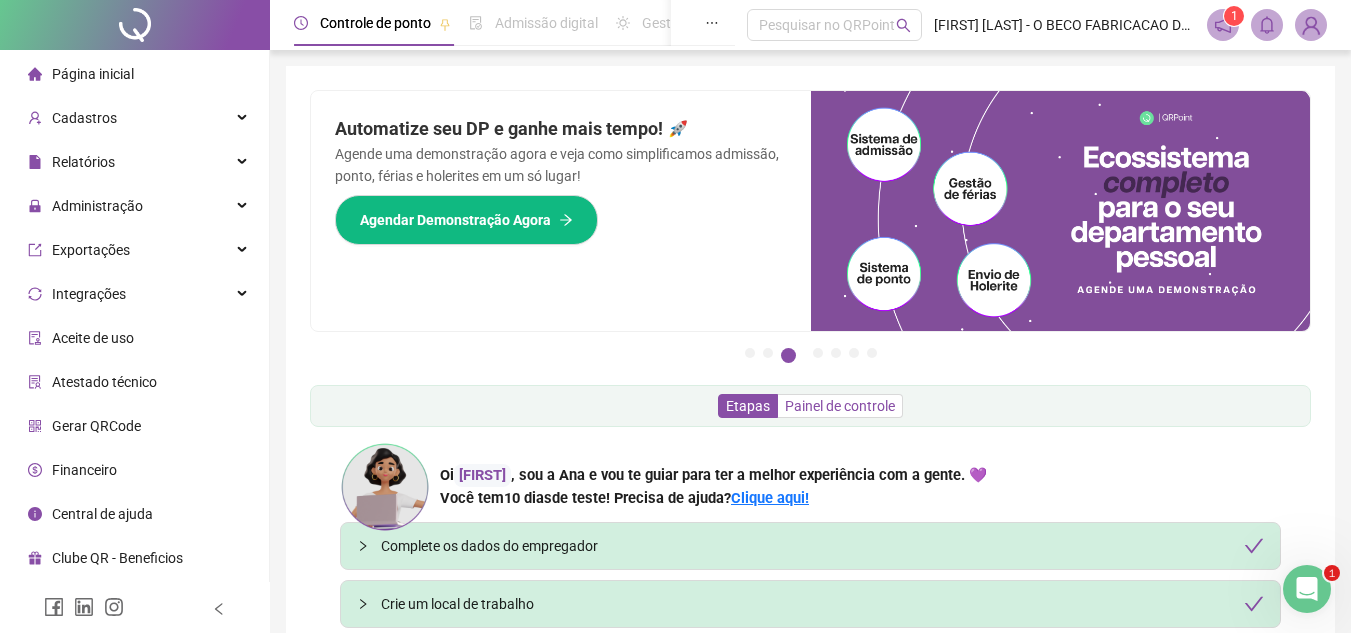 click on "Painel de controle" at bounding box center [840, 406] 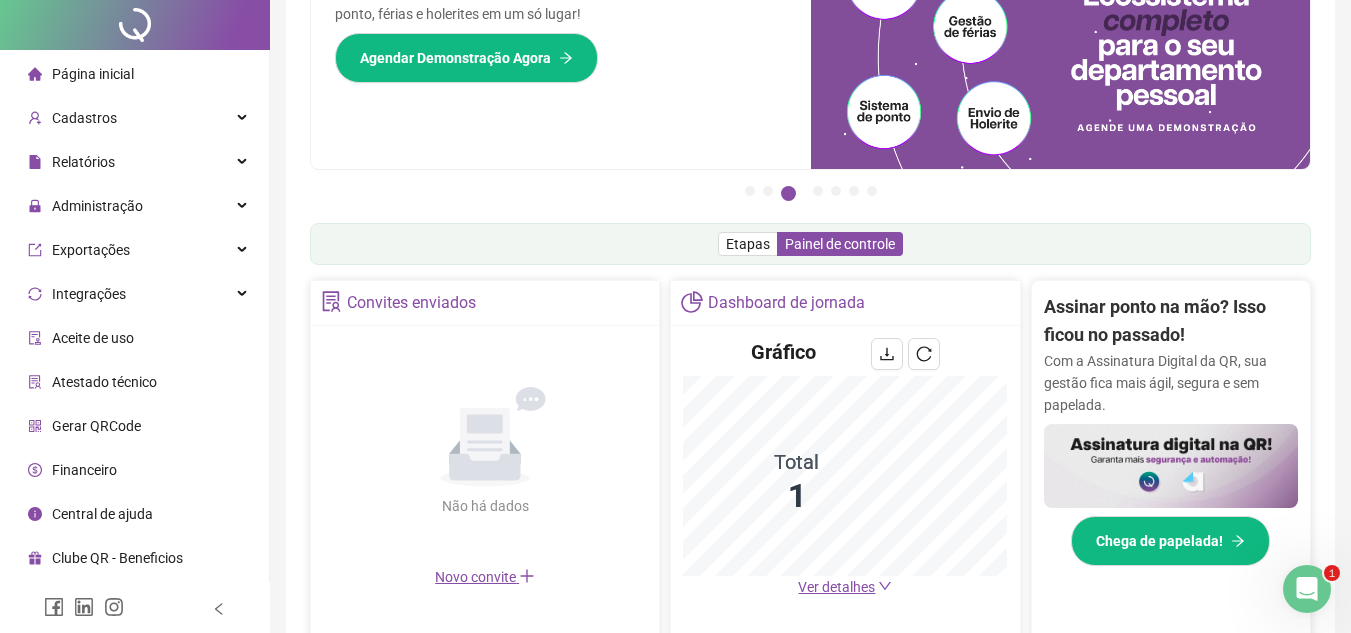 scroll, scrollTop: 0, scrollLeft: 0, axis: both 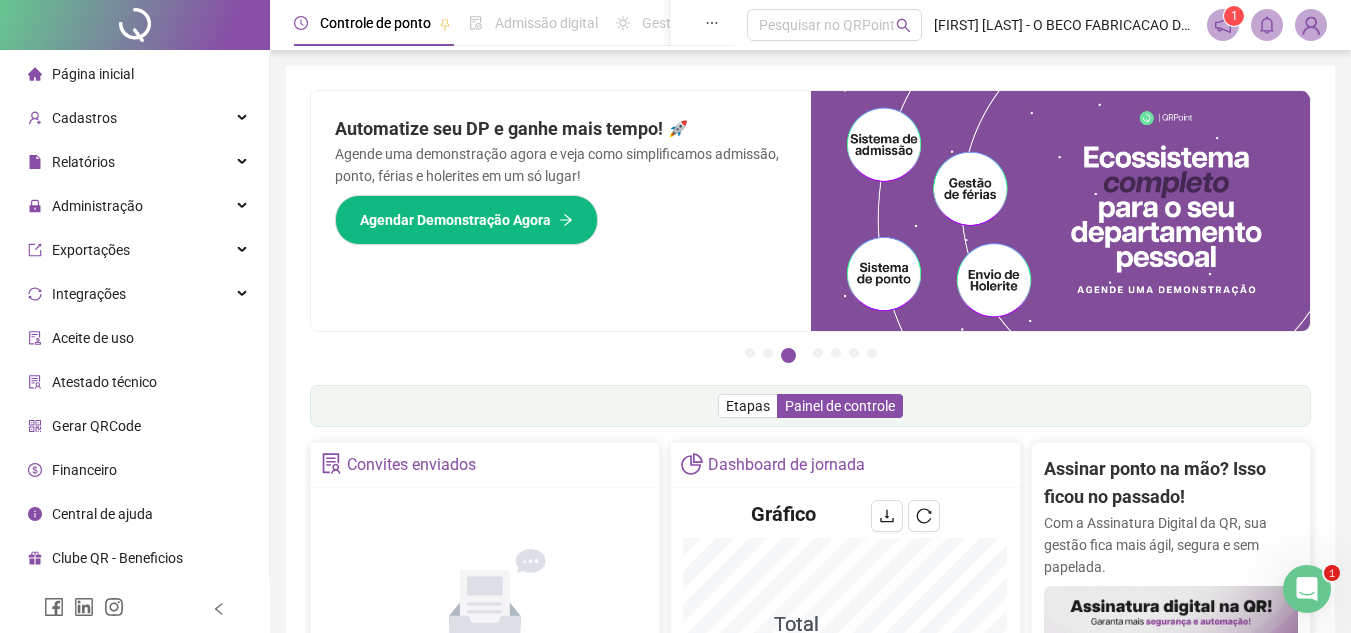 click on "Página inicial" at bounding box center (93, 74) 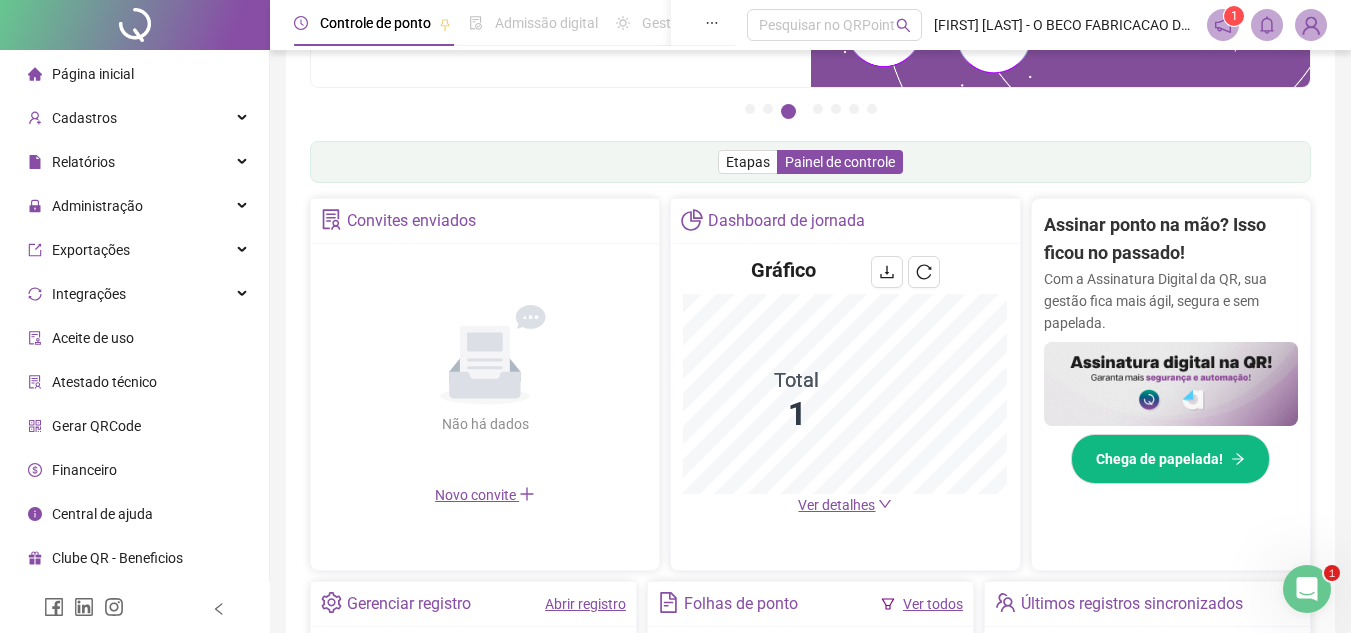 scroll, scrollTop: 0, scrollLeft: 0, axis: both 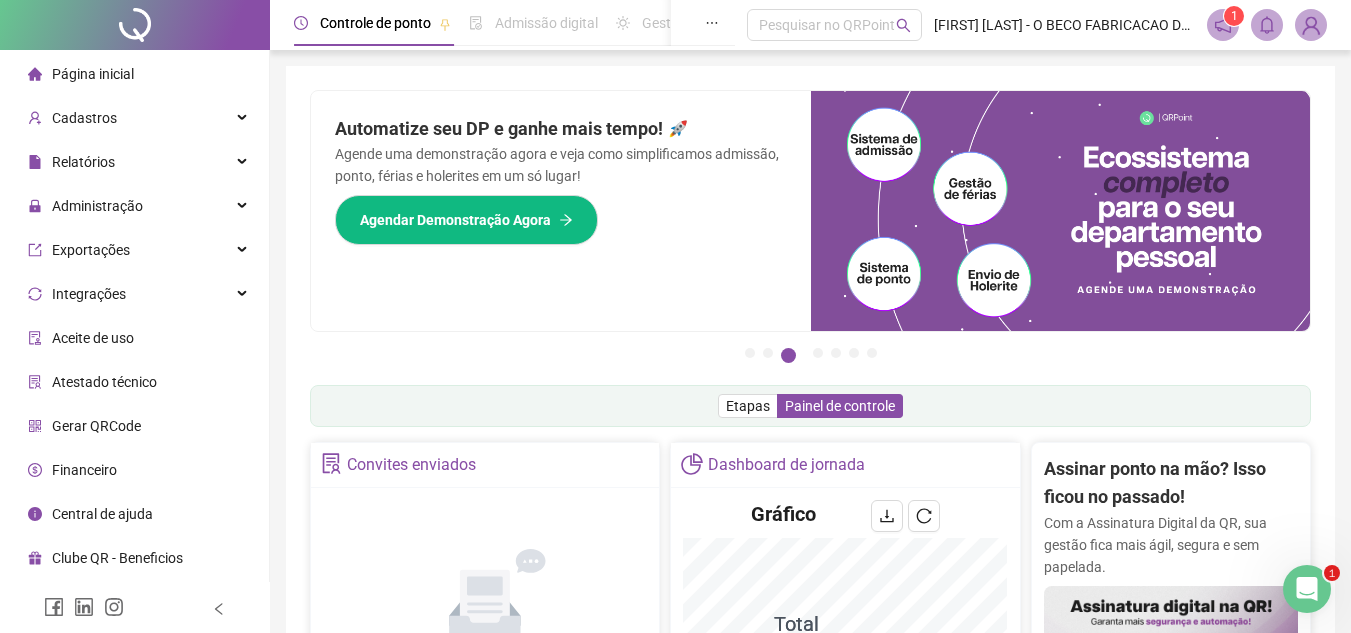 click 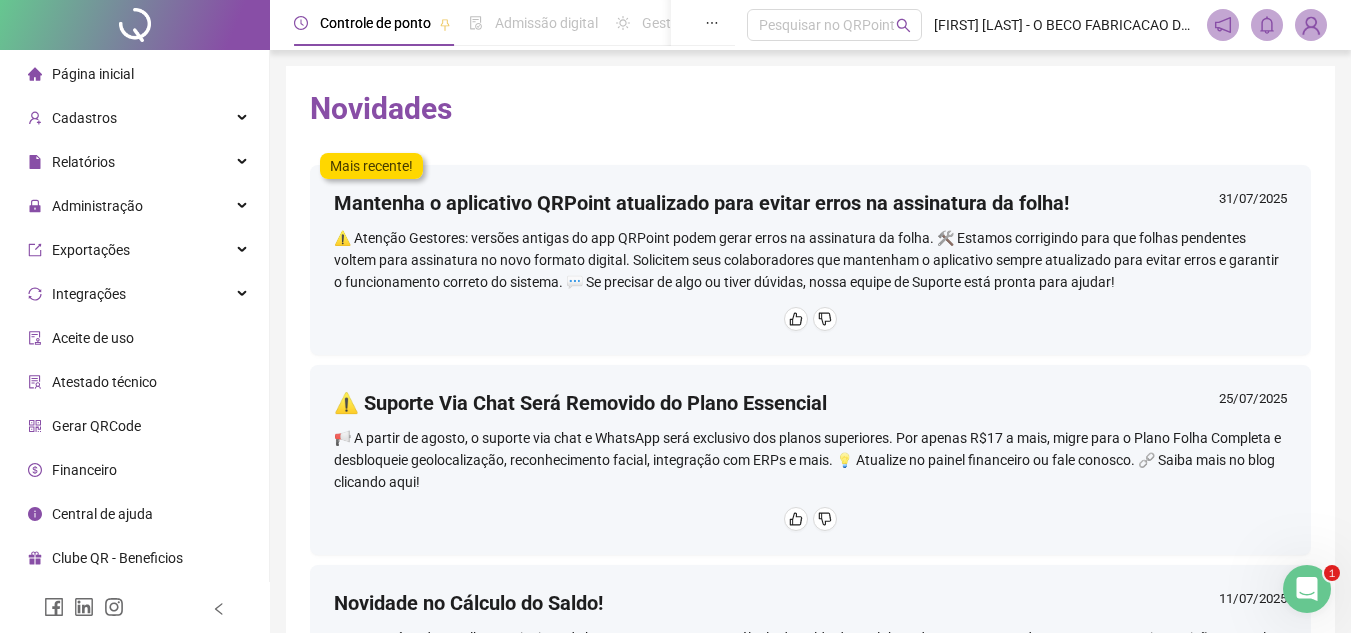 click at bounding box center [1311, 25] 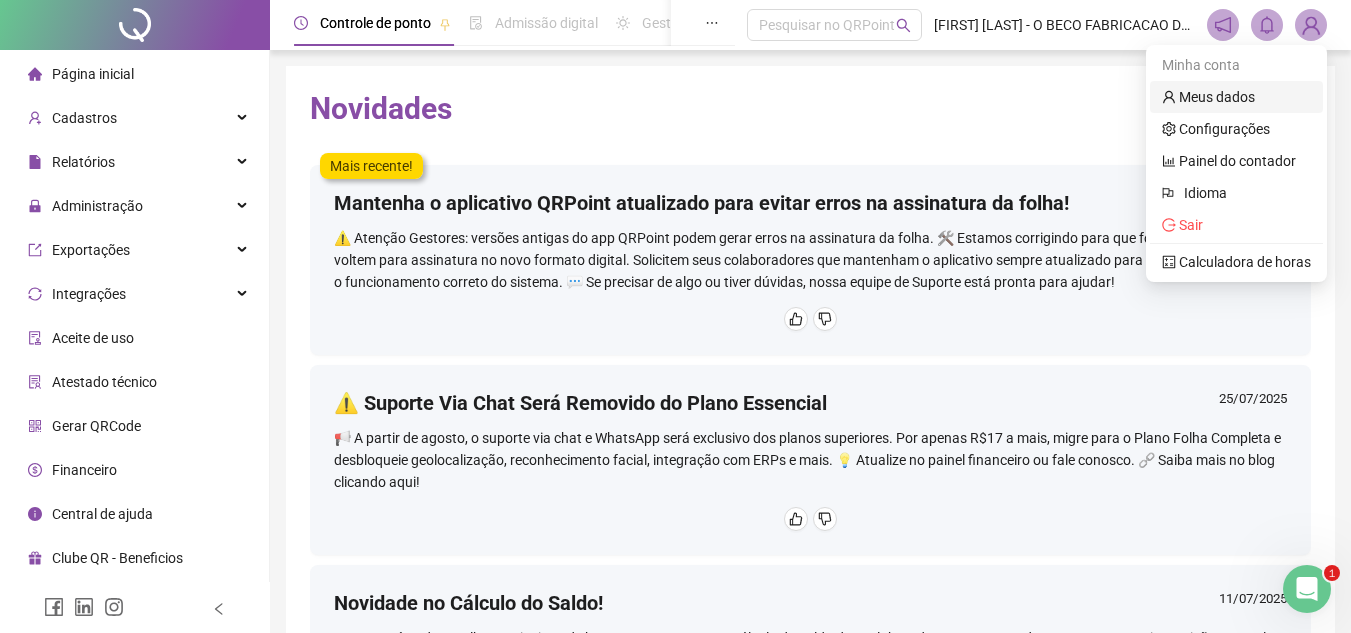 click on "Meus dados" at bounding box center (1208, 97) 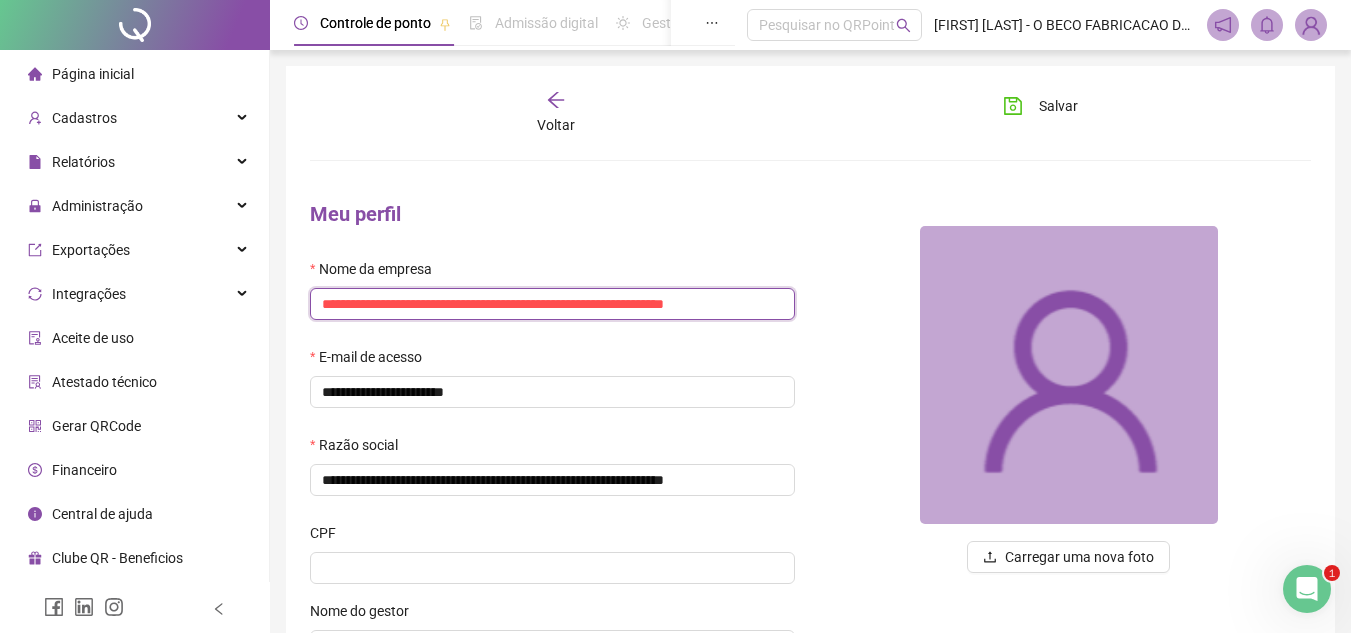 scroll, scrollTop: 0, scrollLeft: 49, axis: horizontal 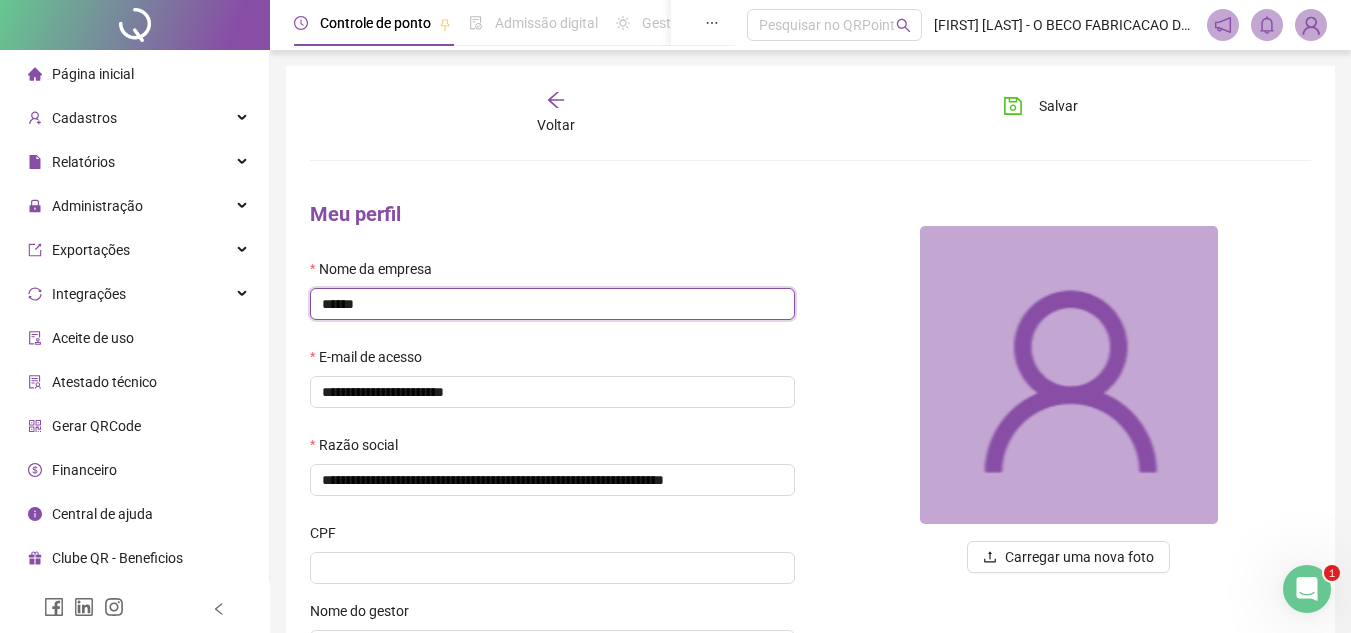 type on "******" 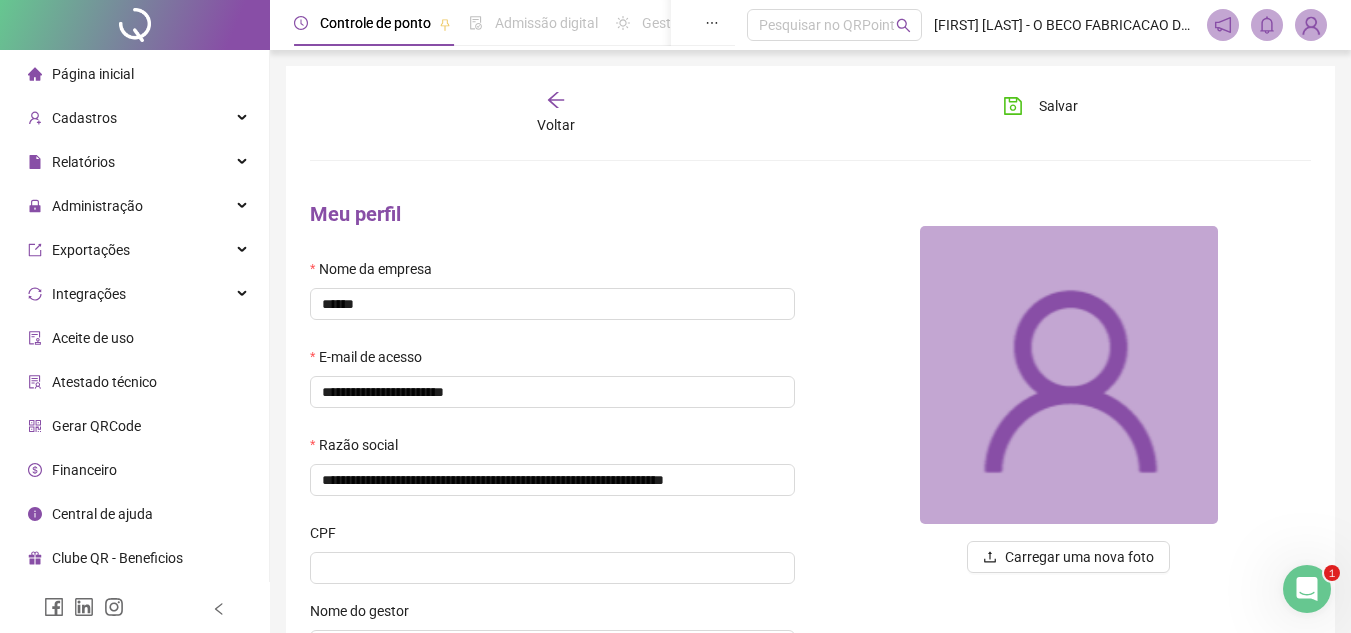 drag, startPoint x: 810, startPoint y: 278, endPoint x: 965, endPoint y: 118, distance: 222.7667 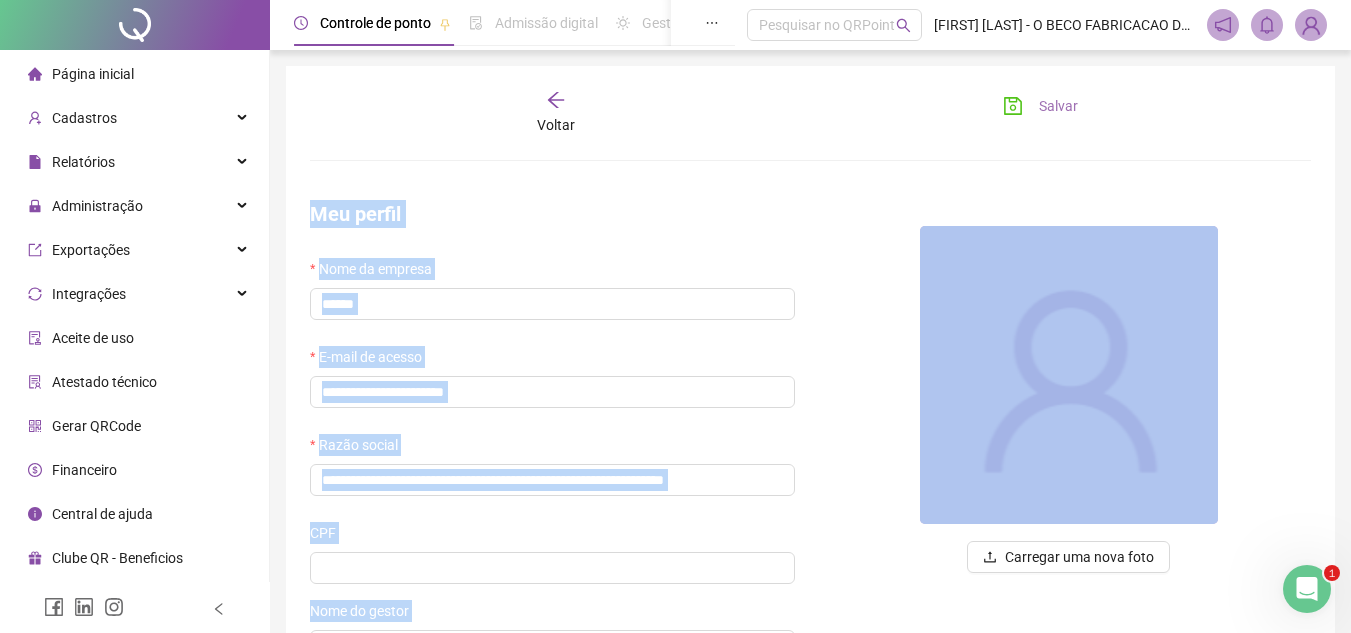 click on "Salvar" at bounding box center [1058, 106] 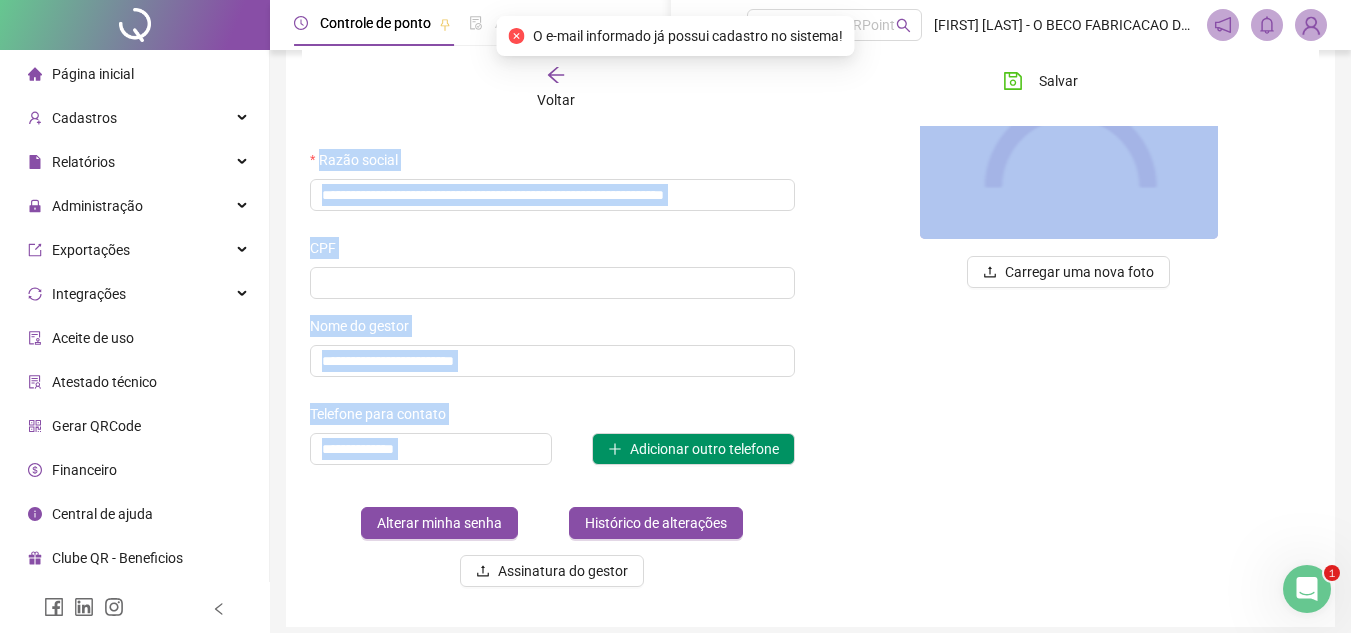scroll, scrollTop: 295, scrollLeft: 0, axis: vertical 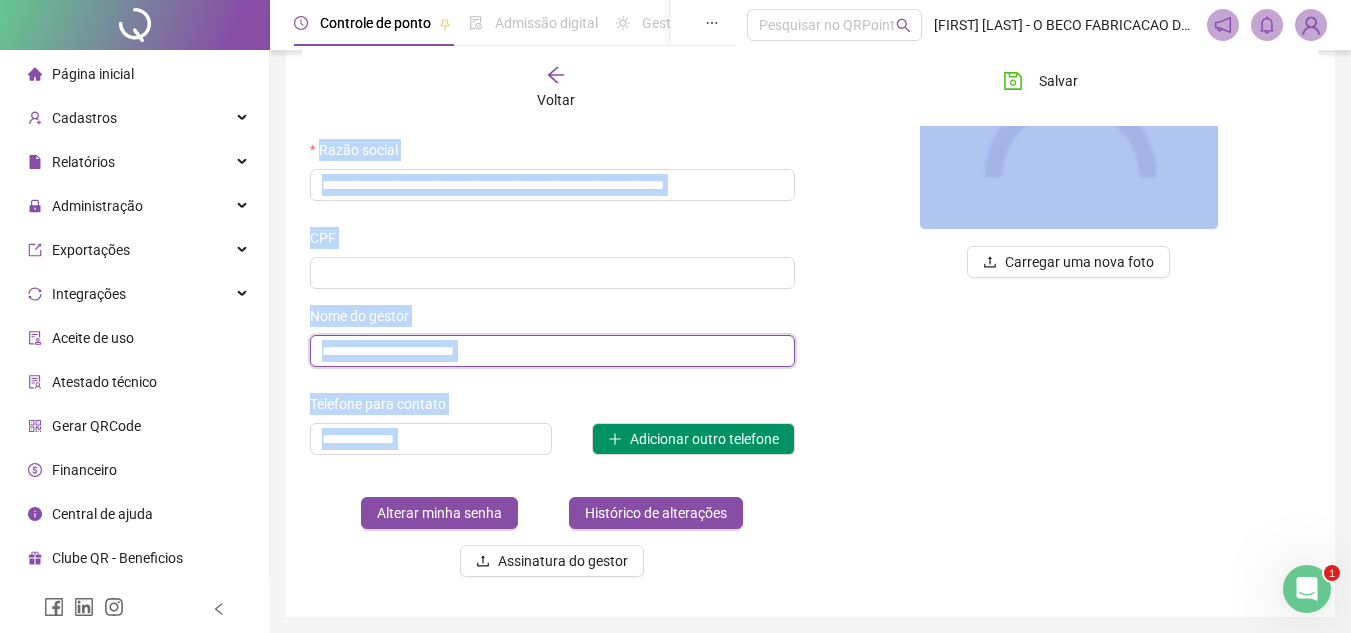 click on "**********" at bounding box center (552, 351) 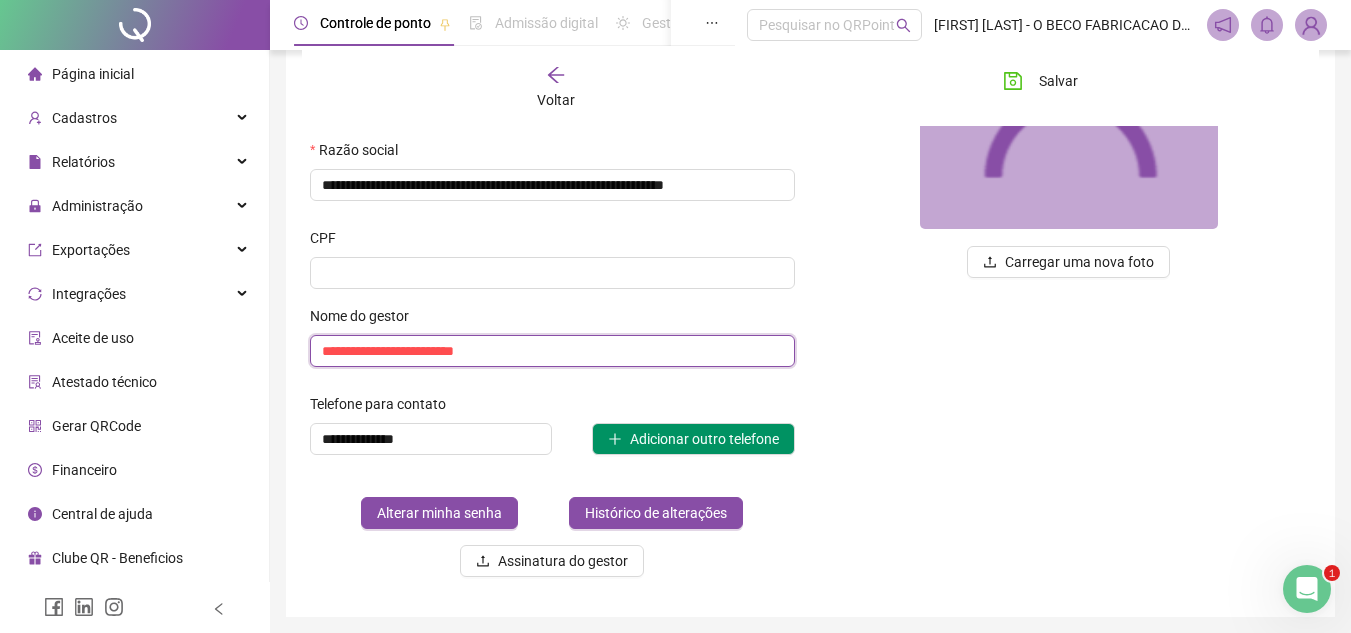 drag, startPoint x: 519, startPoint y: 355, endPoint x: 190, endPoint y: 316, distance: 331.3035 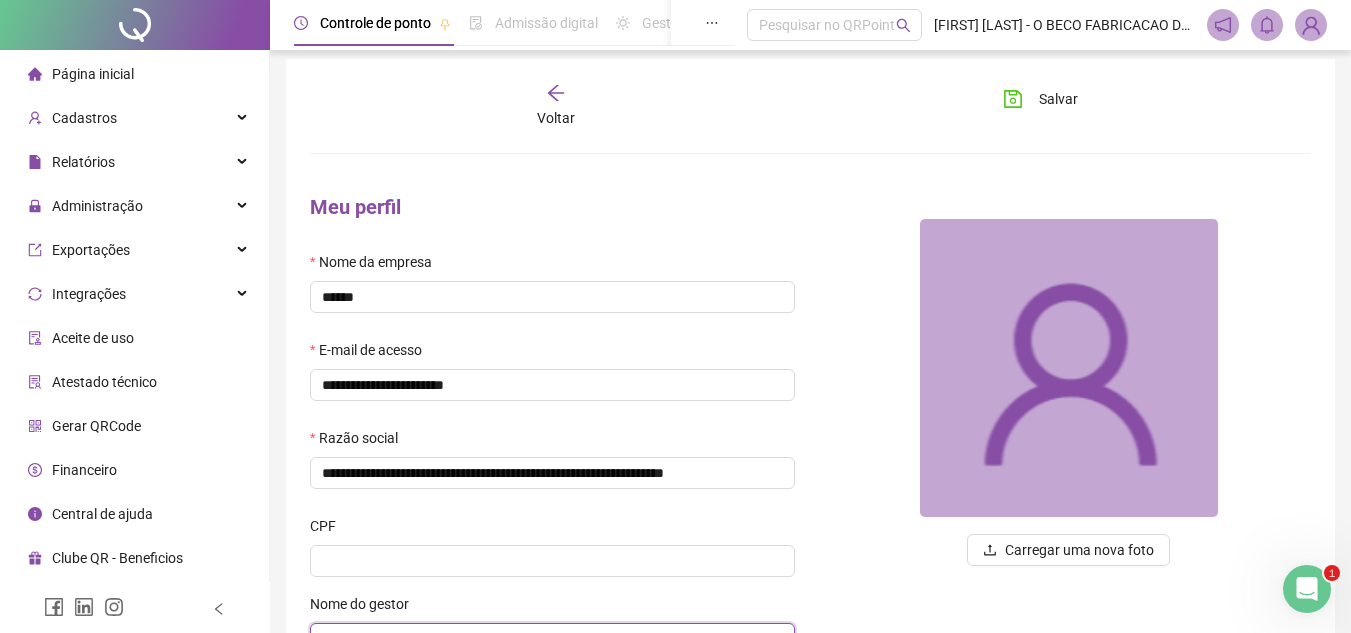 scroll, scrollTop: 0, scrollLeft: 0, axis: both 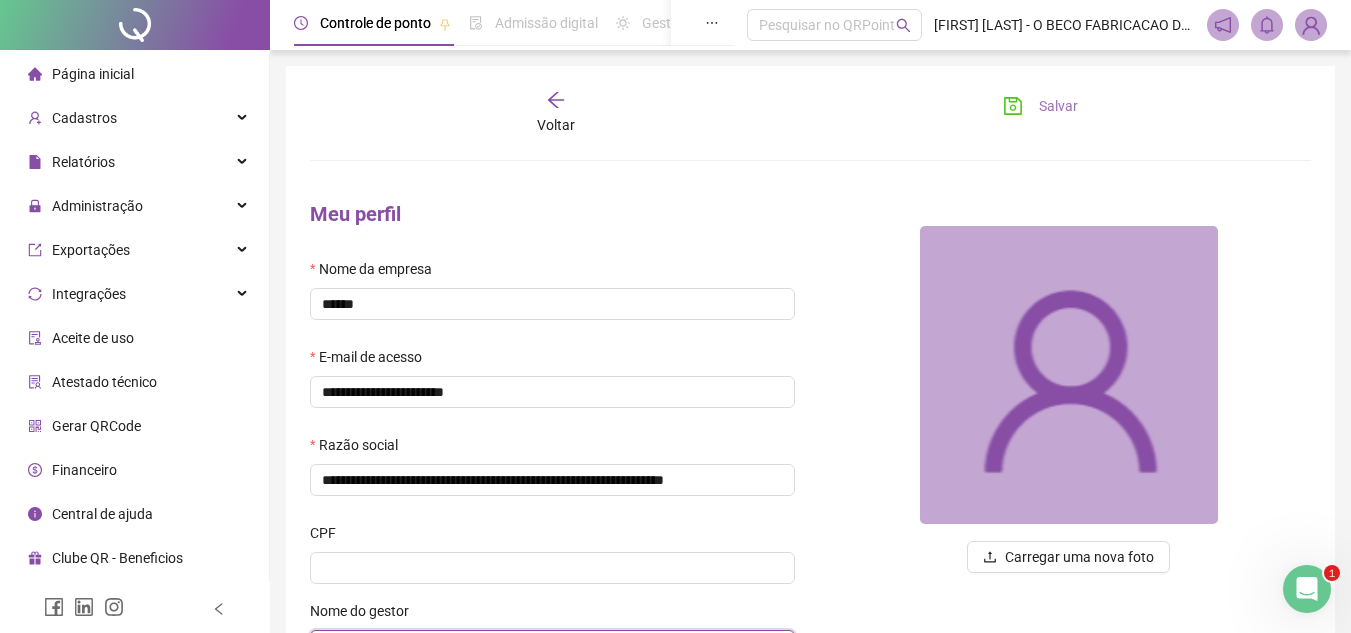 type on "**********" 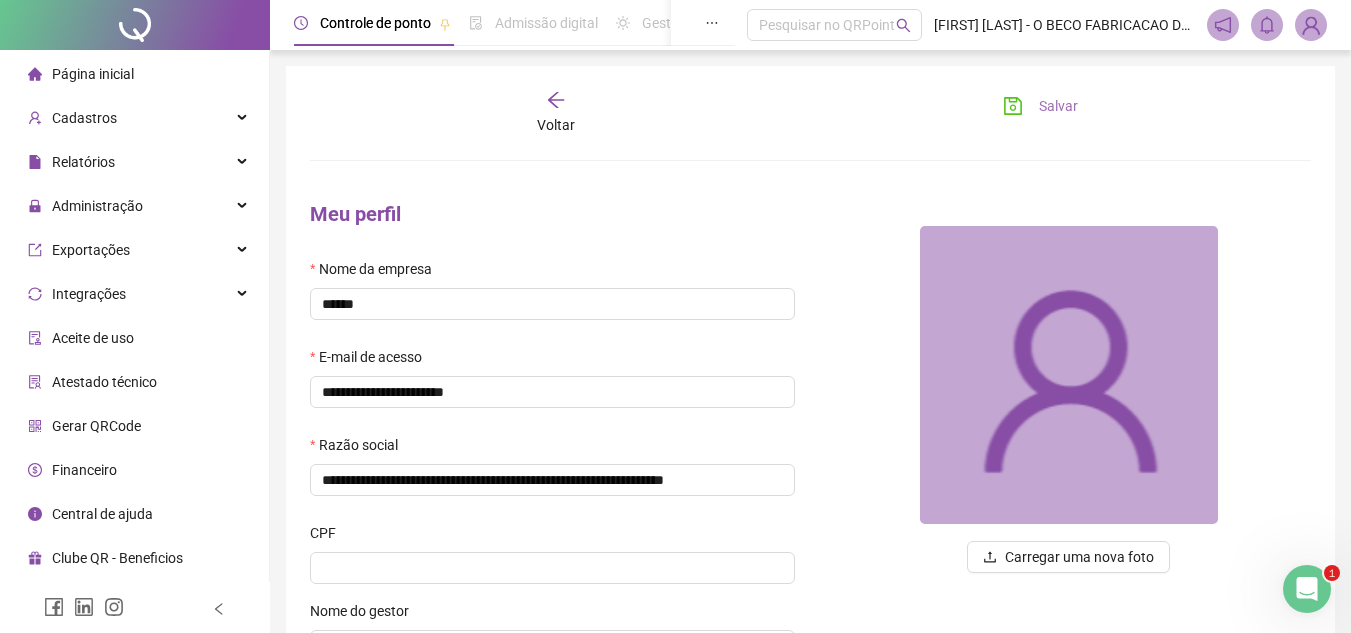 click 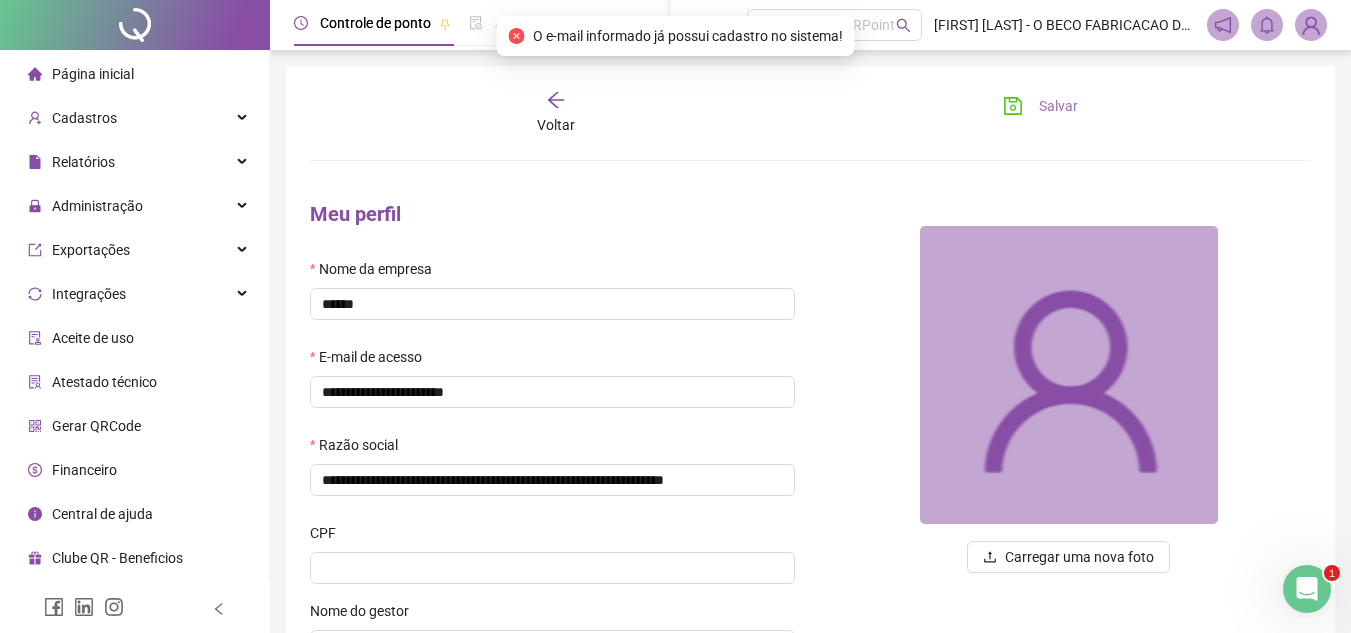 click on "Voltar Salvar Meu perfil Nome da empresa   E-mail de acesso   Razão social   CPF Nome do gestor   Telefone para contato   Adicionar outro telefone Alterar minha senha Histórico de alterações Assinatura do gestor  Carregar uma nova foto" at bounding box center [810, 489] 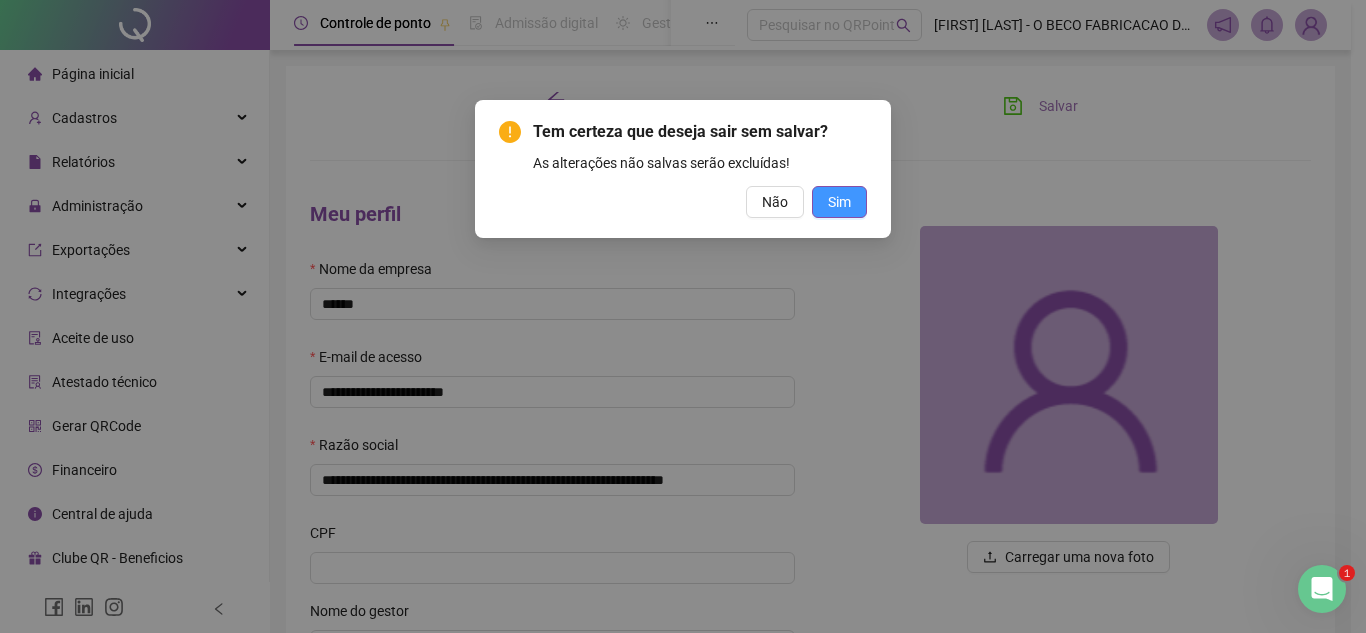 click on "Sim" at bounding box center (839, 202) 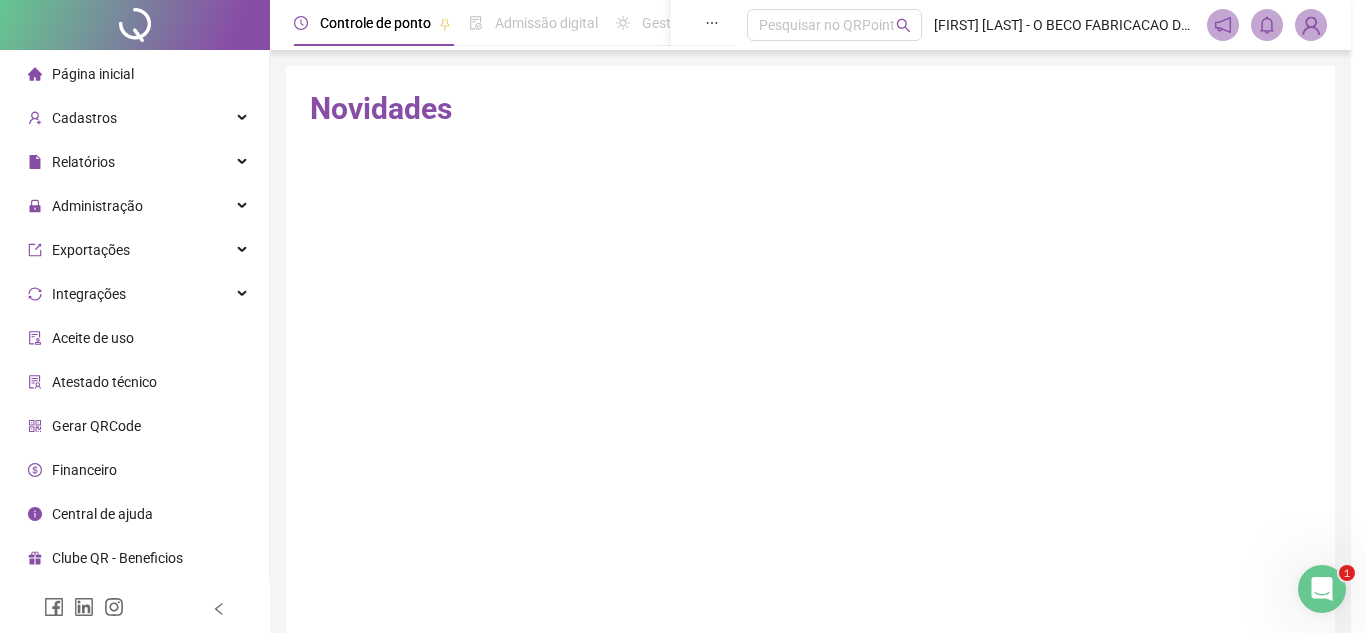 click on "Tem certeza que deseja sair sem salvar? As alterações não salvas serão excluídas! Não Sim" at bounding box center [683, 316] 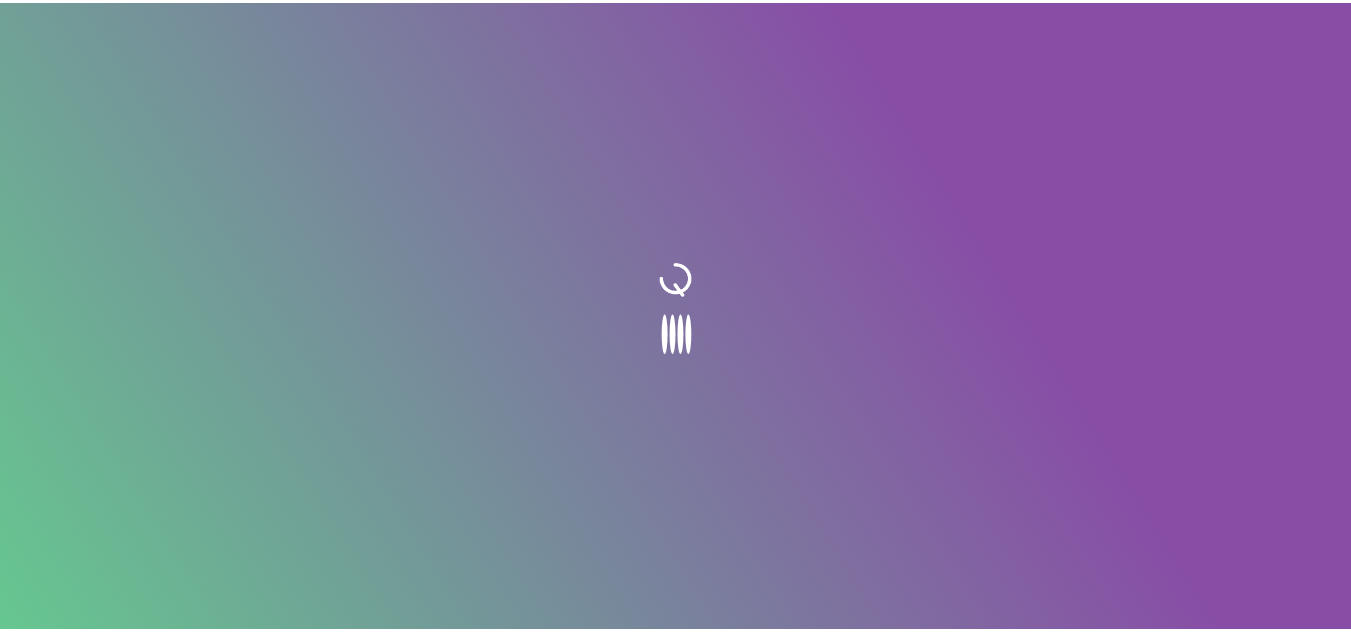 scroll, scrollTop: 0, scrollLeft: 0, axis: both 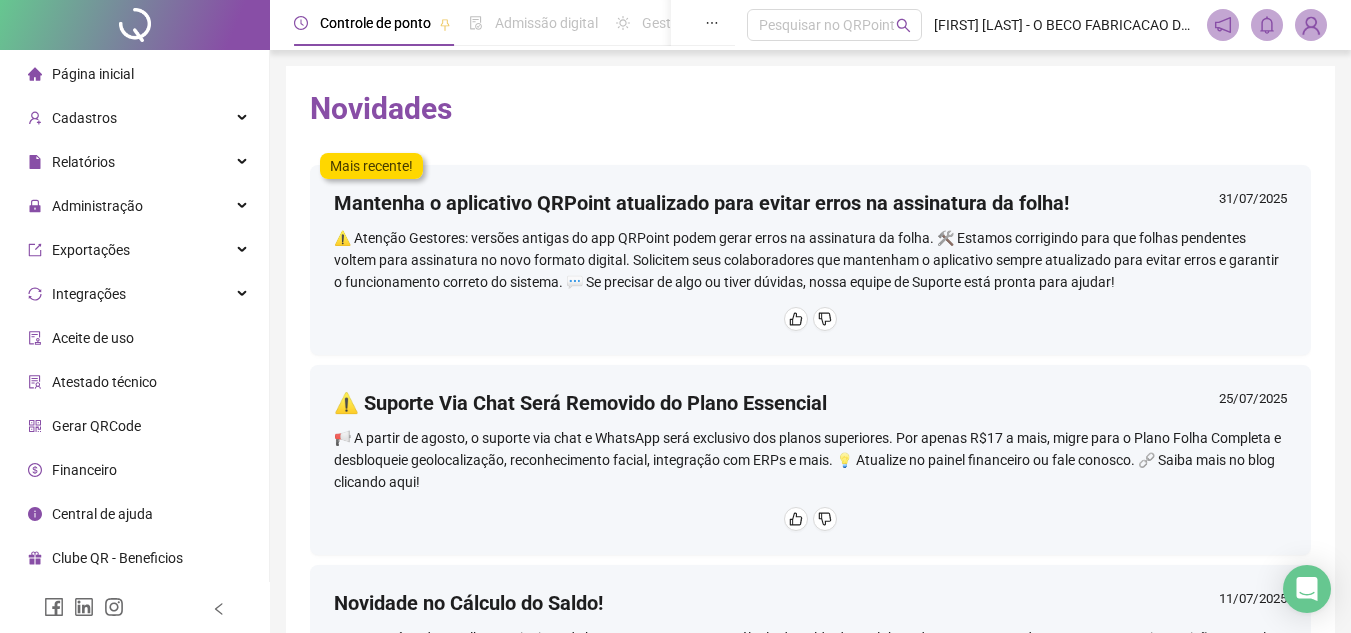 click at bounding box center (1311, 25) 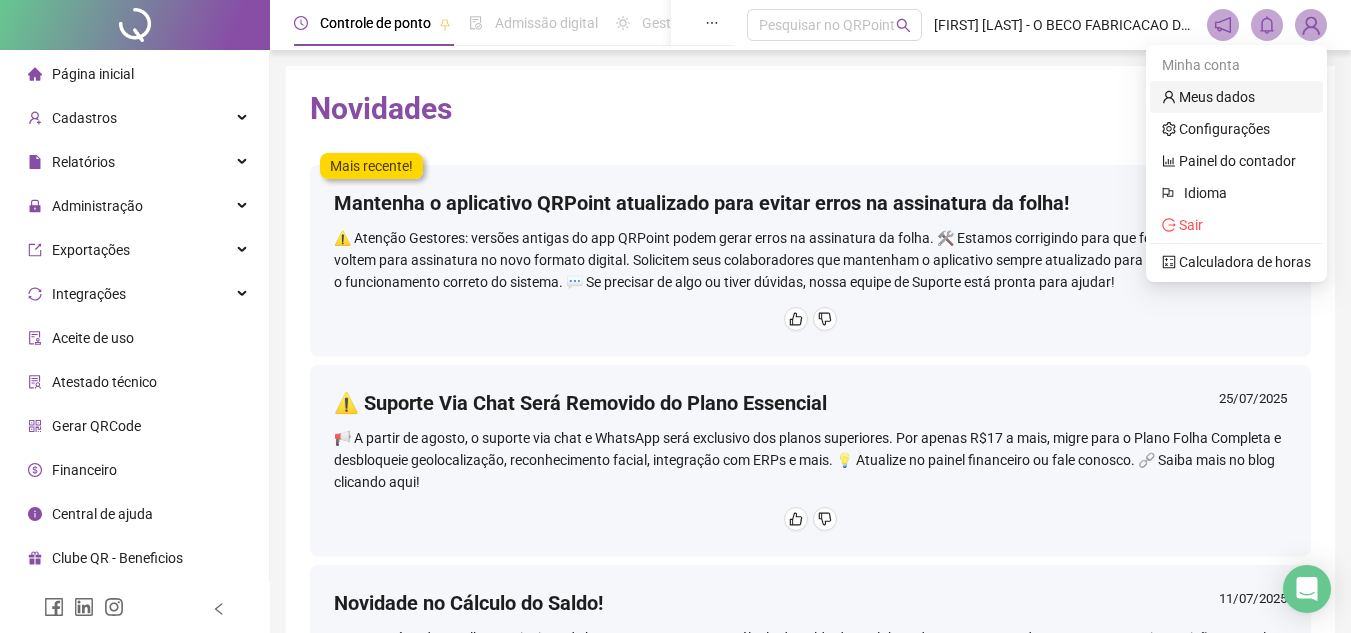 click on "Meus dados" at bounding box center (1208, 97) 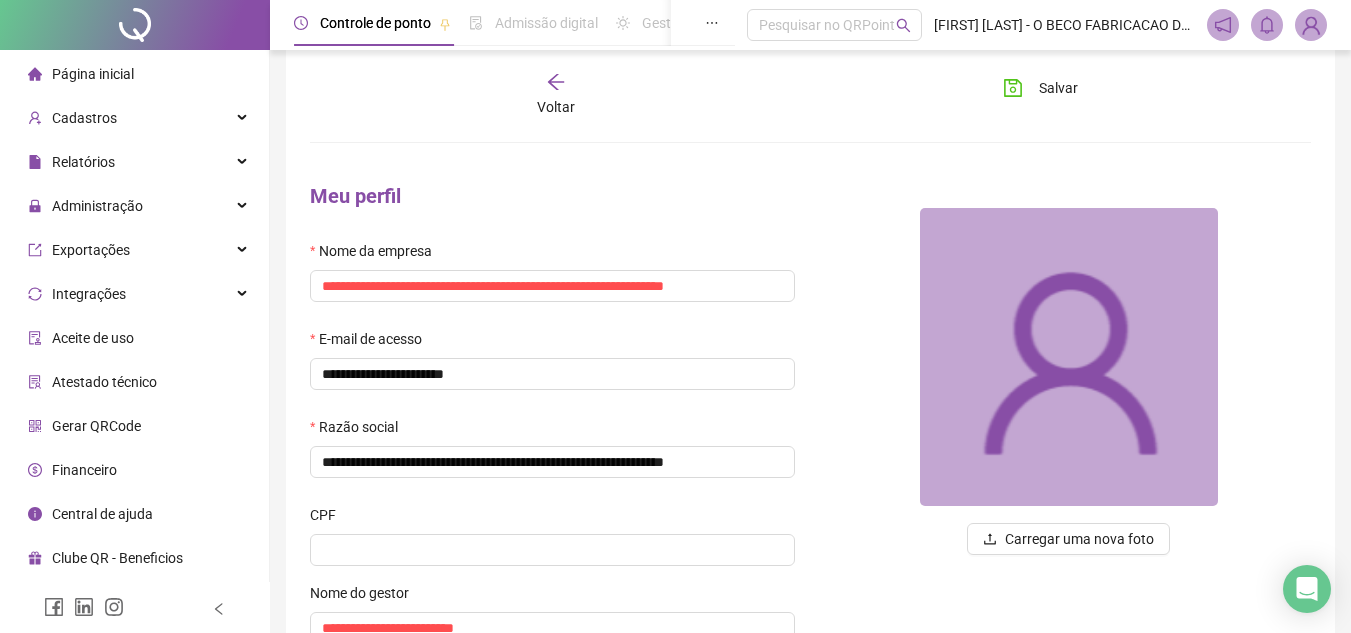 scroll, scrollTop: 0, scrollLeft: 0, axis: both 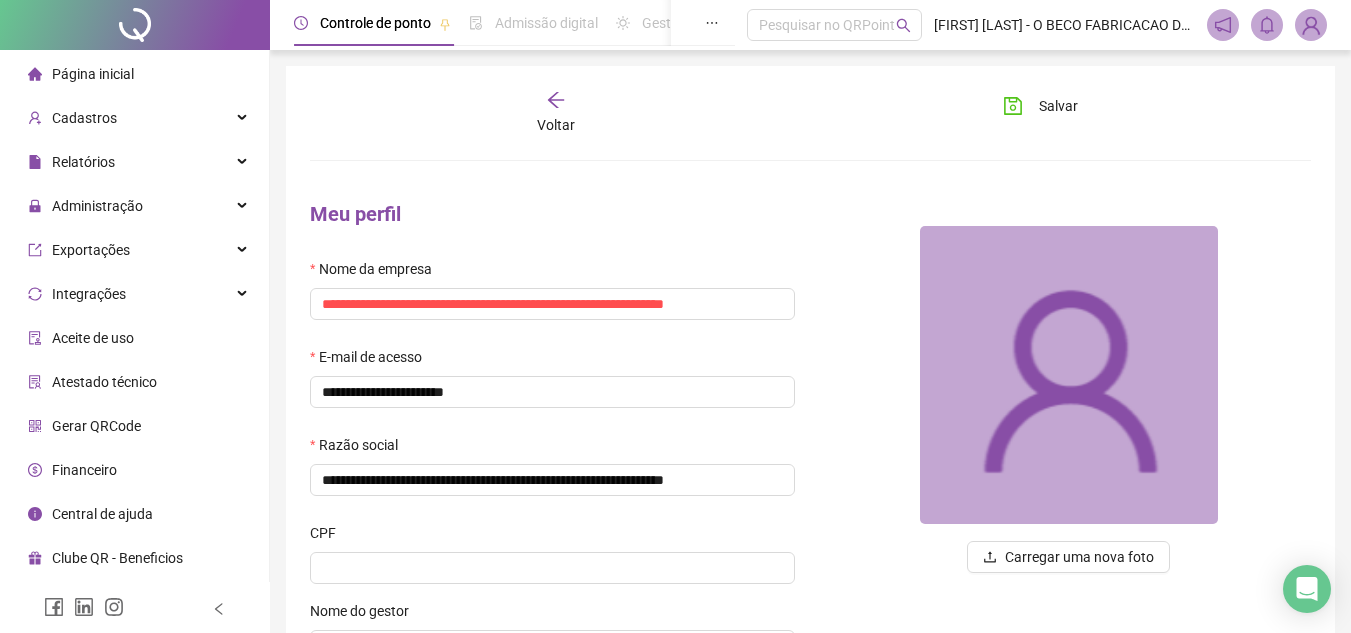 click at bounding box center (1311, 25) 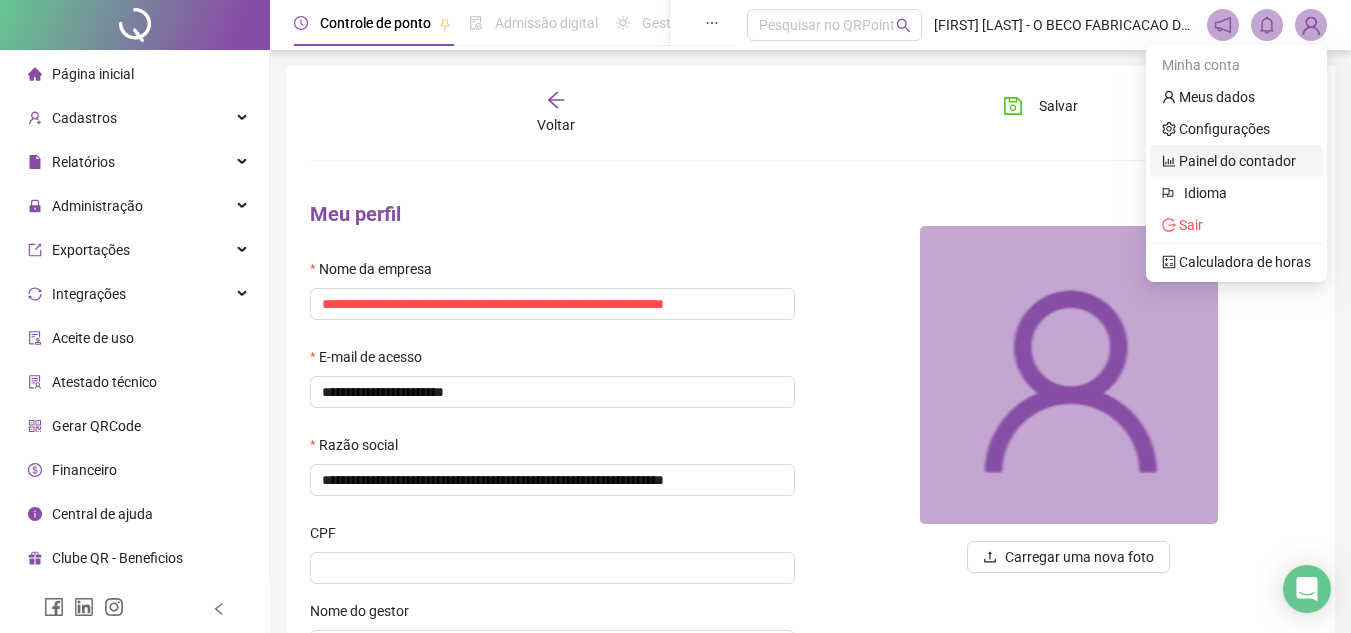 click on "Painel do contador" at bounding box center (1229, 161) 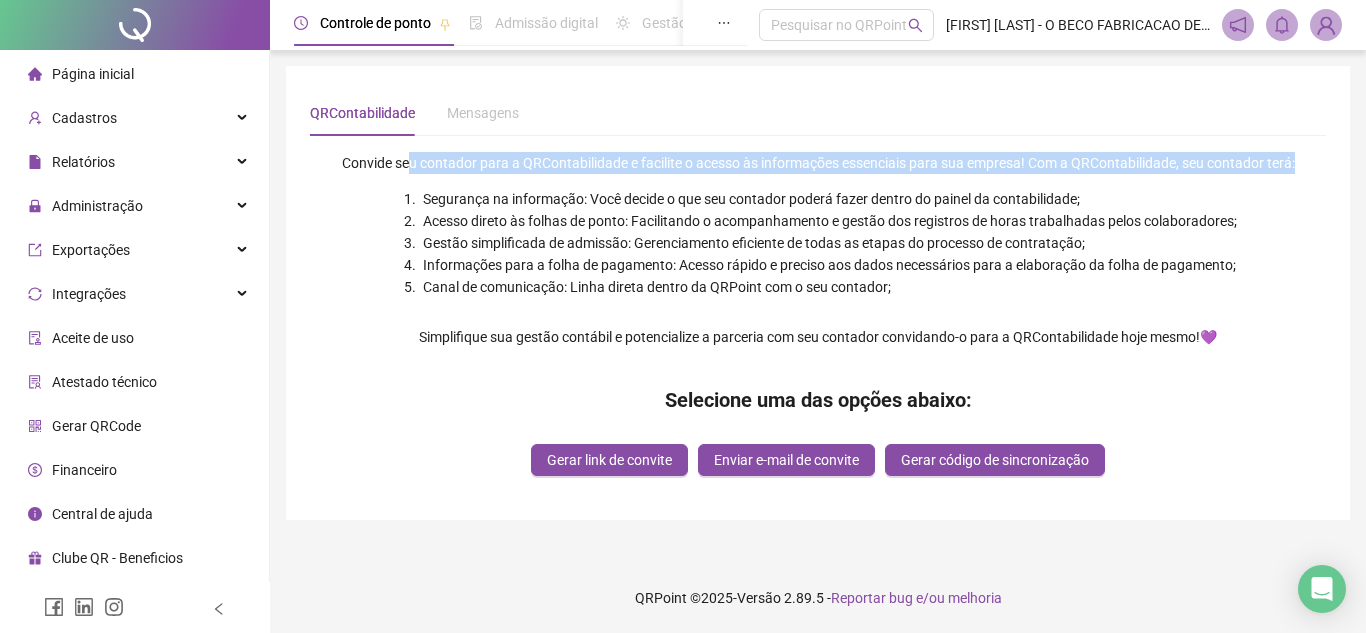 drag, startPoint x: 411, startPoint y: 165, endPoint x: 1337, endPoint y: 194, distance: 926.454 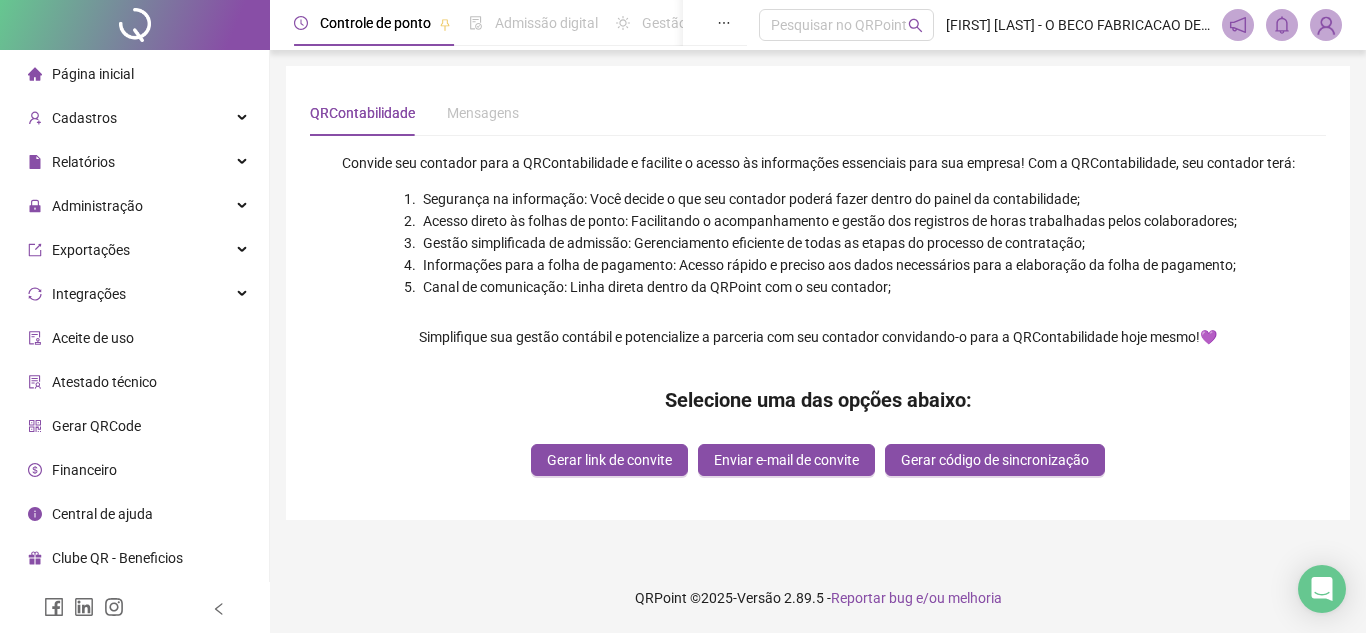 click on "Segurança na informação: Você decide o que seu contador poderá fazer dentro do painel da contabilidade;" at bounding box center (828, 199) 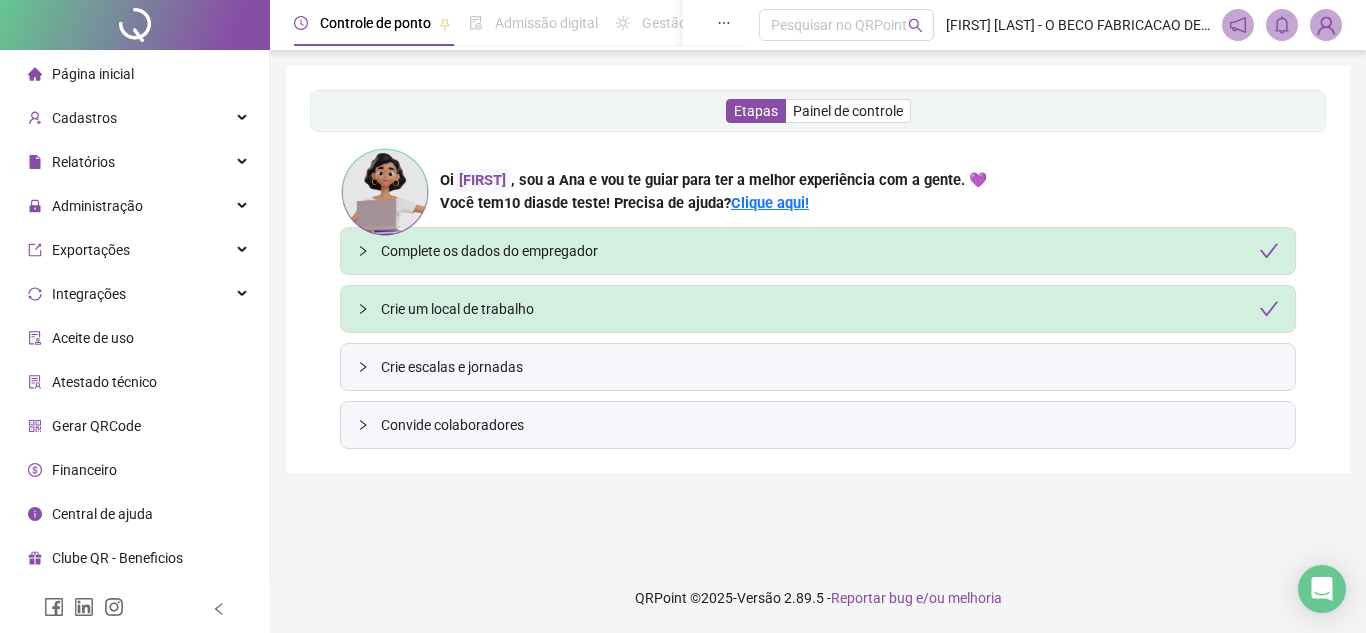 click on "Complete os dados do empregador" at bounding box center (830, 251) 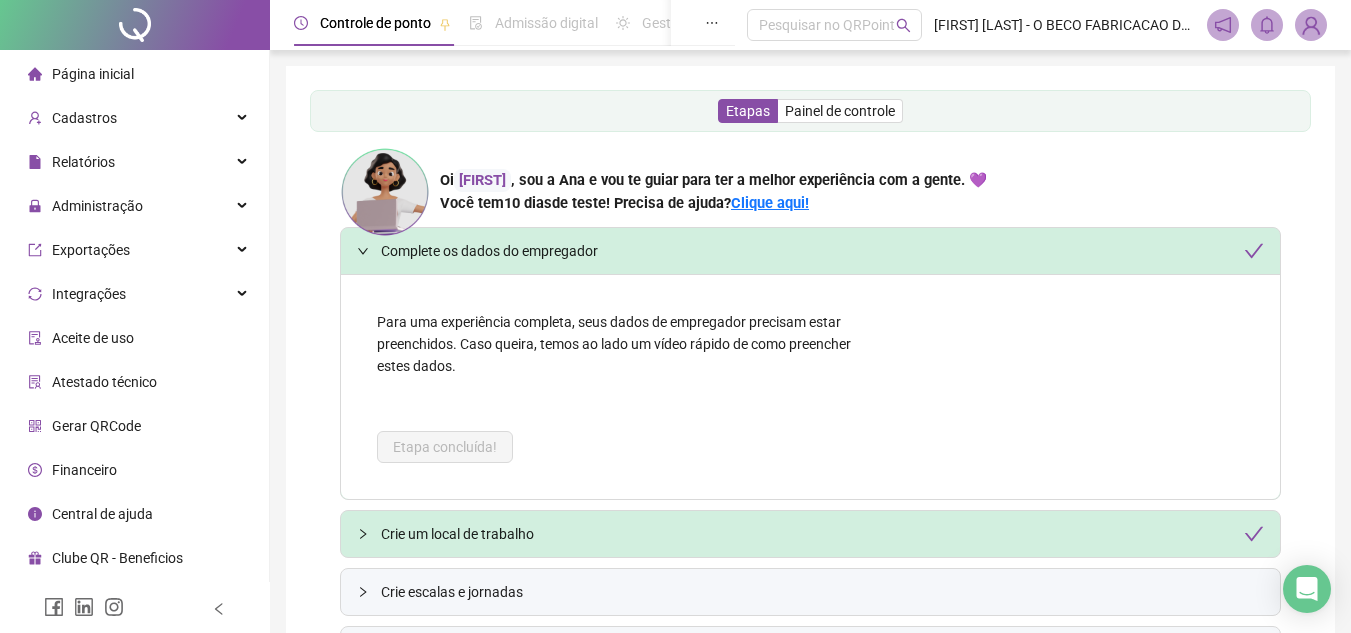 click on "Complete os dados do empregador" at bounding box center [822, 251] 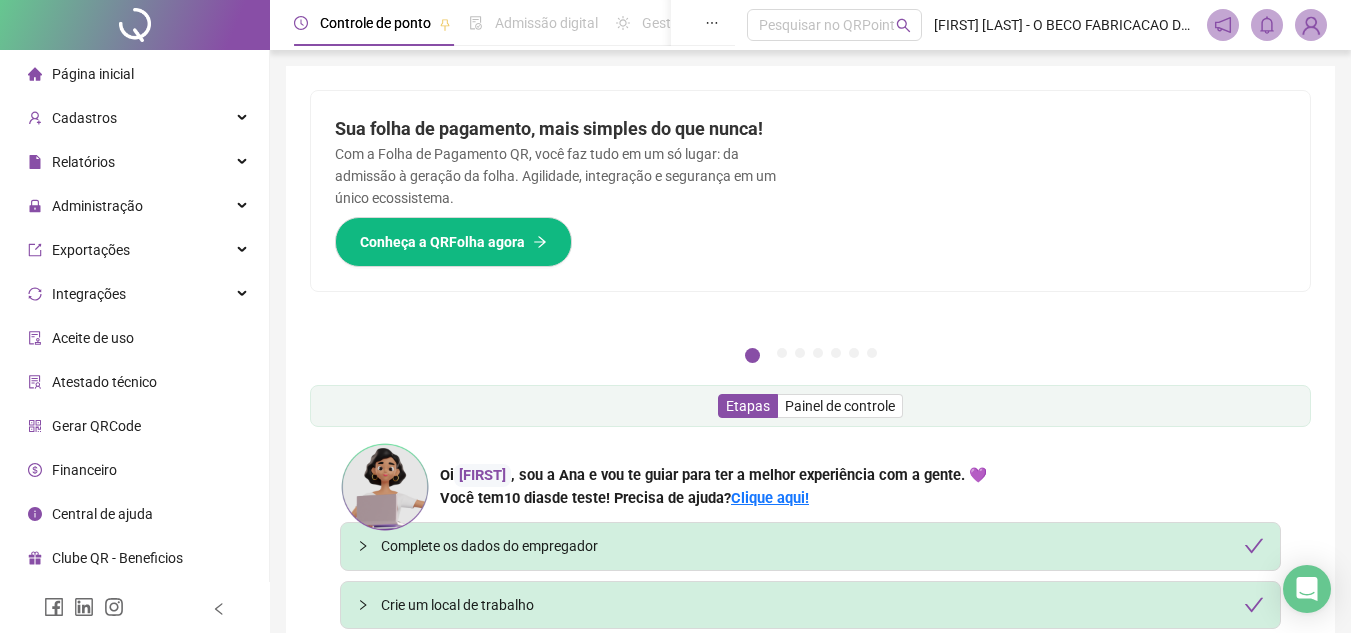 click on "[FIRST] [LAST] - O BECO FABRICACAO DE MASSAS E COMERCIO DE ALIMENTOS DE BEBIDAS LTDA" at bounding box center [1064, 25] 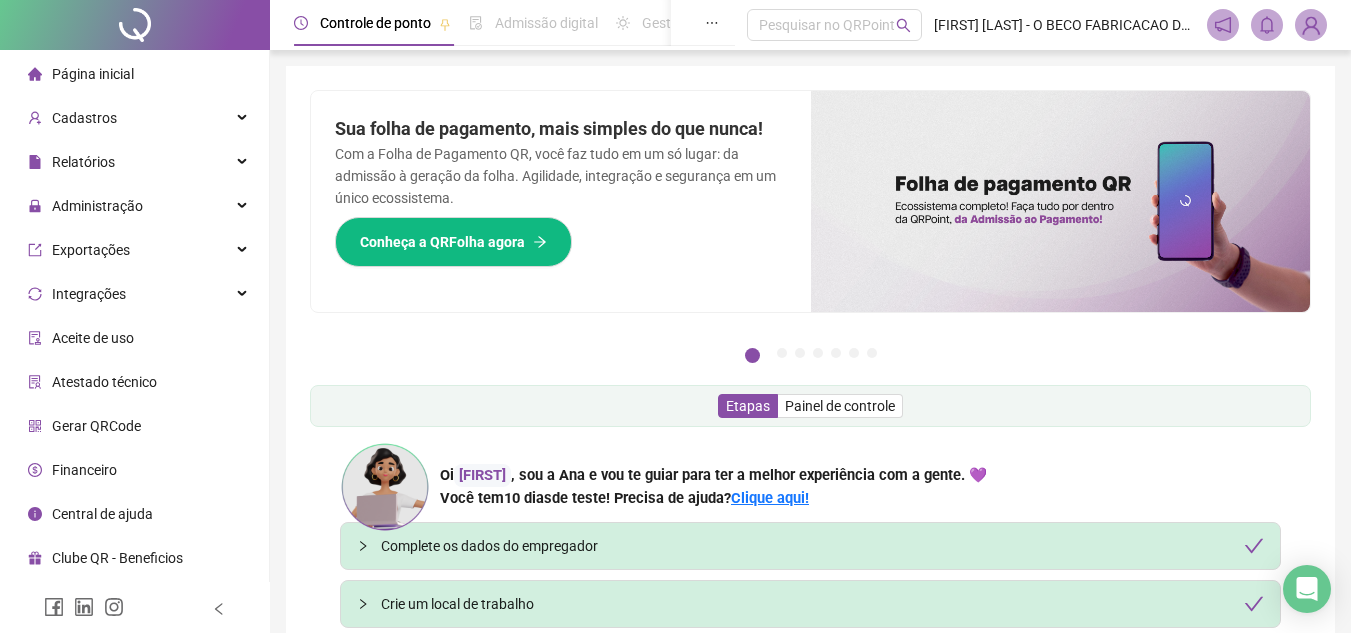 click at bounding box center [1311, 25] 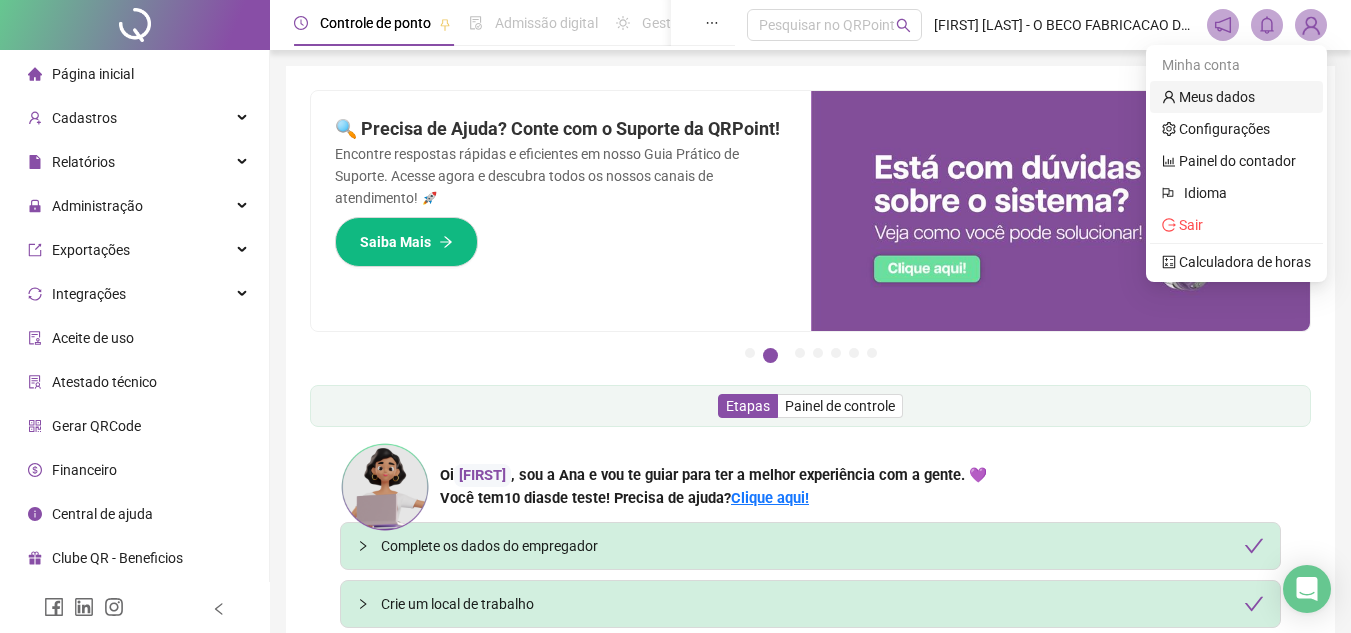 drag, startPoint x: 1240, startPoint y: 95, endPoint x: 1204, endPoint y: 87, distance: 36.878178 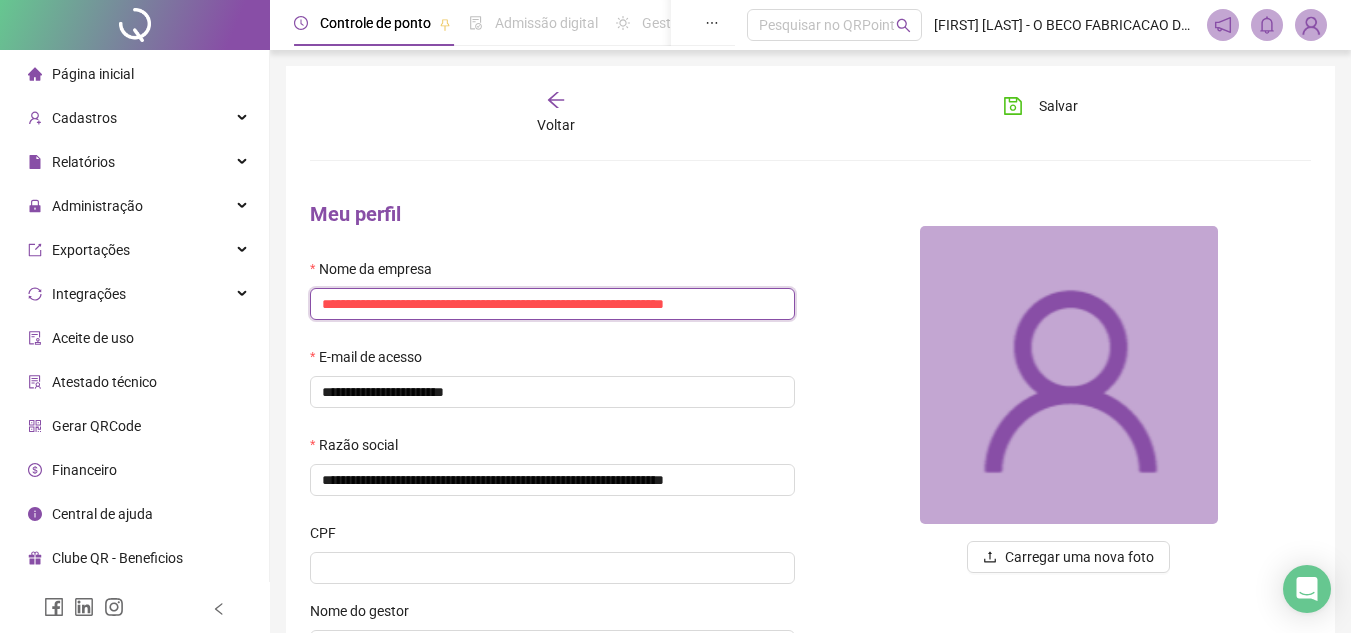 click on "**********" at bounding box center [552, 304] 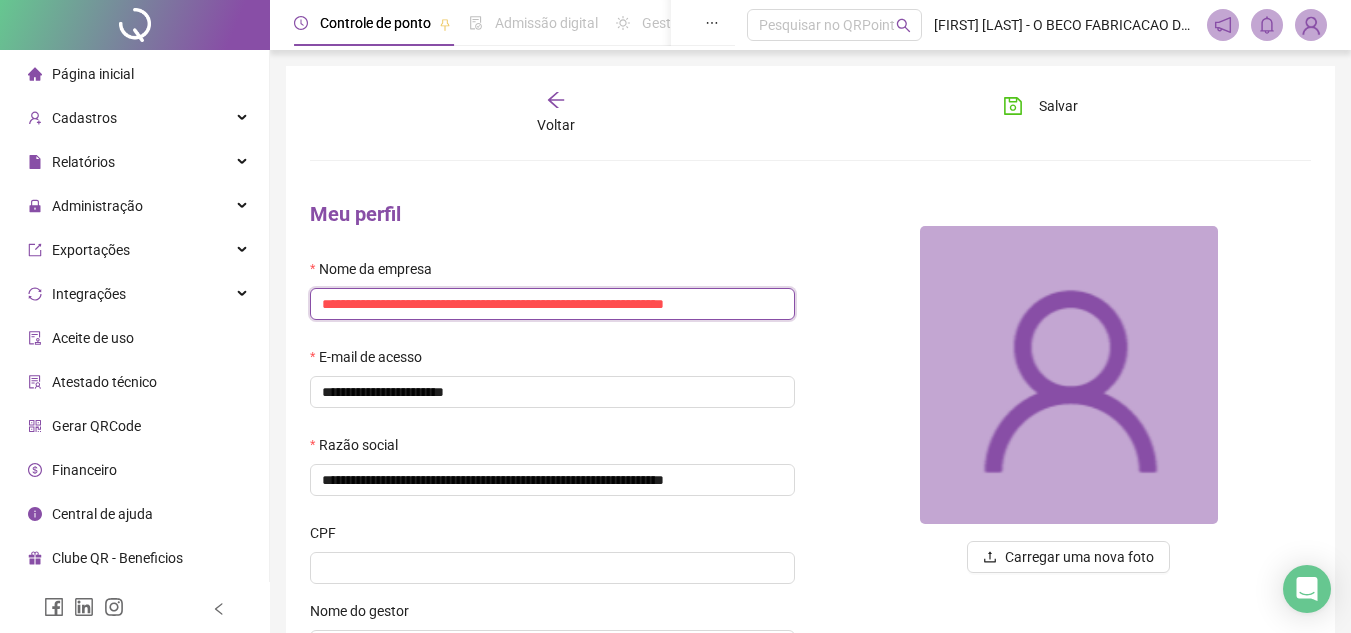click on "**********" at bounding box center (552, 304) 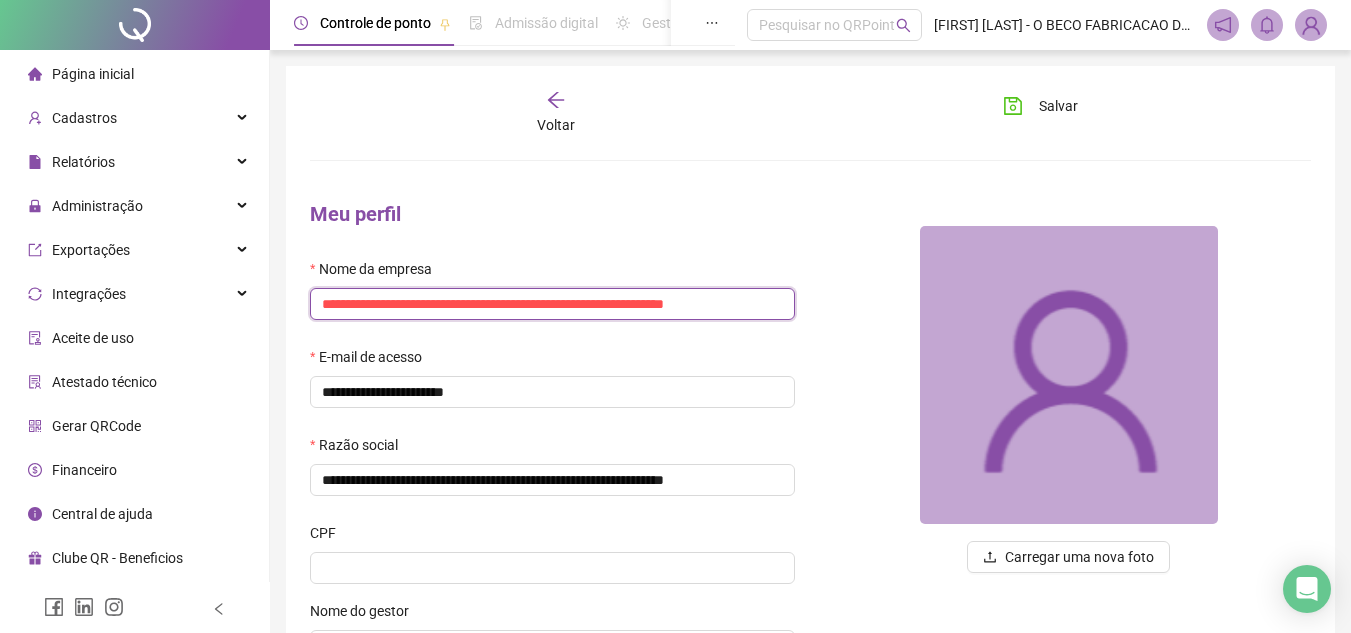 scroll, scrollTop: 0, scrollLeft: 0, axis: both 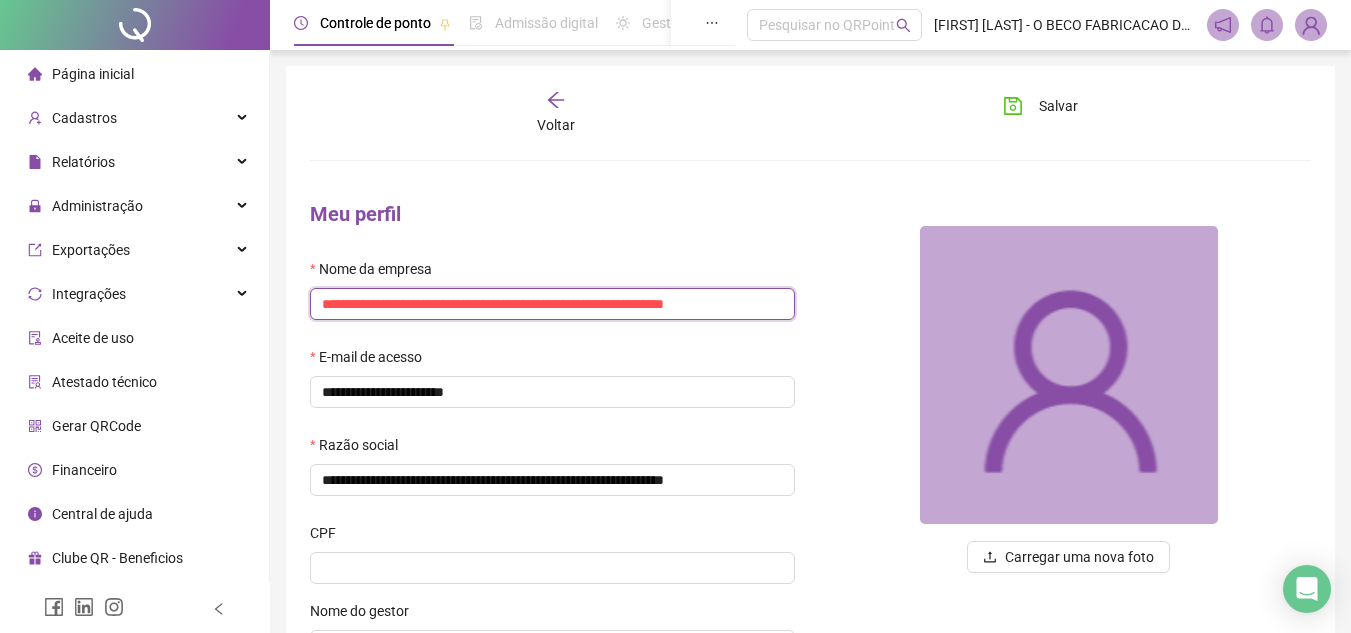 paste 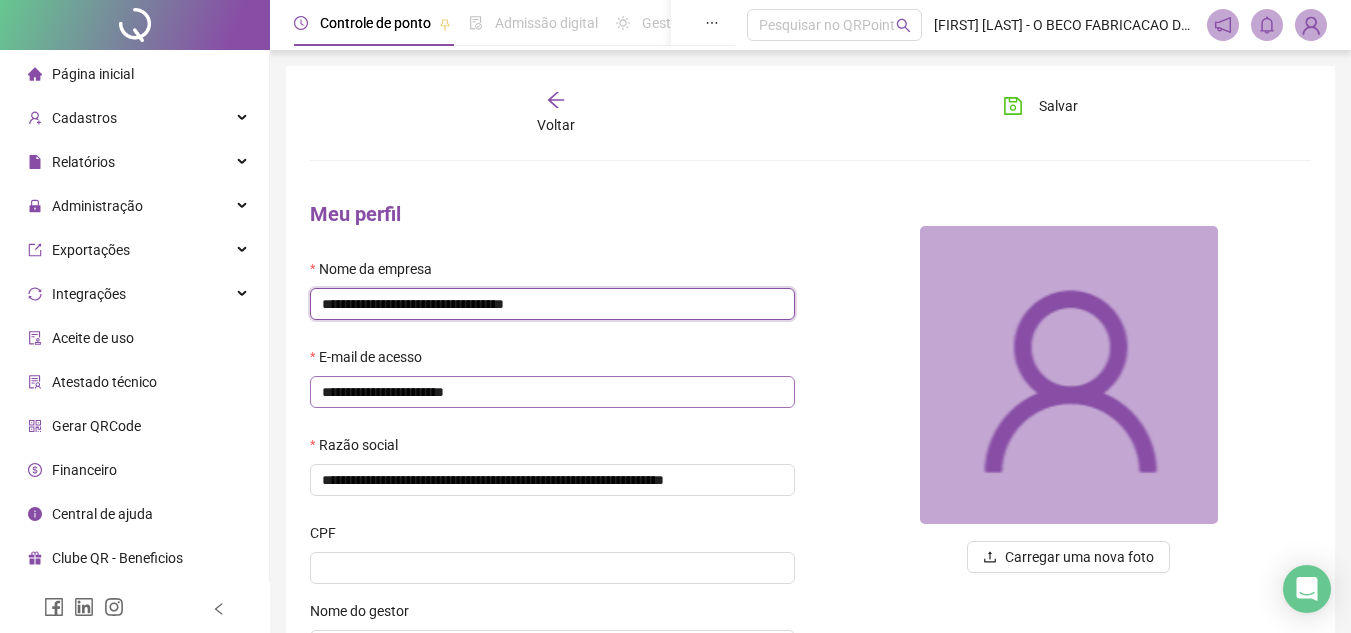 type on "**********" 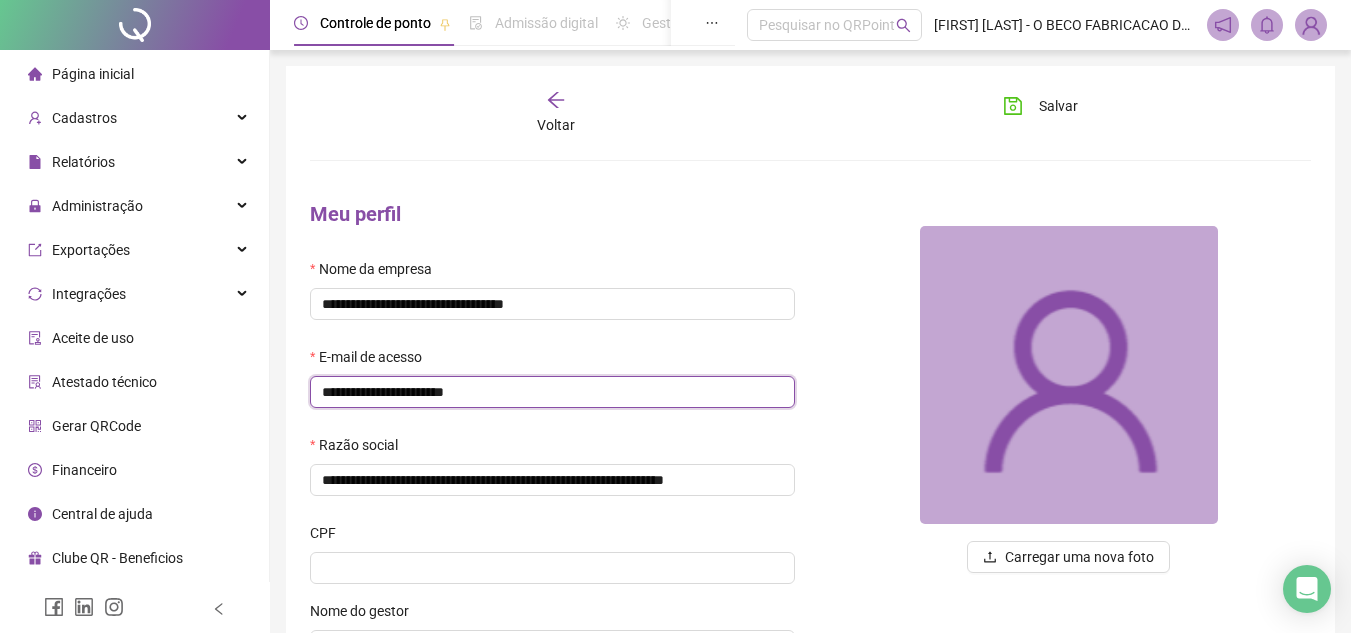 click on "**********" at bounding box center [552, 392] 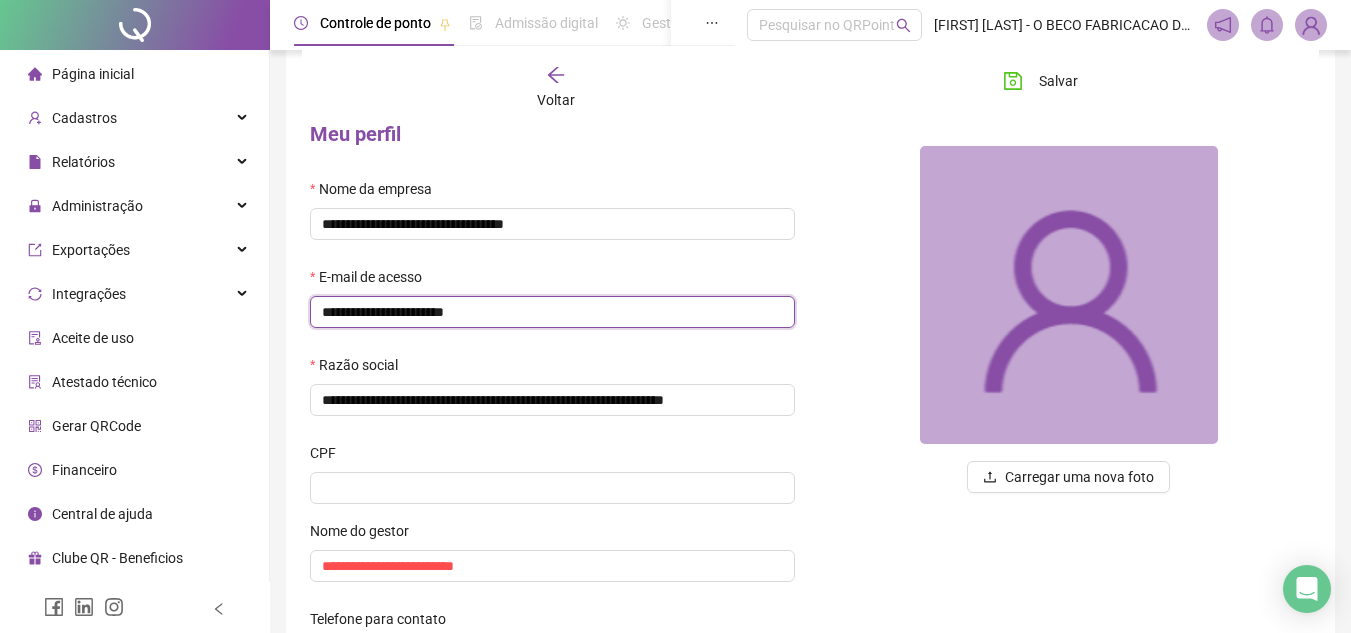 scroll, scrollTop: 85, scrollLeft: 0, axis: vertical 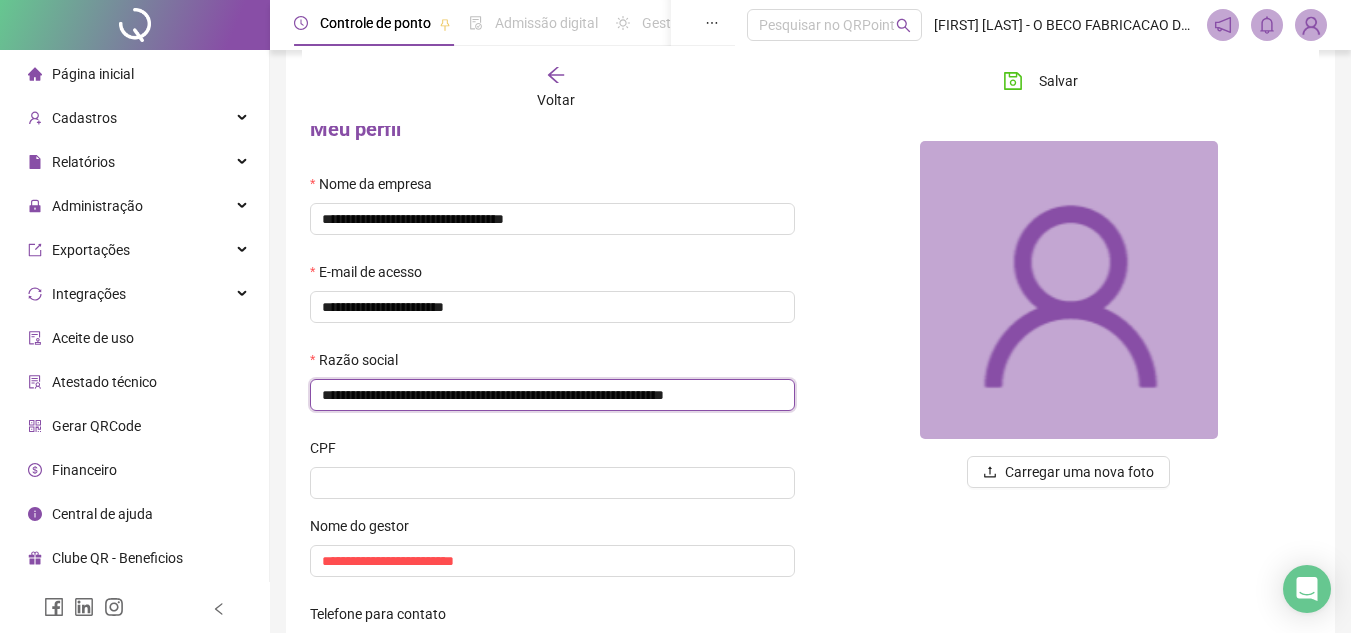 click on "**********" at bounding box center (552, 395) 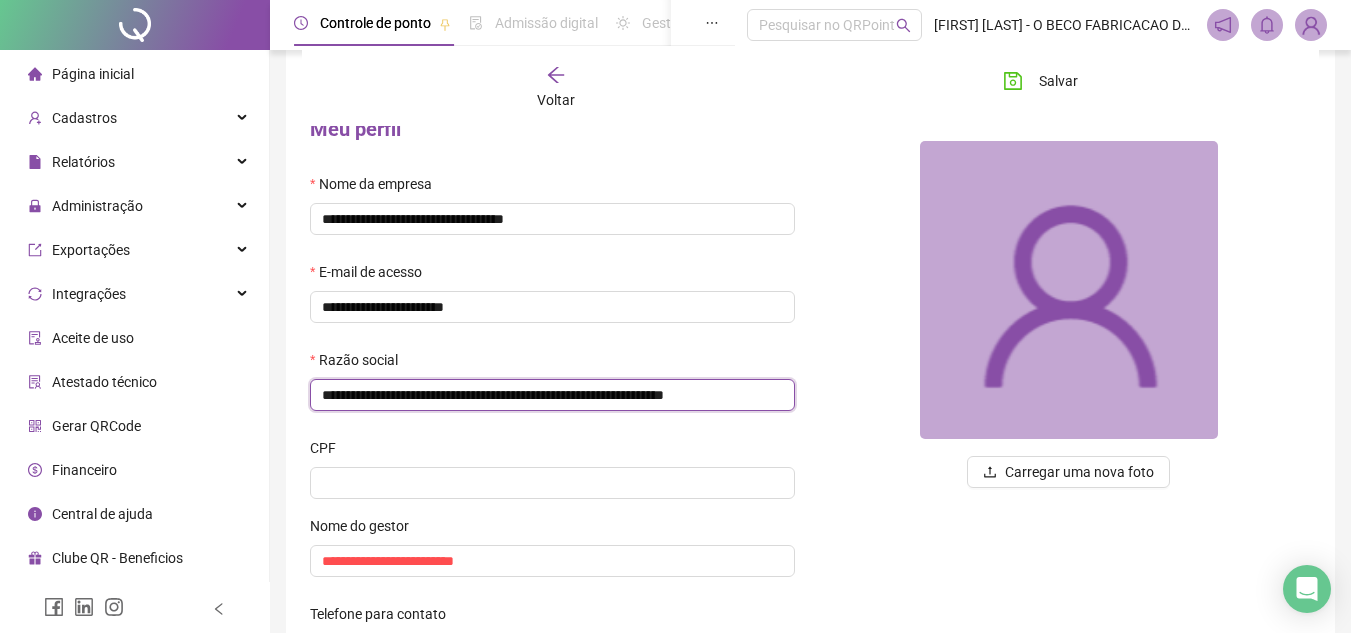 paste 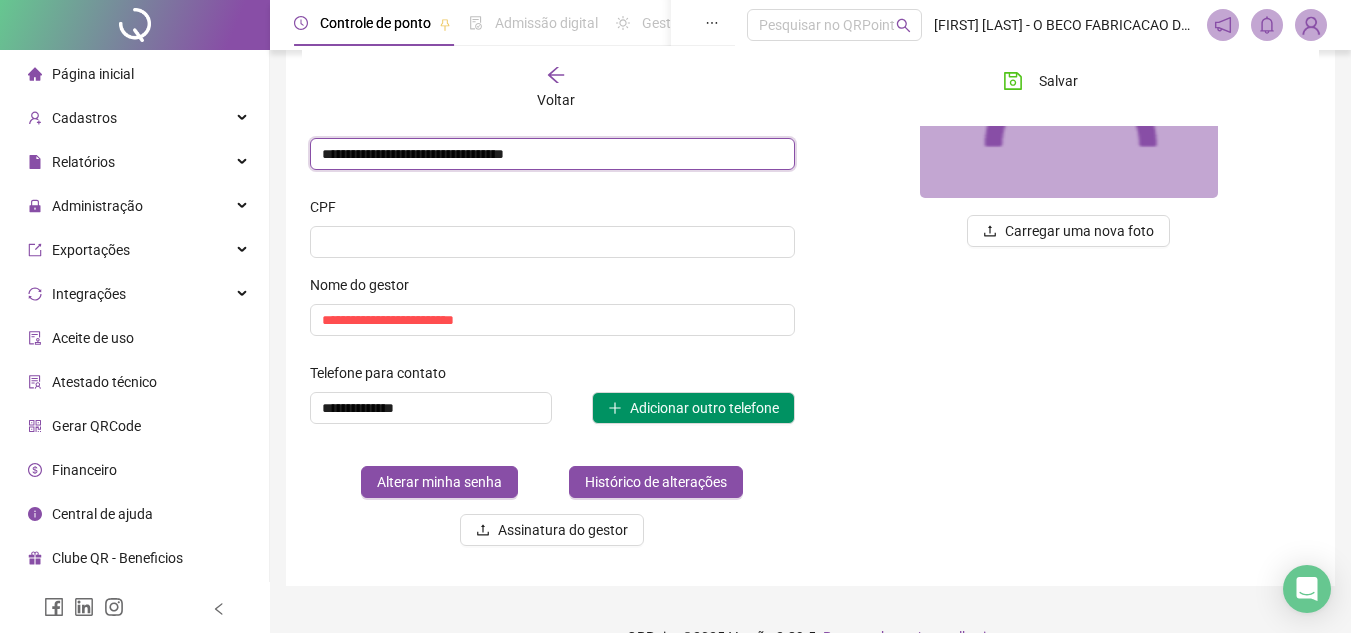 scroll, scrollTop: 365, scrollLeft: 0, axis: vertical 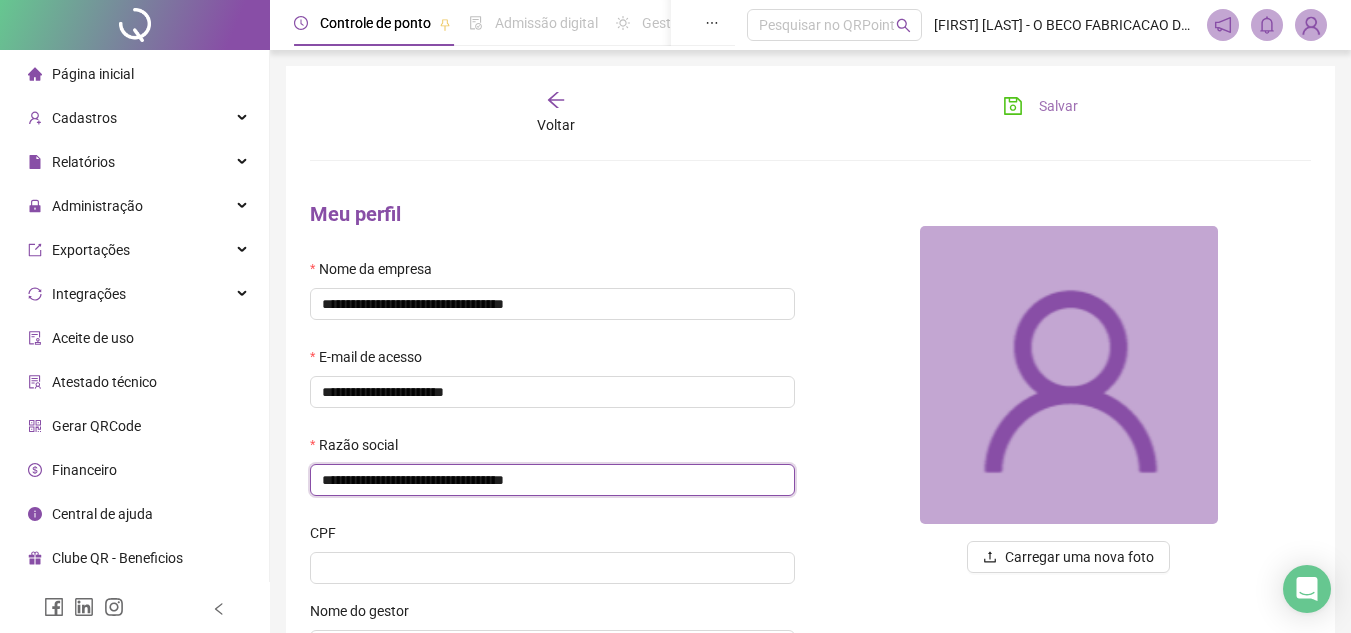 type on "**********" 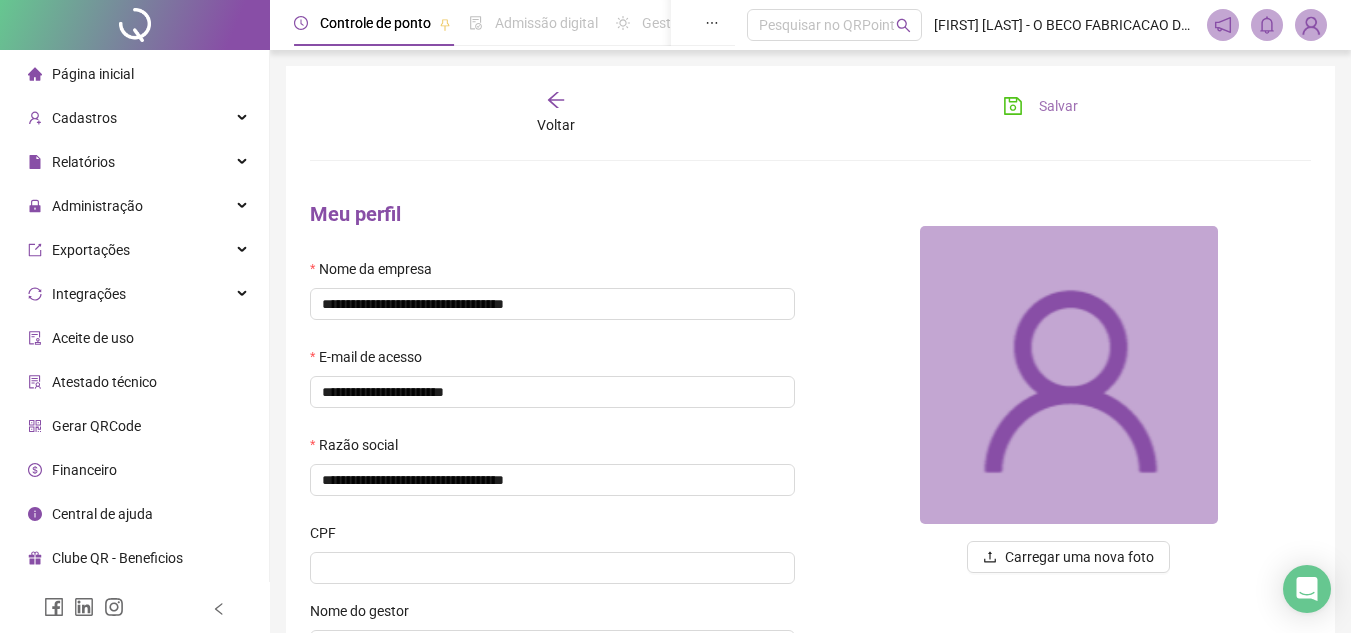 click on "Salvar" at bounding box center (1040, 106) 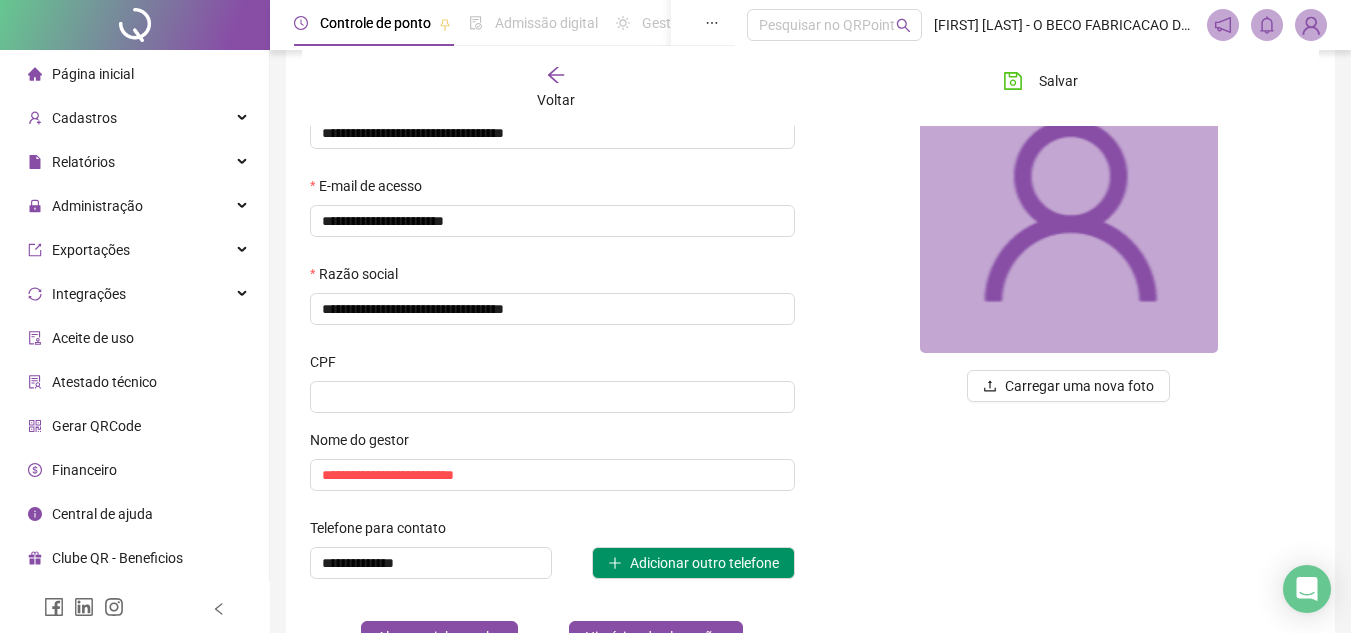 scroll, scrollTop: 154, scrollLeft: 0, axis: vertical 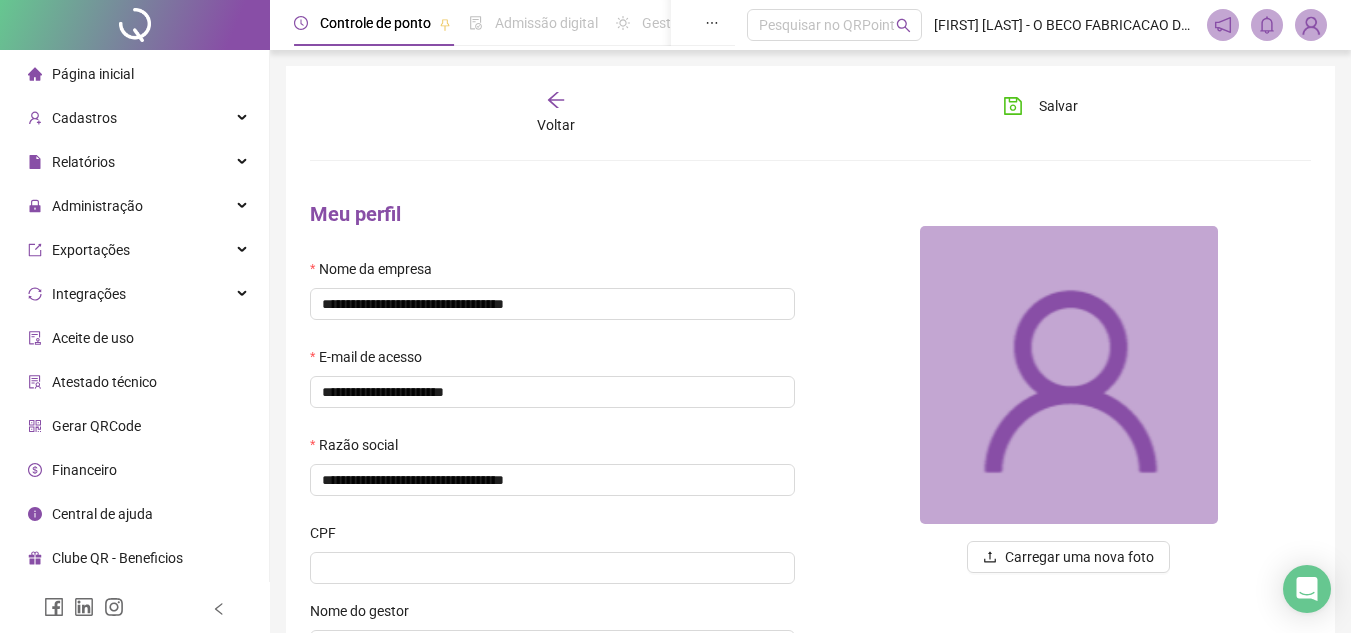click on "**********" at bounding box center [810, 489] 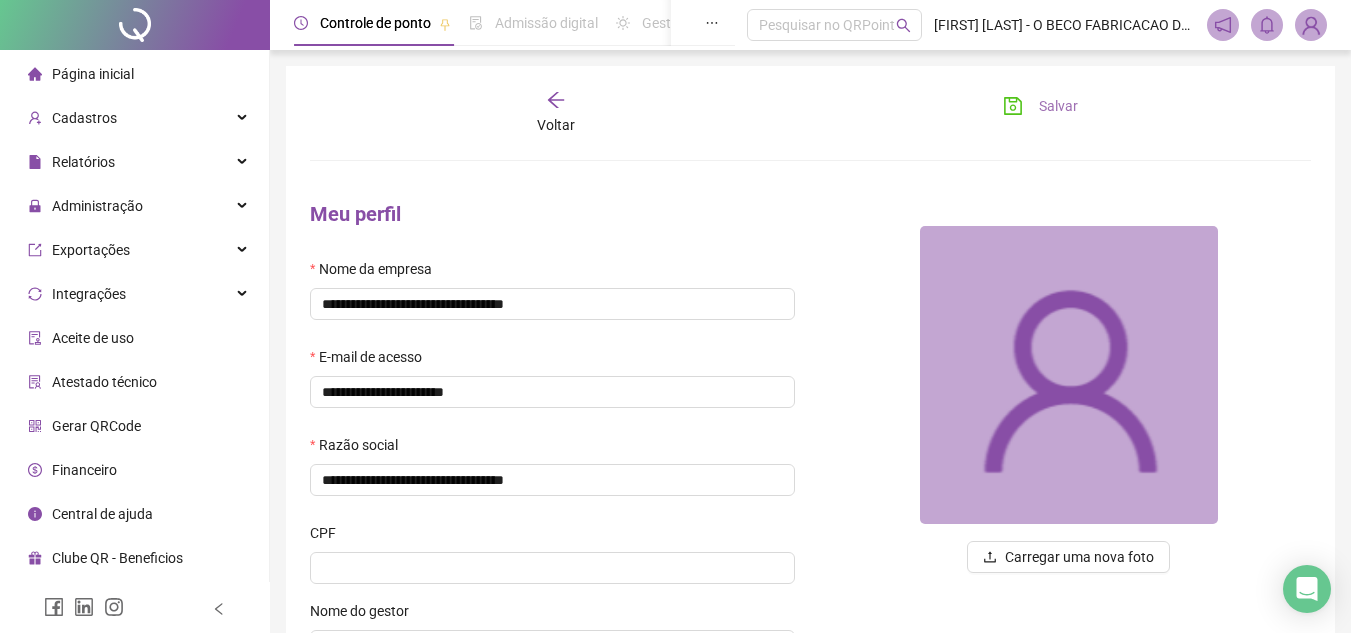 click on "Salvar" at bounding box center [1058, 106] 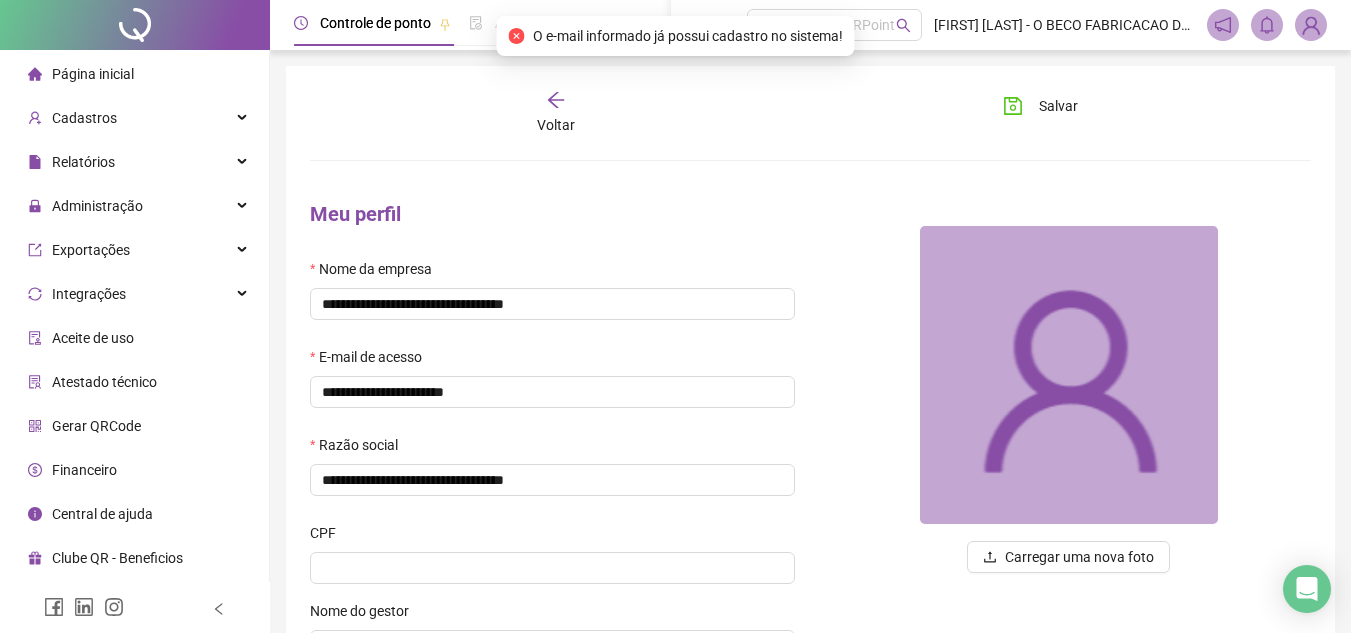 click 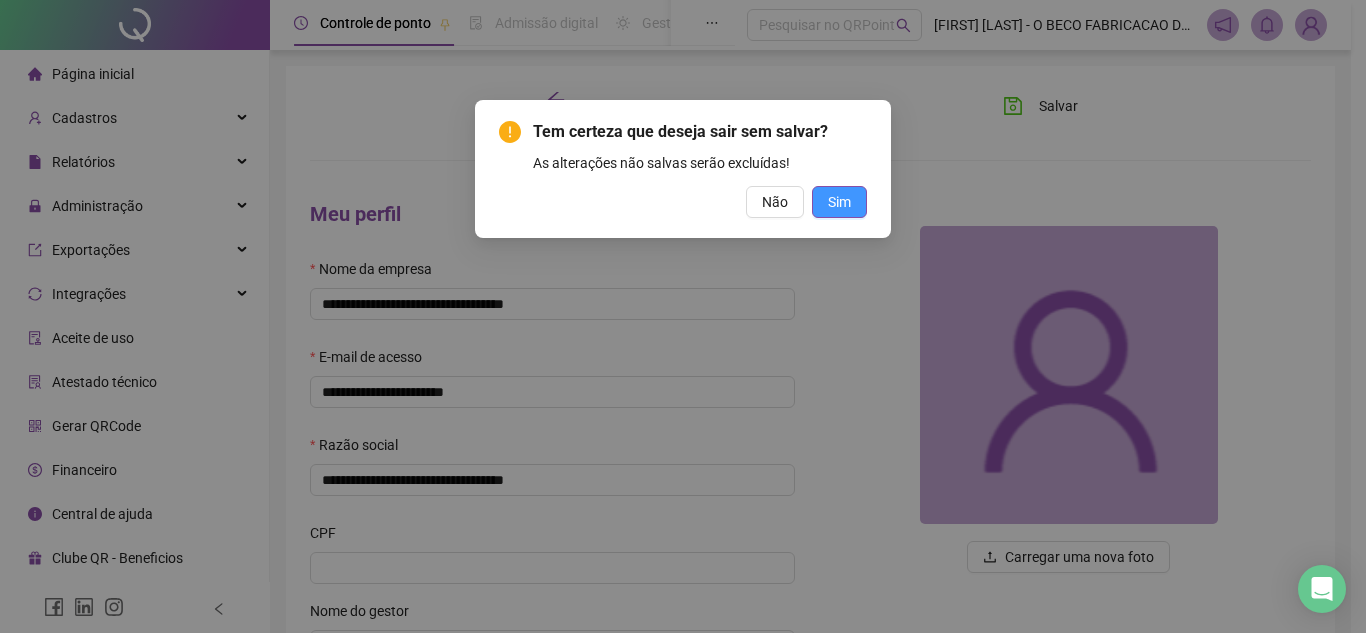 click on "Sim" at bounding box center (839, 202) 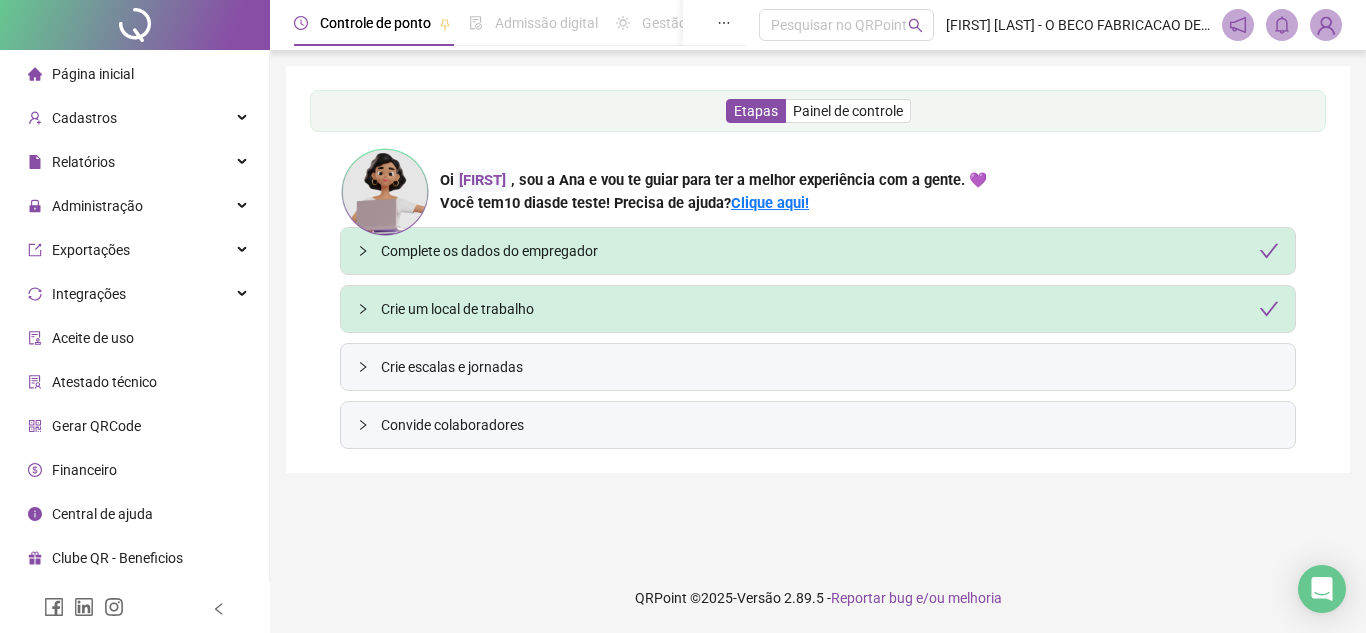 click on "Complete os dados do empregador" at bounding box center (830, 251) 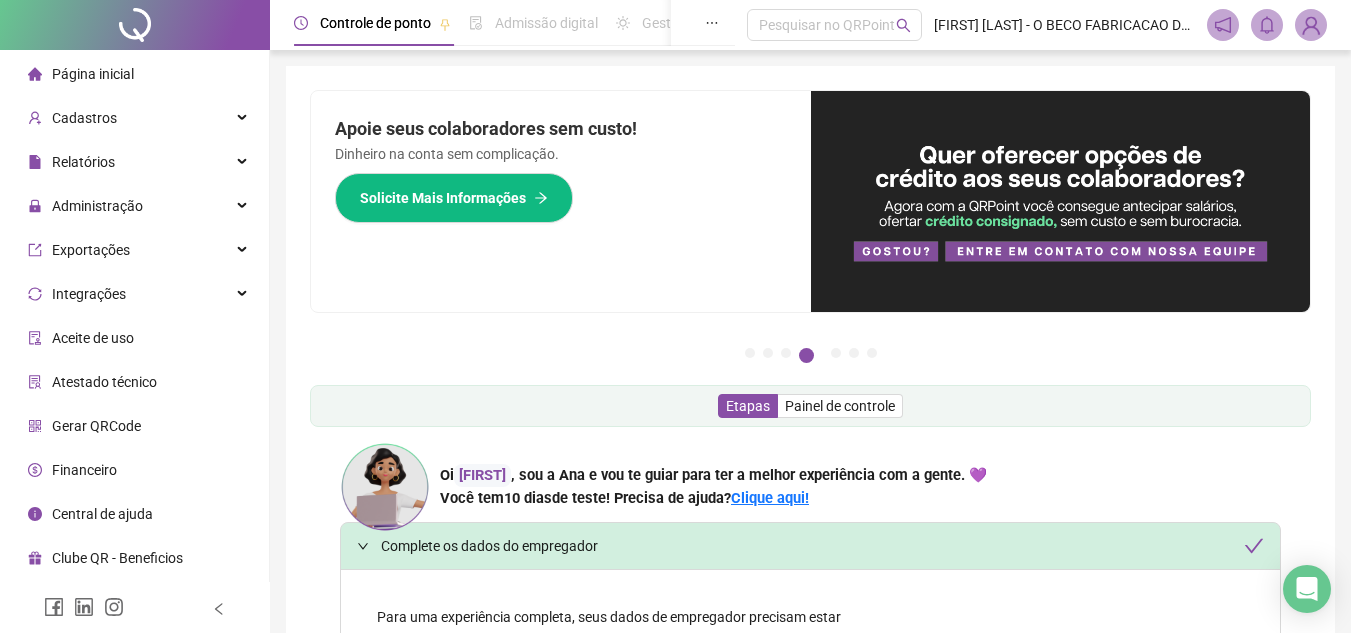 click at bounding box center [1311, 25] 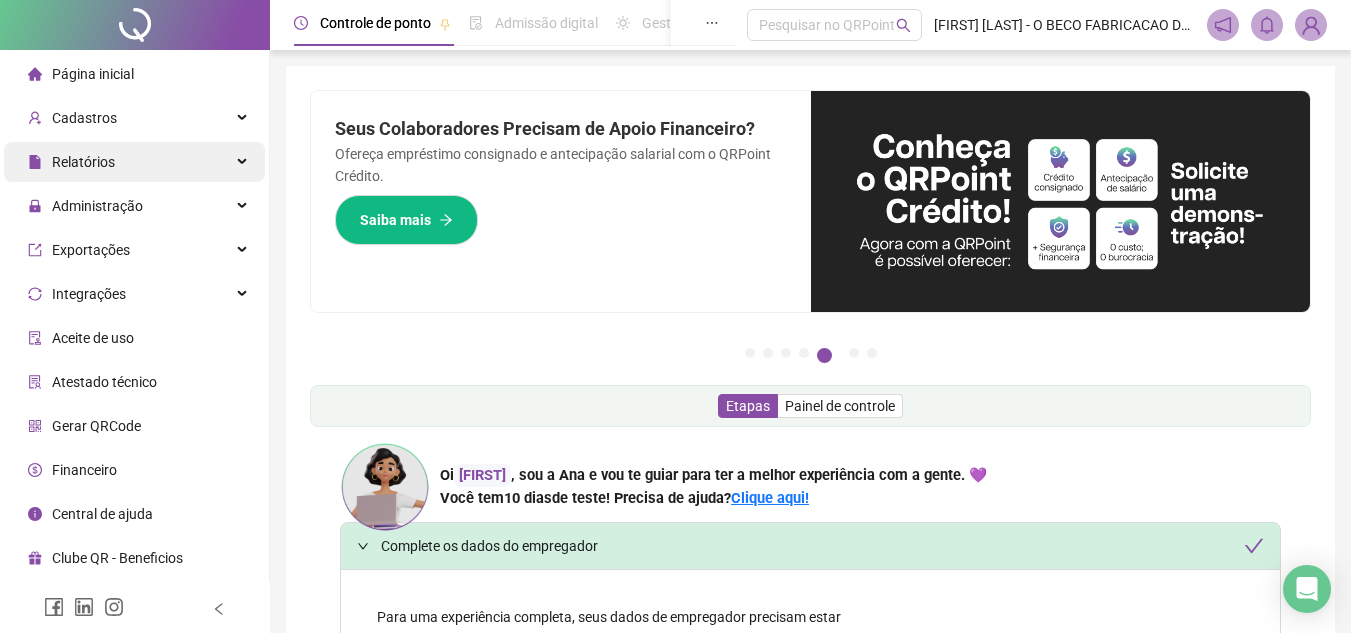click on "Relatórios" at bounding box center (134, 162) 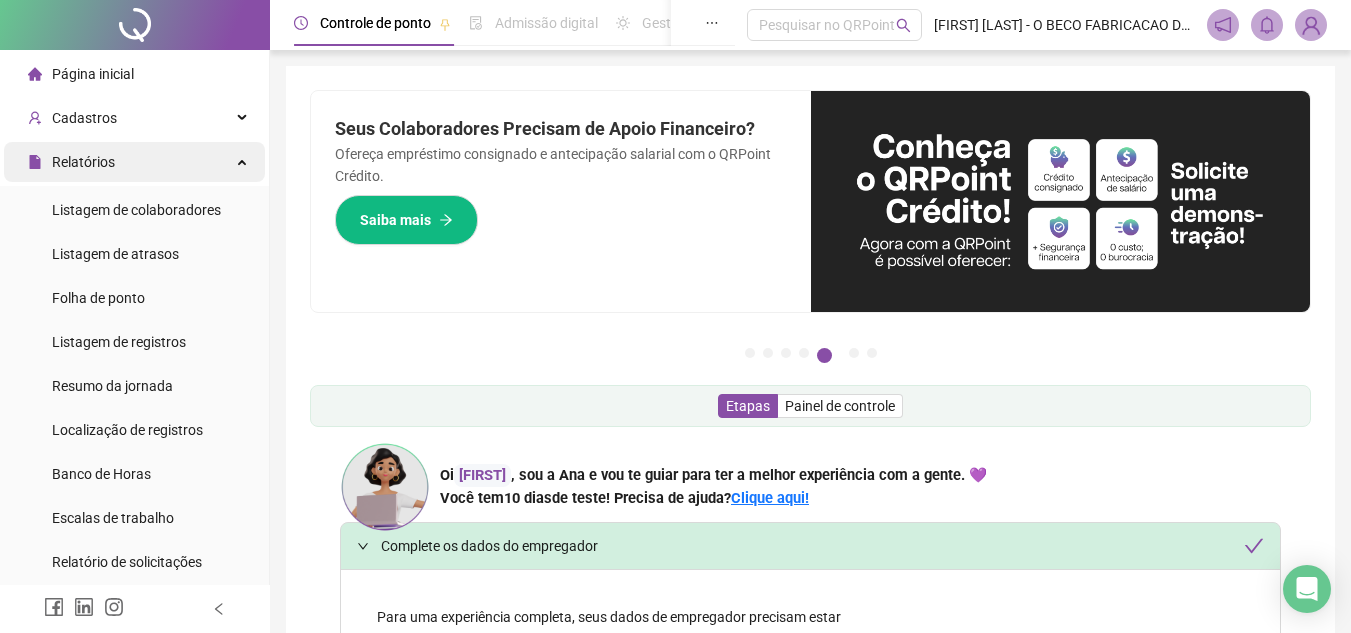 click on "Relatórios" at bounding box center (134, 162) 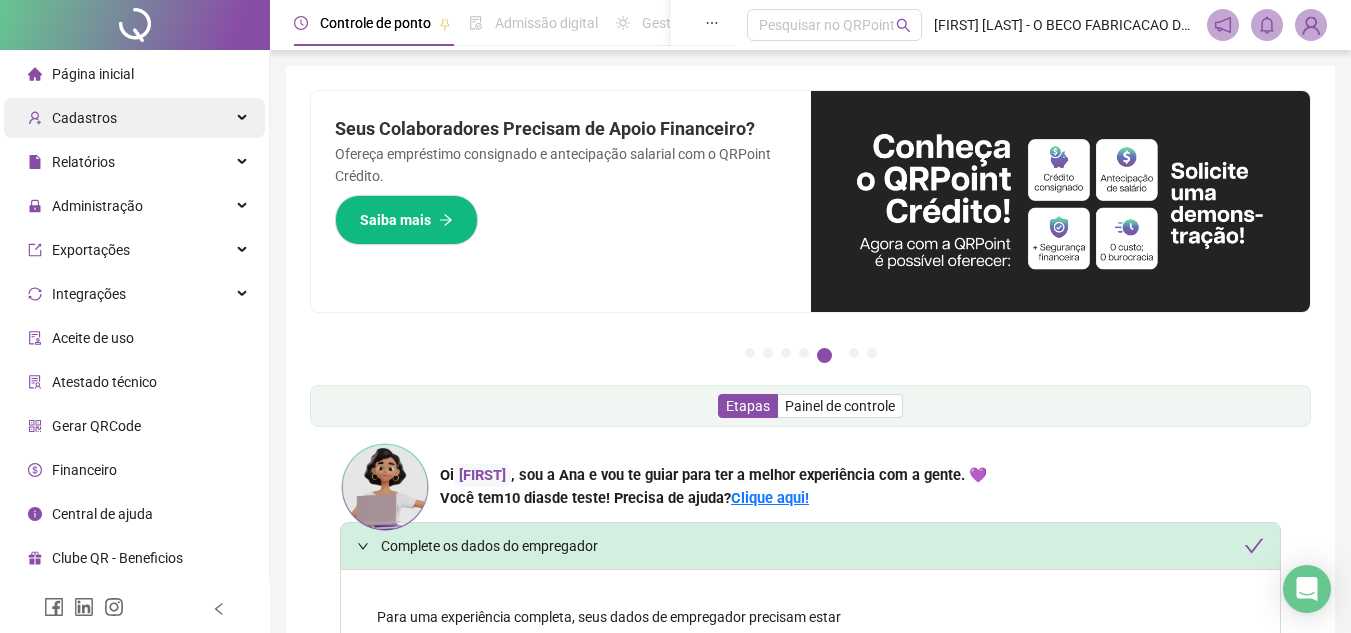 click on "Cadastros" at bounding box center (134, 118) 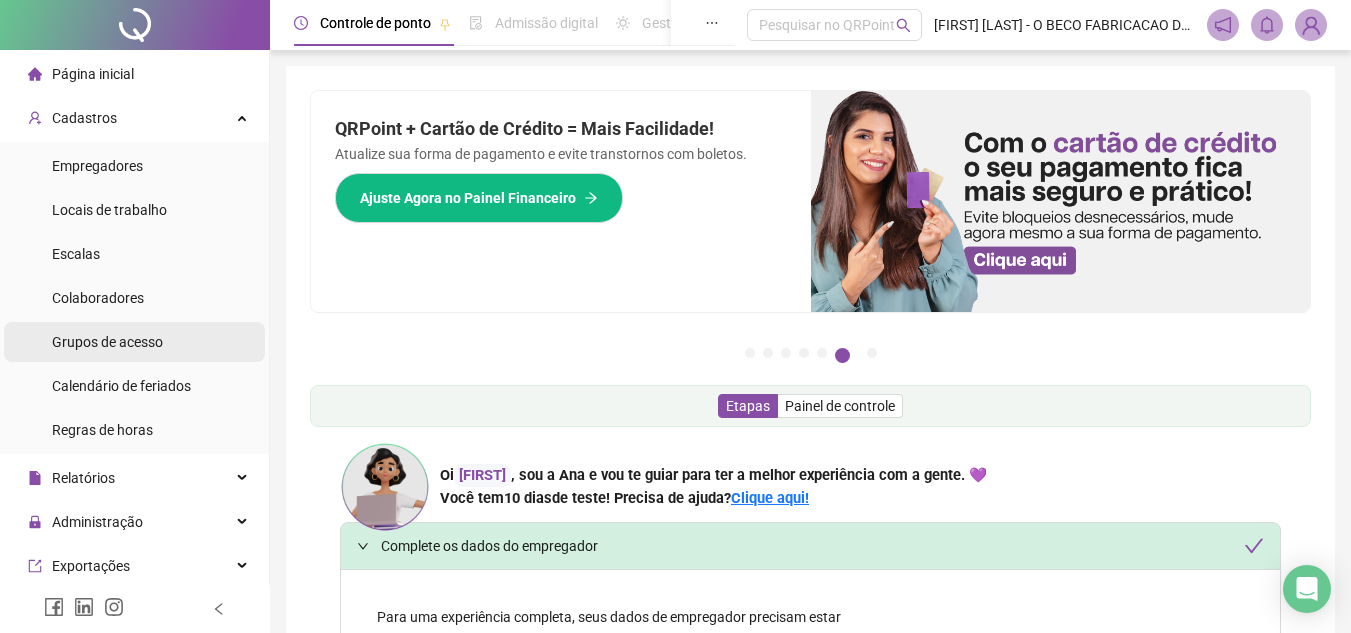 click on "Grupos de acesso" at bounding box center (107, 342) 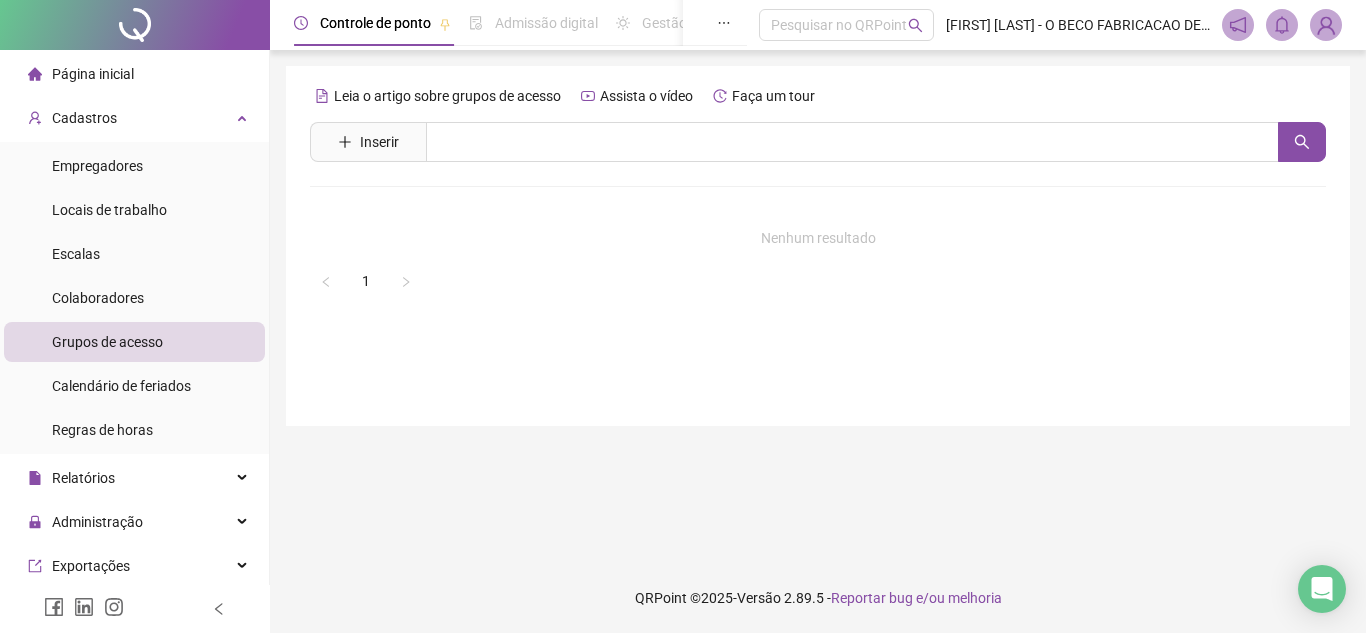 click at bounding box center [1326, 25] 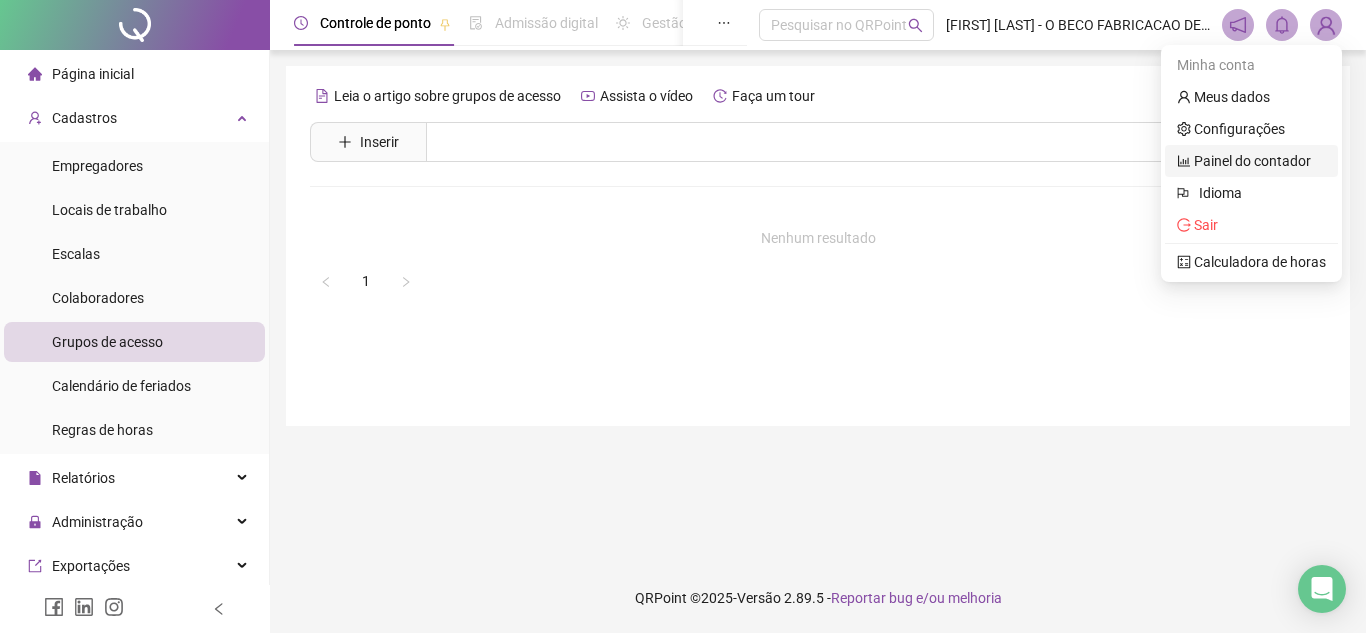 click on "Painel do contador" at bounding box center [1244, 161] 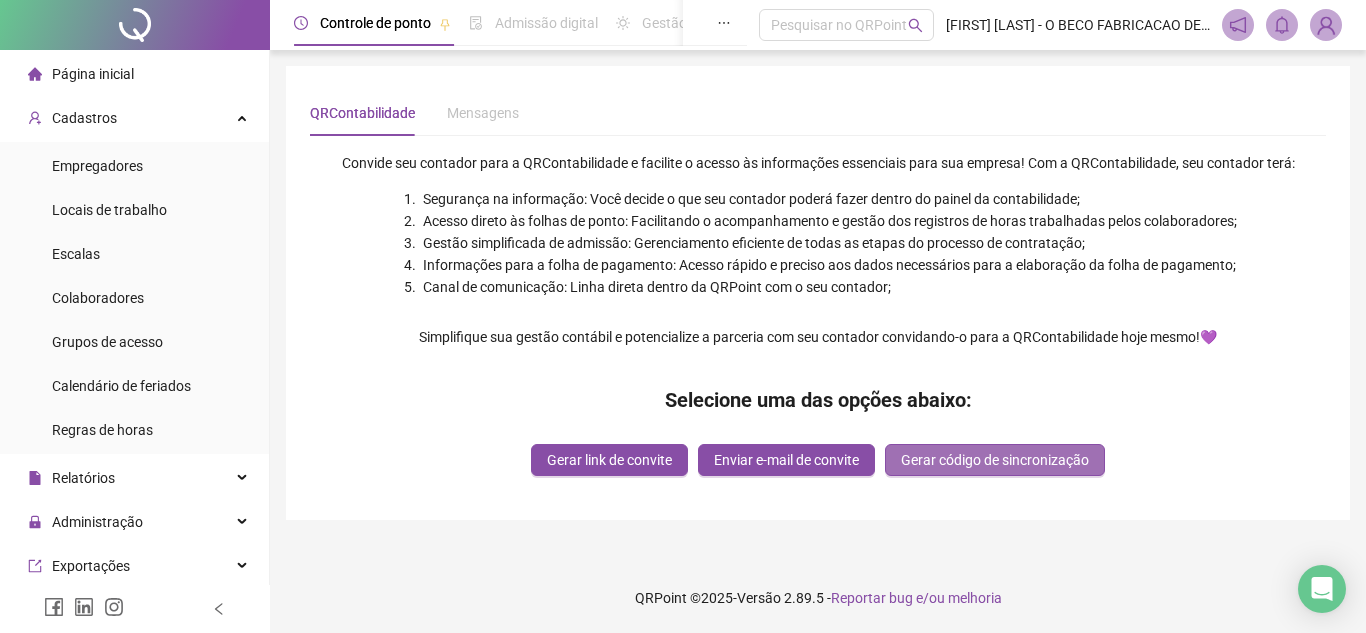click on "Gerar código de sincronização" at bounding box center [995, 460] 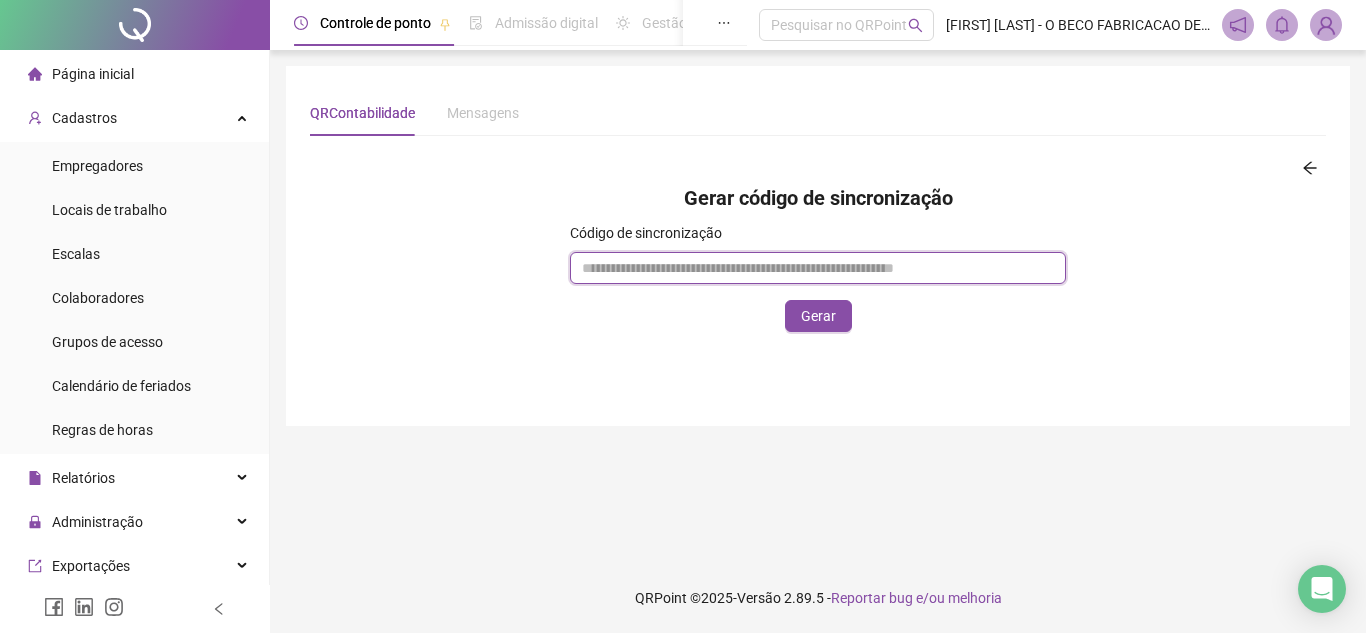 click at bounding box center (818, 268) 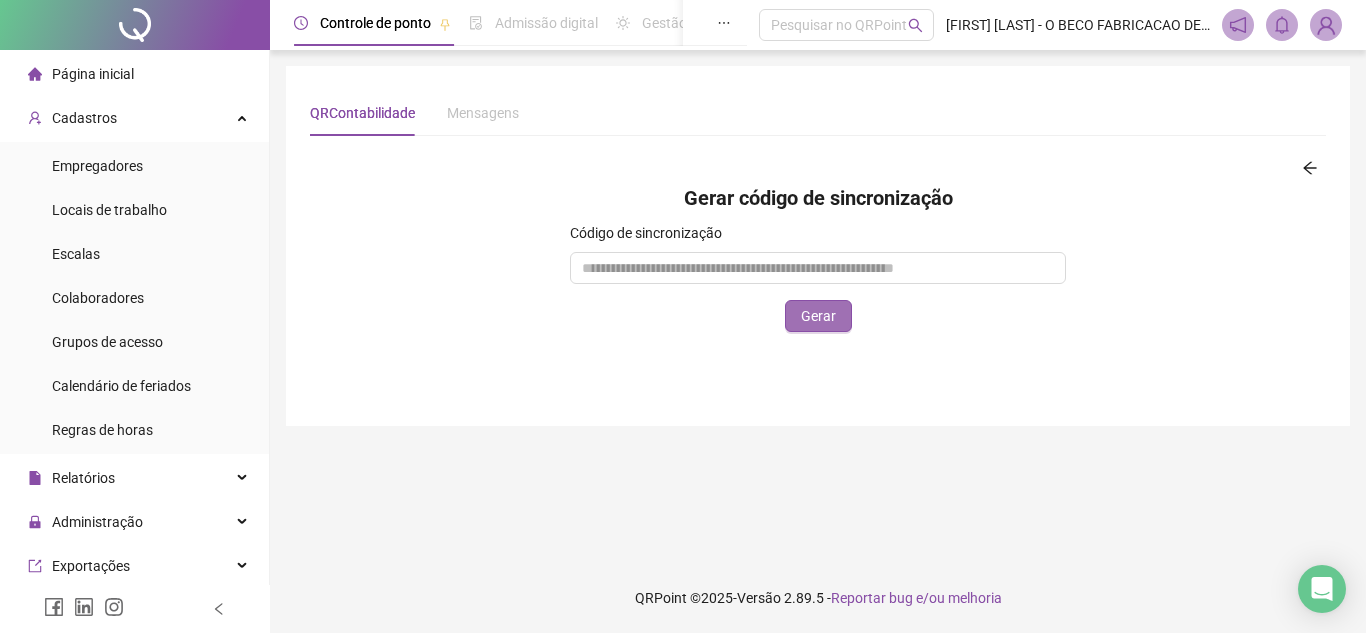 click on "Gerar" at bounding box center [818, 316] 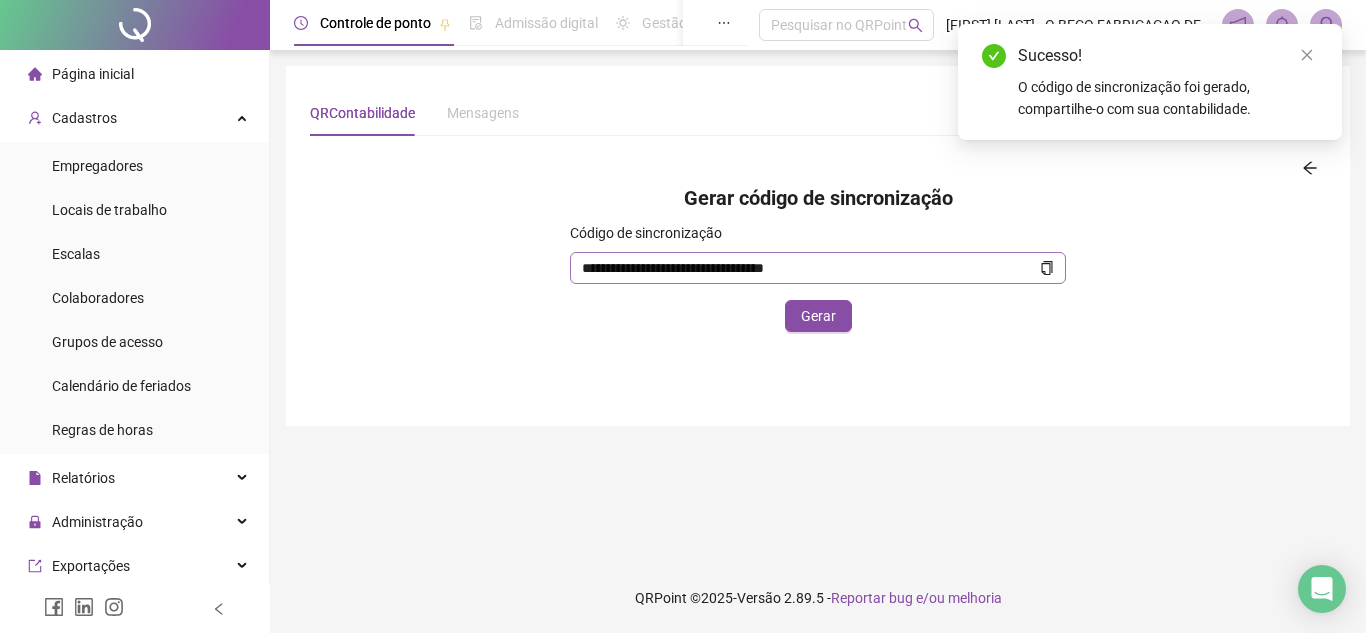 click on "**********" at bounding box center [818, 268] 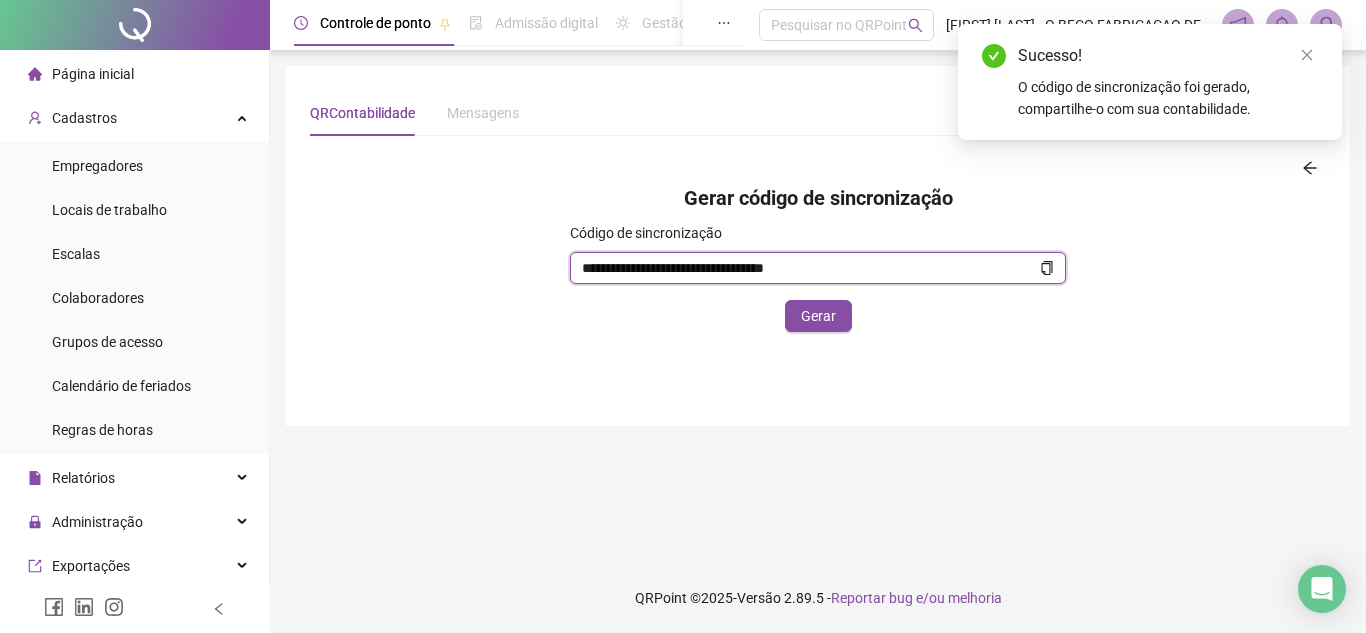 click 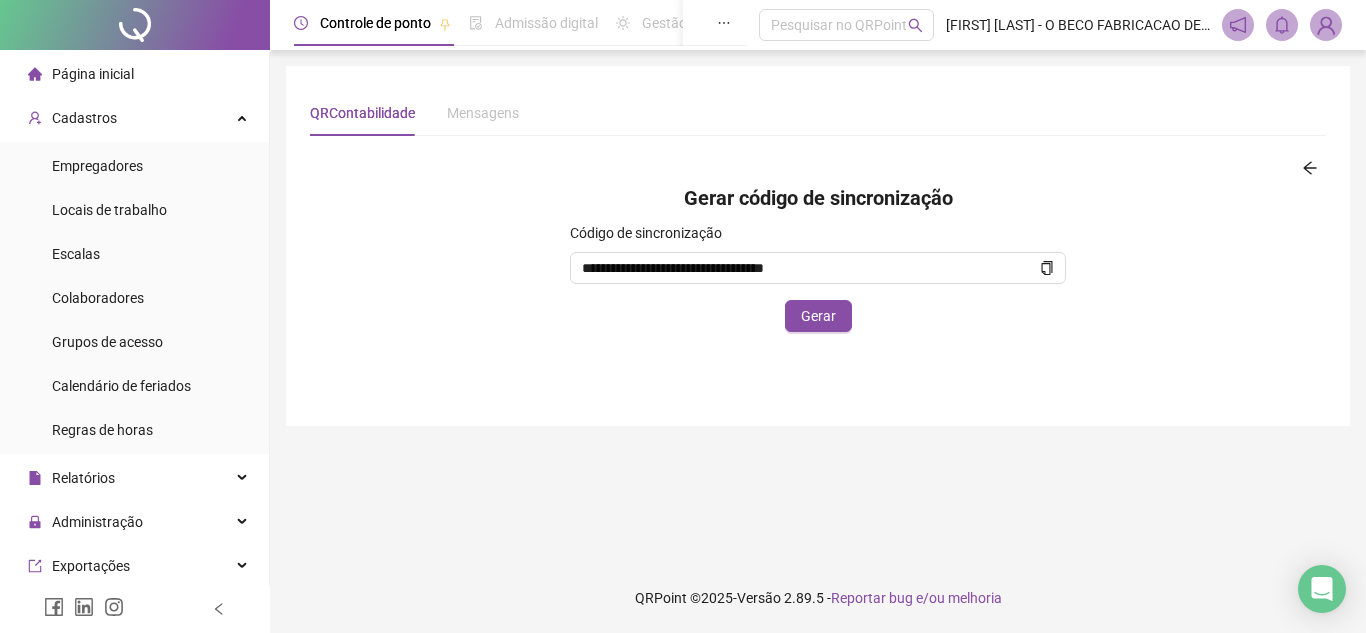 click on "Página inicial" at bounding box center [93, 74] 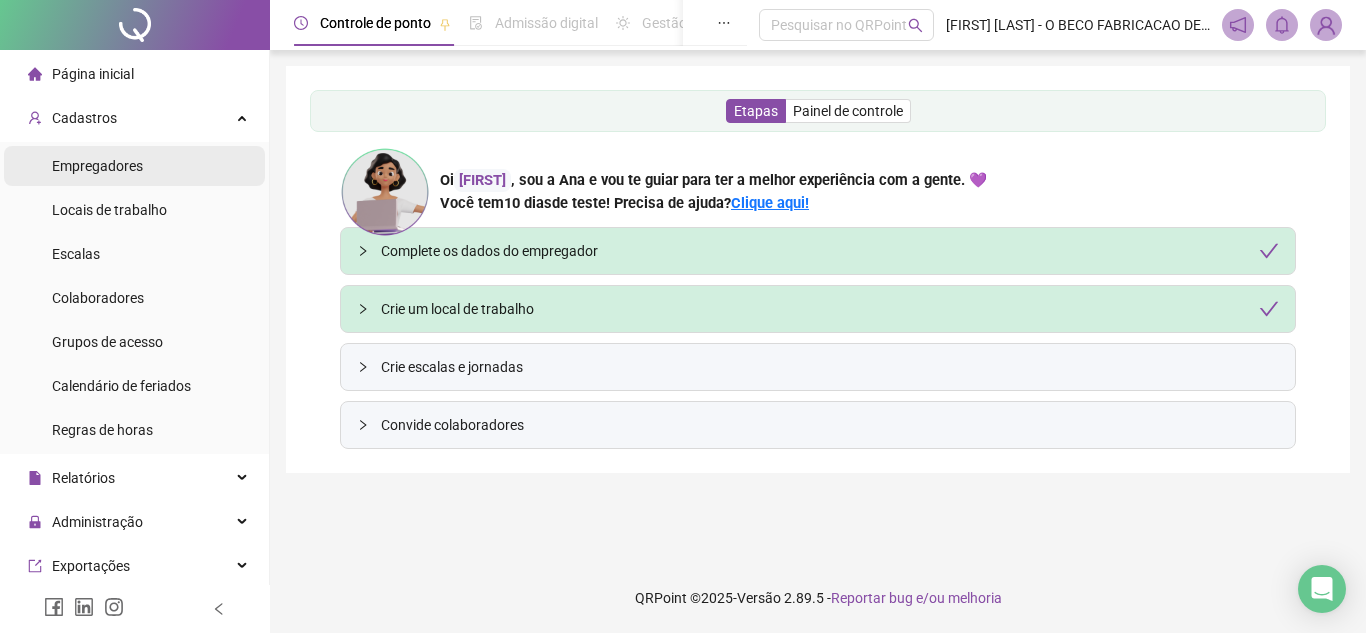 click on "Empregadores" at bounding box center [134, 166] 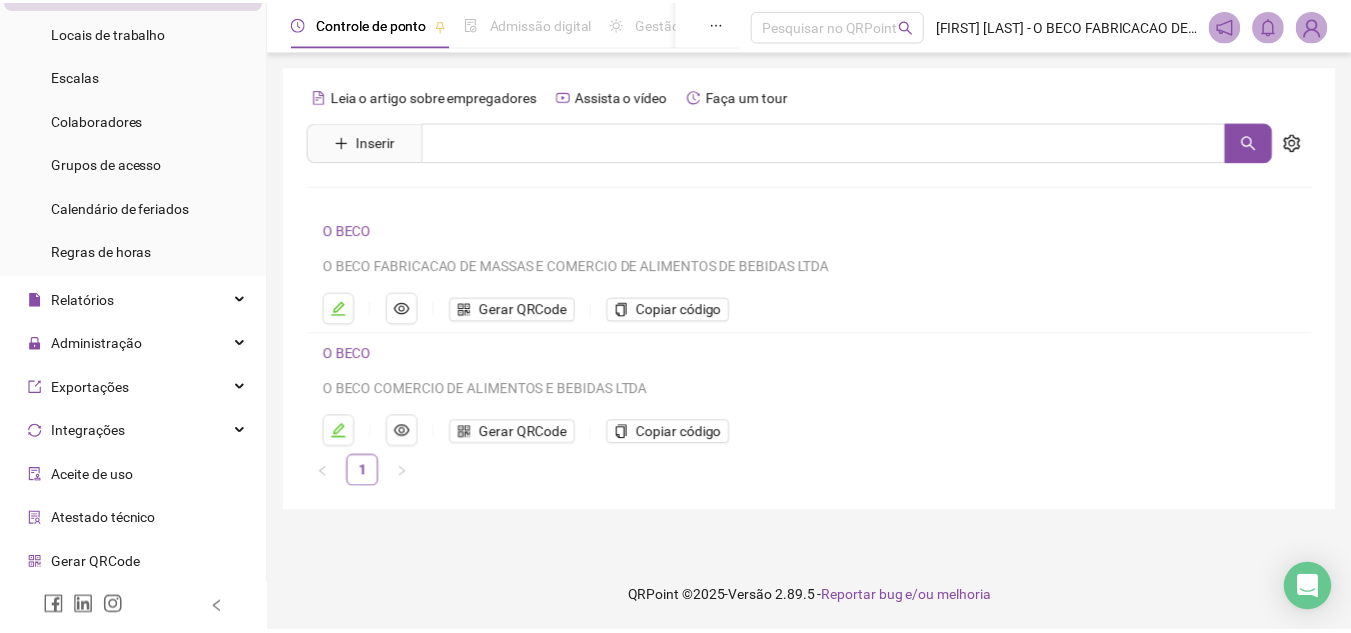 scroll, scrollTop: 0, scrollLeft: 0, axis: both 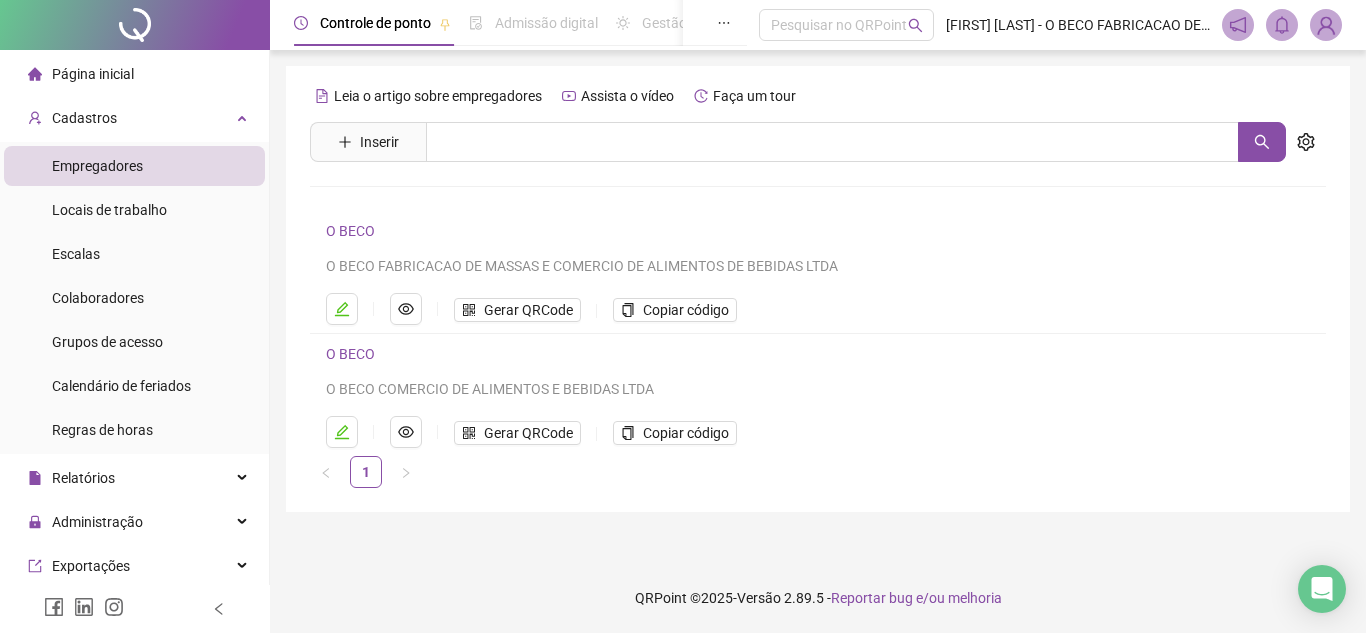 click on "Página inicial" at bounding box center [93, 74] 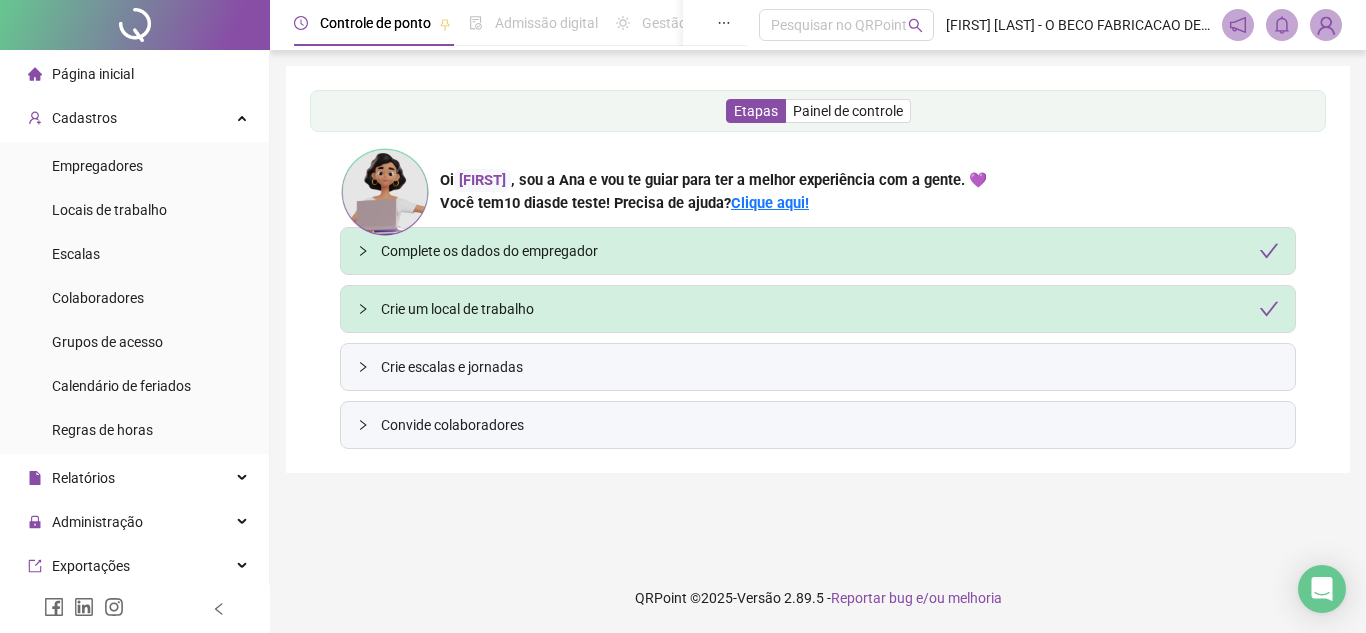 click at bounding box center (1326, 25) 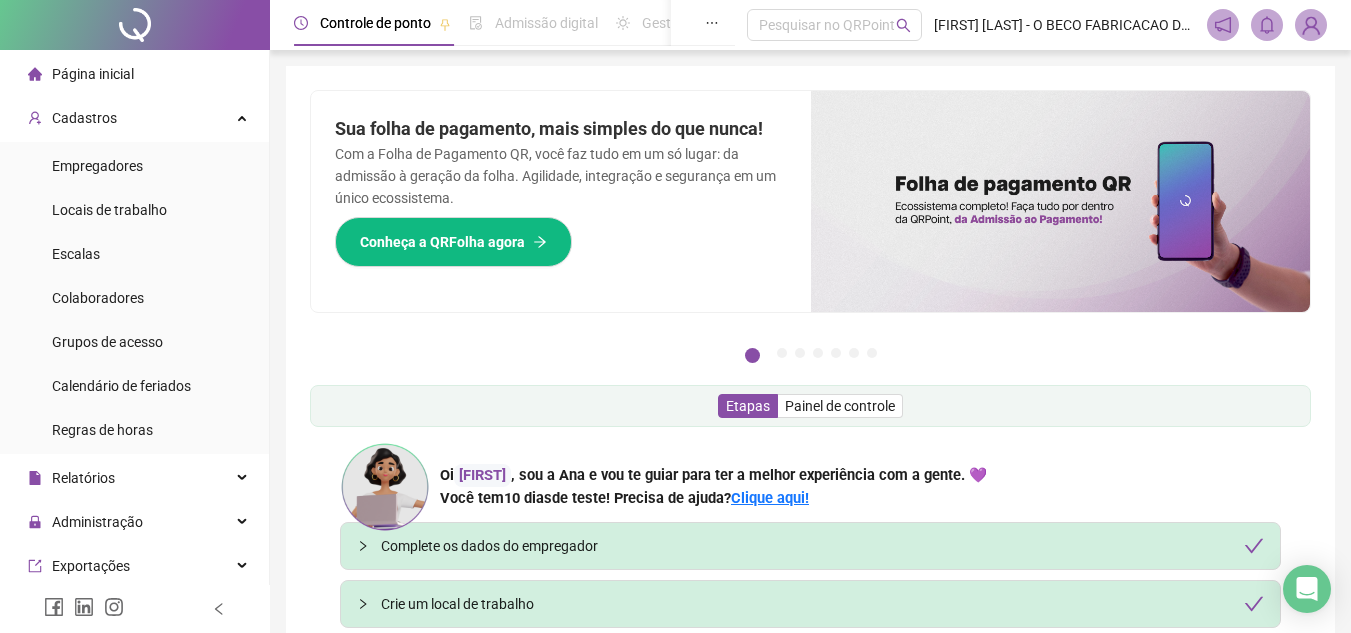 click on "[FIRST] [LAST] - O BECO FABRICACAO DE MASSAS E COMERCIO DE ALIMENTOS DE BEBIDAS LTDA" at bounding box center [1064, 25] 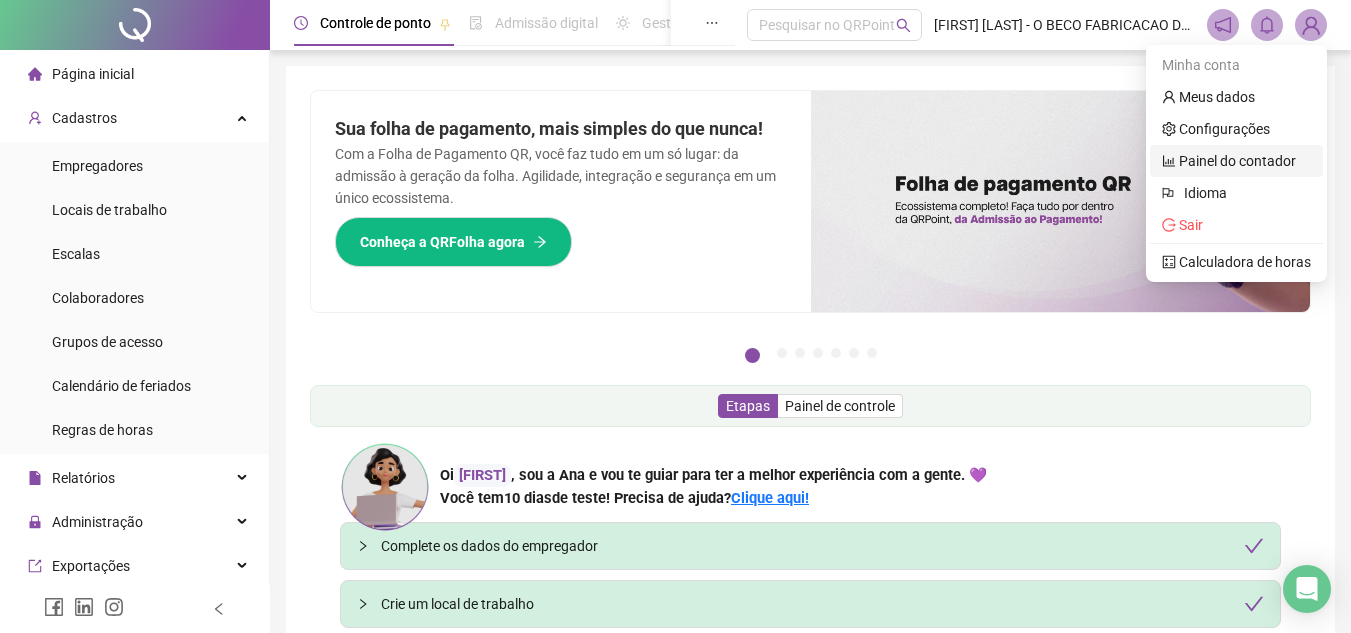 click on "Painel do contador" at bounding box center [1229, 161] 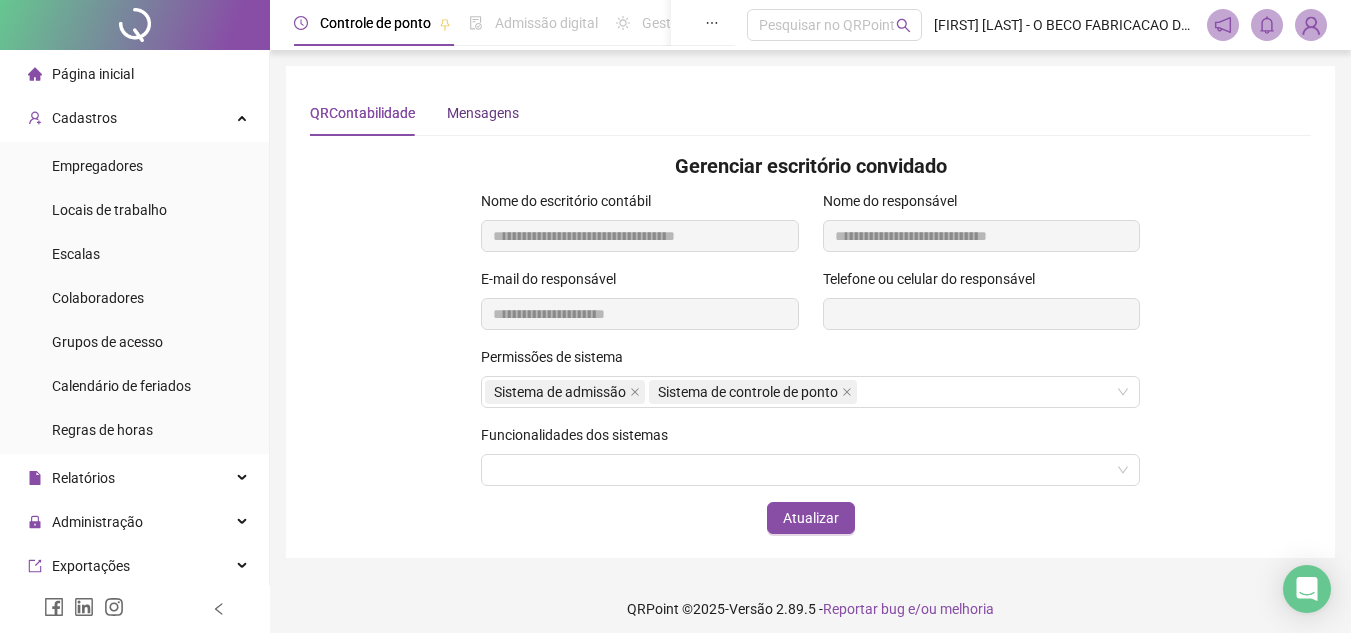 click on "Mensagens" at bounding box center [483, 113] 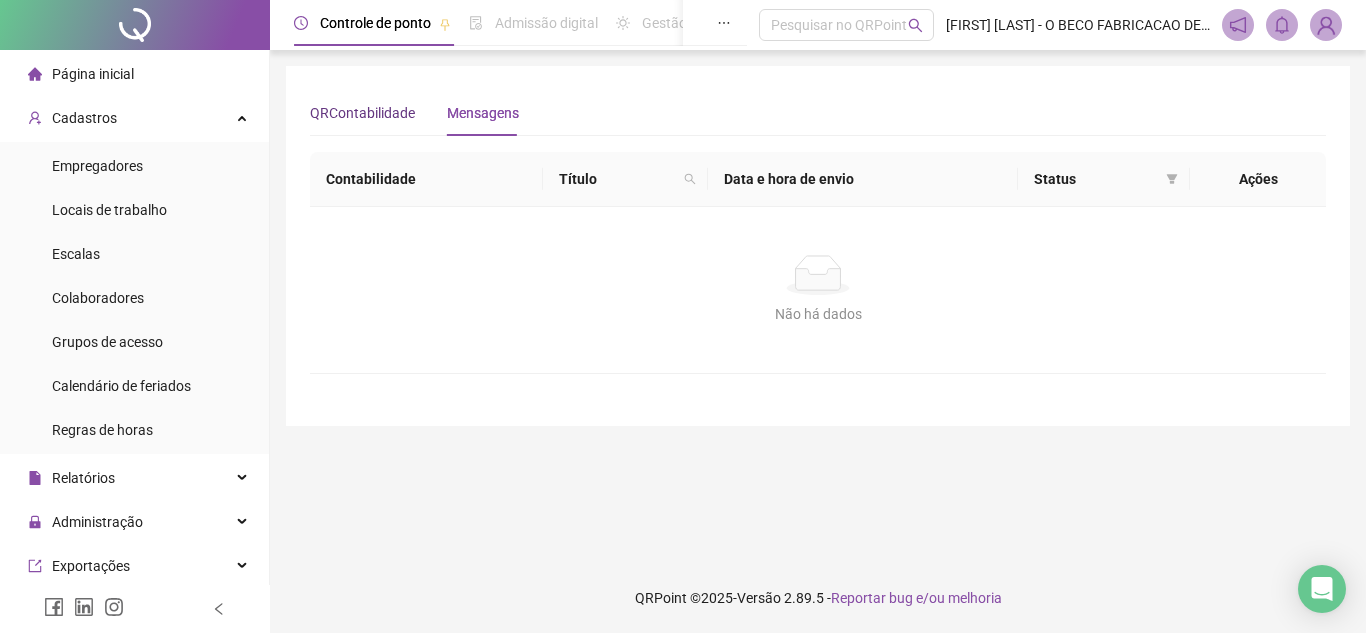 click on "QRContabilidade" at bounding box center [362, 113] 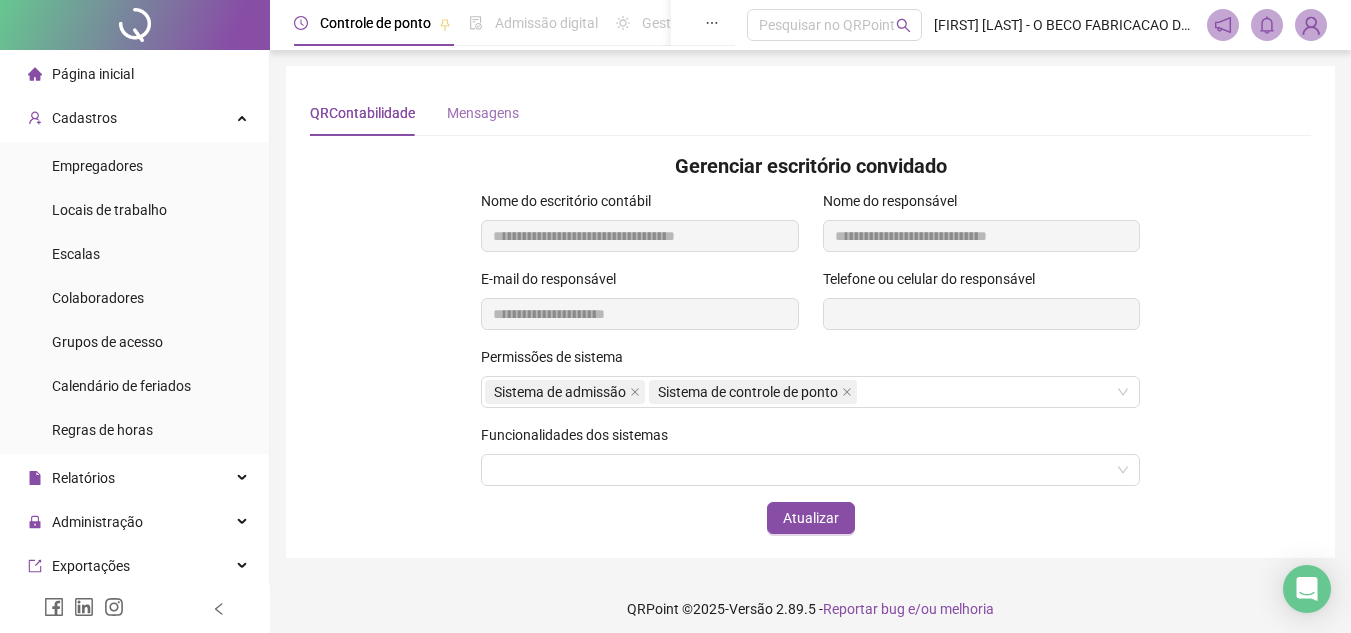 click on "Mensagens" at bounding box center [483, 113] 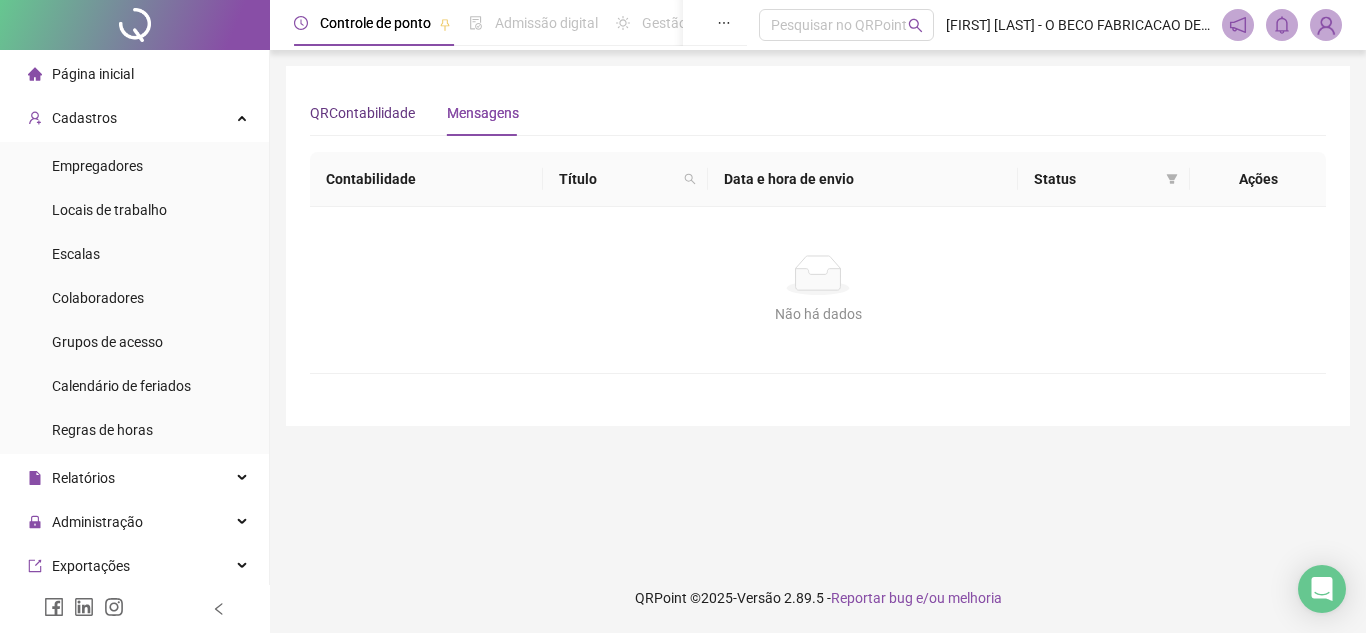 click on "QRContabilidade" at bounding box center [362, 113] 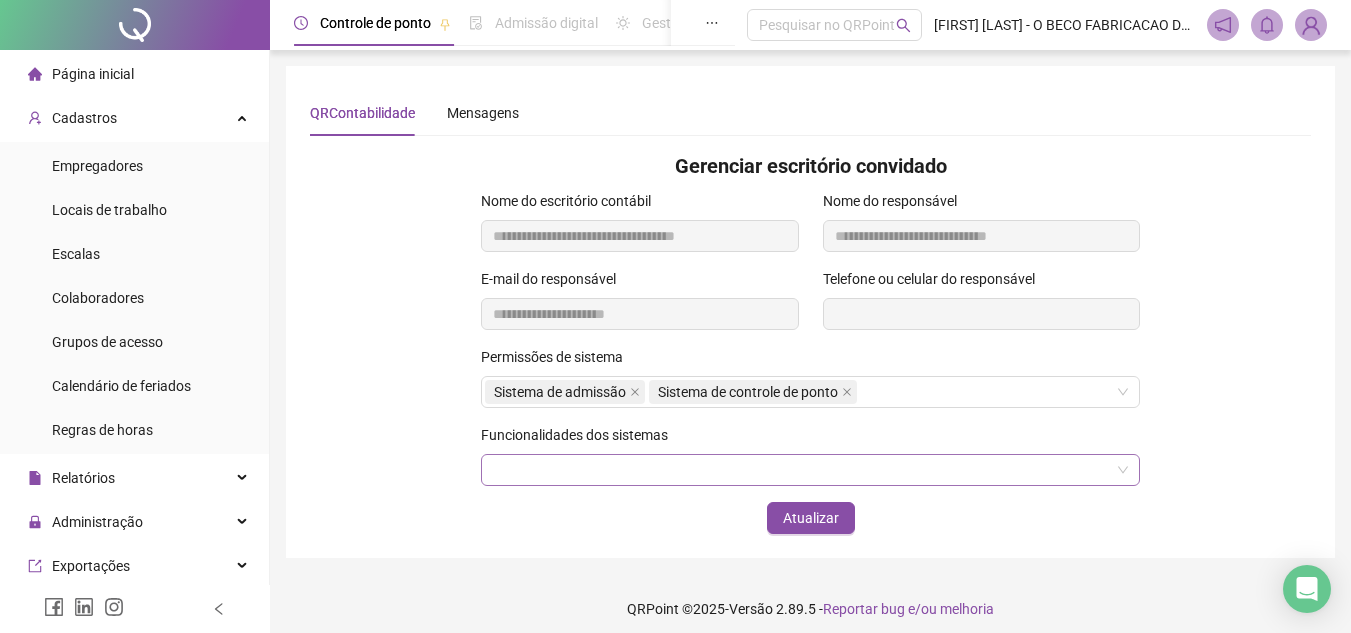 click at bounding box center [810, 470] 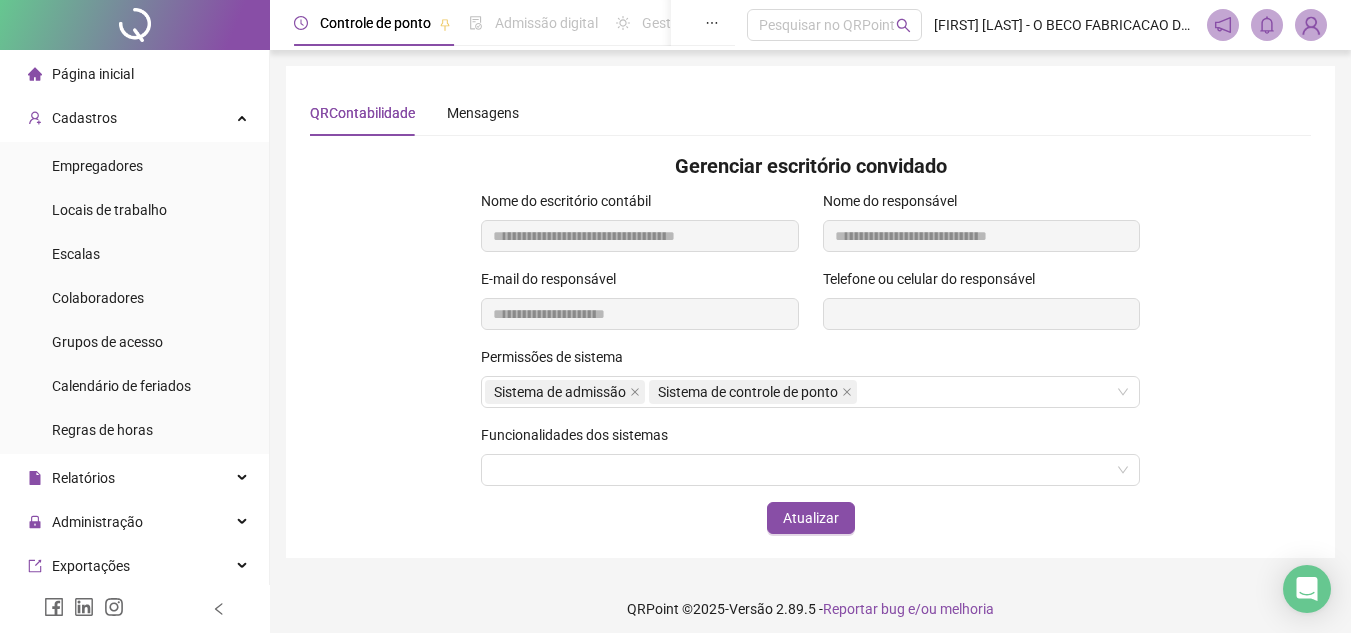 click on "Permissões de sistema Sistema de admissão Sistema de controle de ponto" at bounding box center (810, 385) 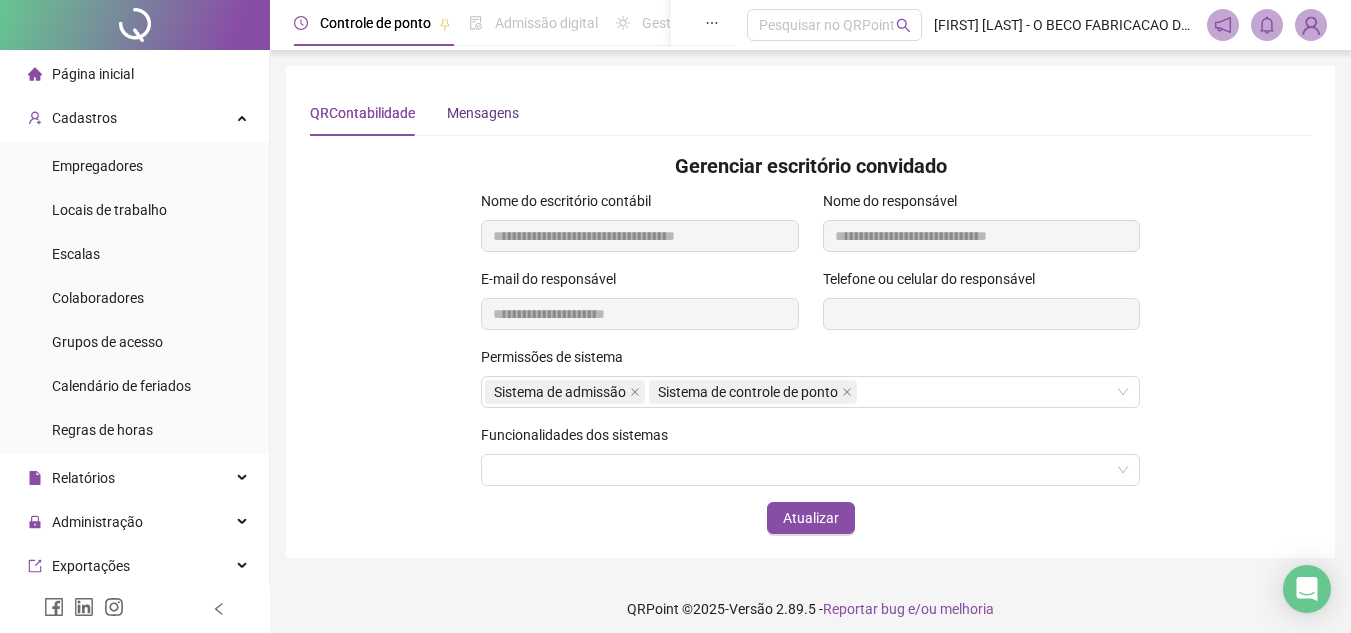 click on "Mensagens" at bounding box center (483, 113) 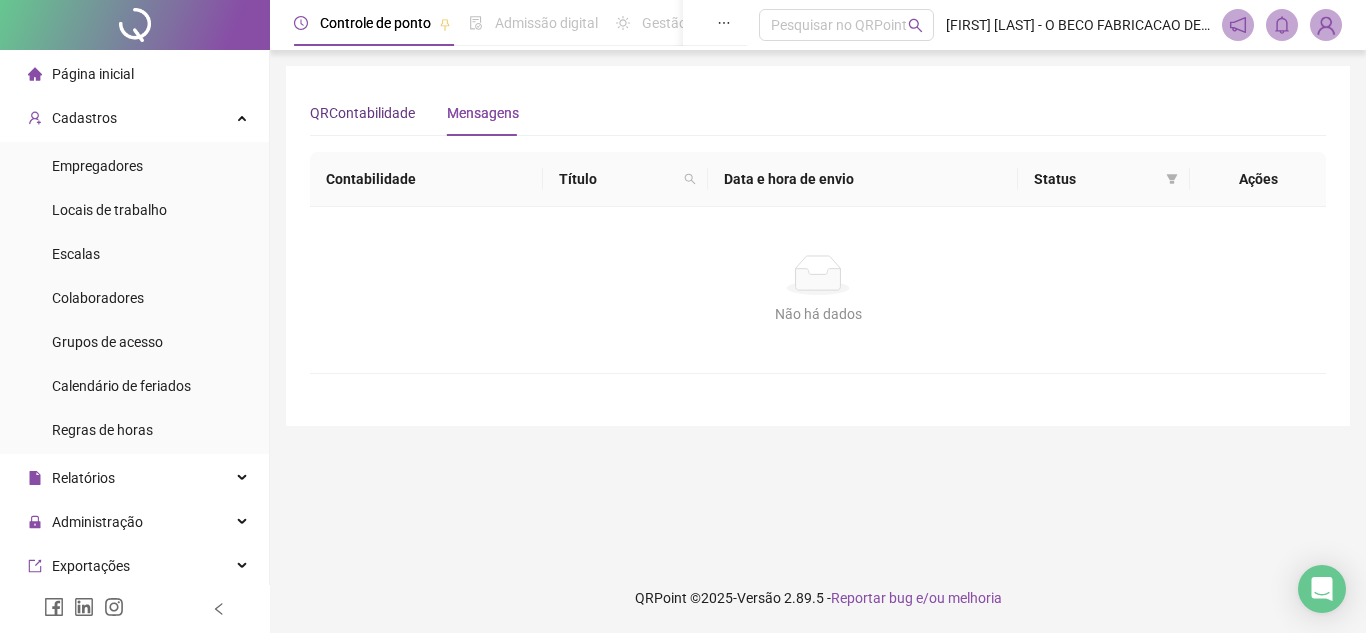 click on "QRContabilidade" at bounding box center [362, 113] 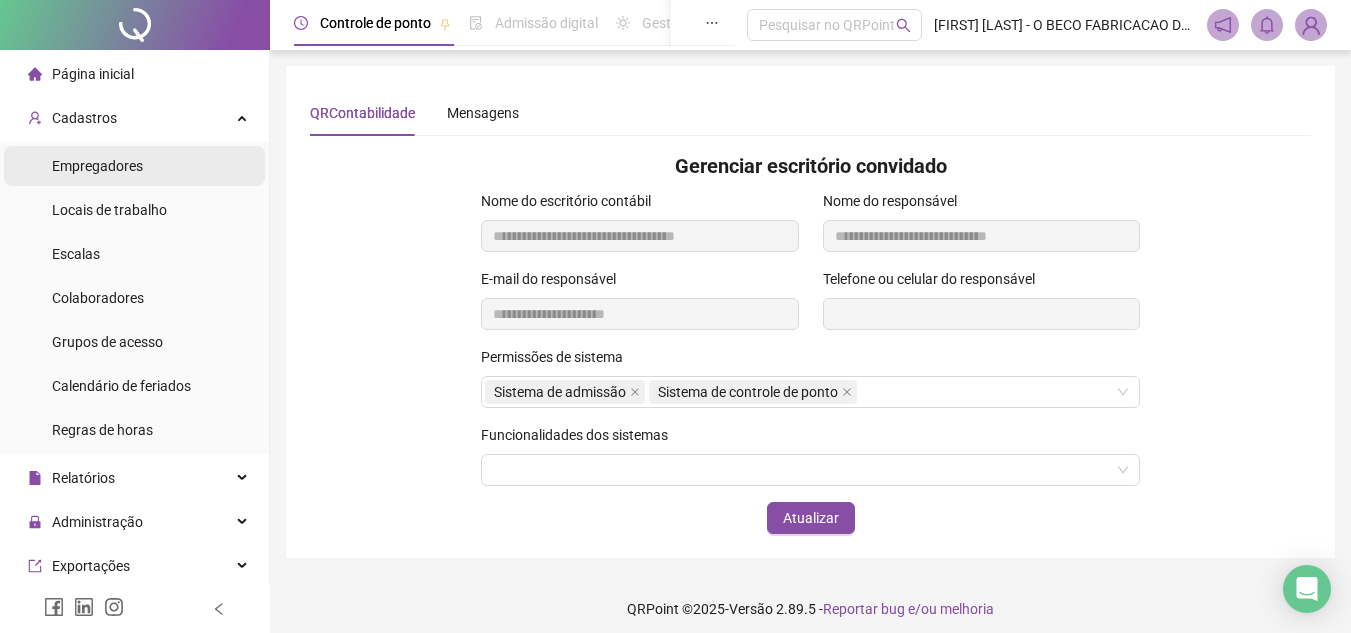 click on "Empregadores" at bounding box center [97, 166] 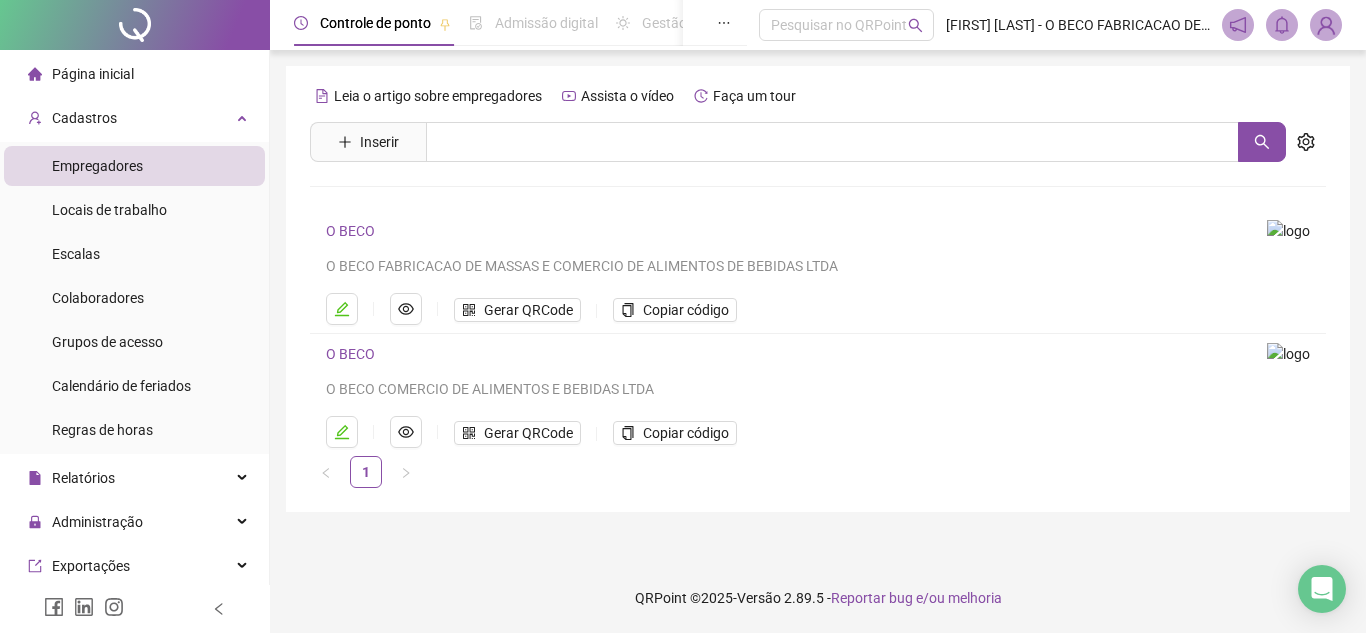 click on "Página inicial" at bounding box center [93, 74] 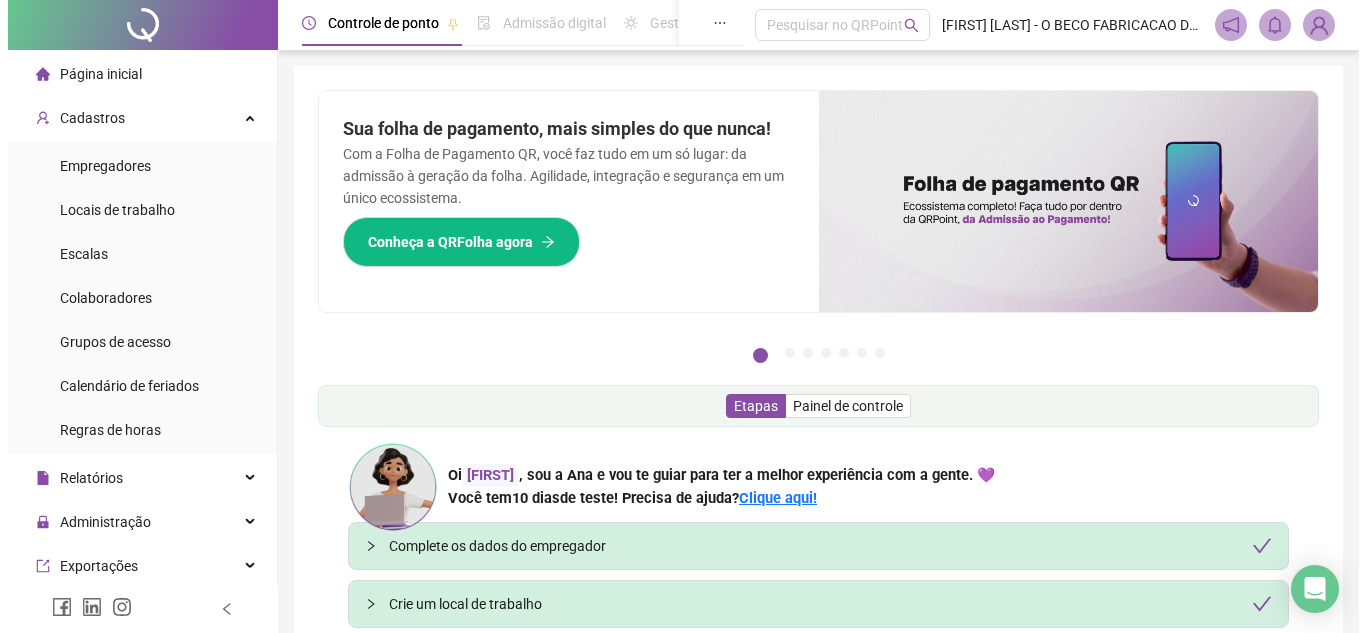 scroll, scrollTop: 265, scrollLeft: 0, axis: vertical 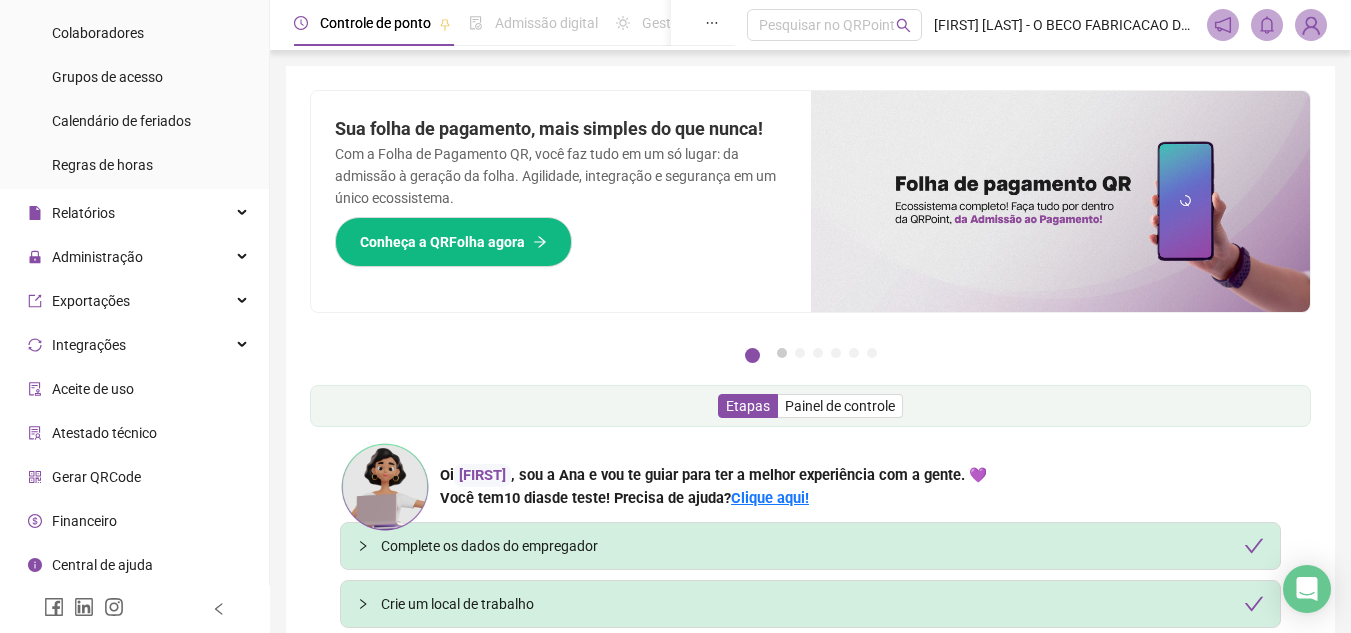 click on "2" at bounding box center (782, 353) 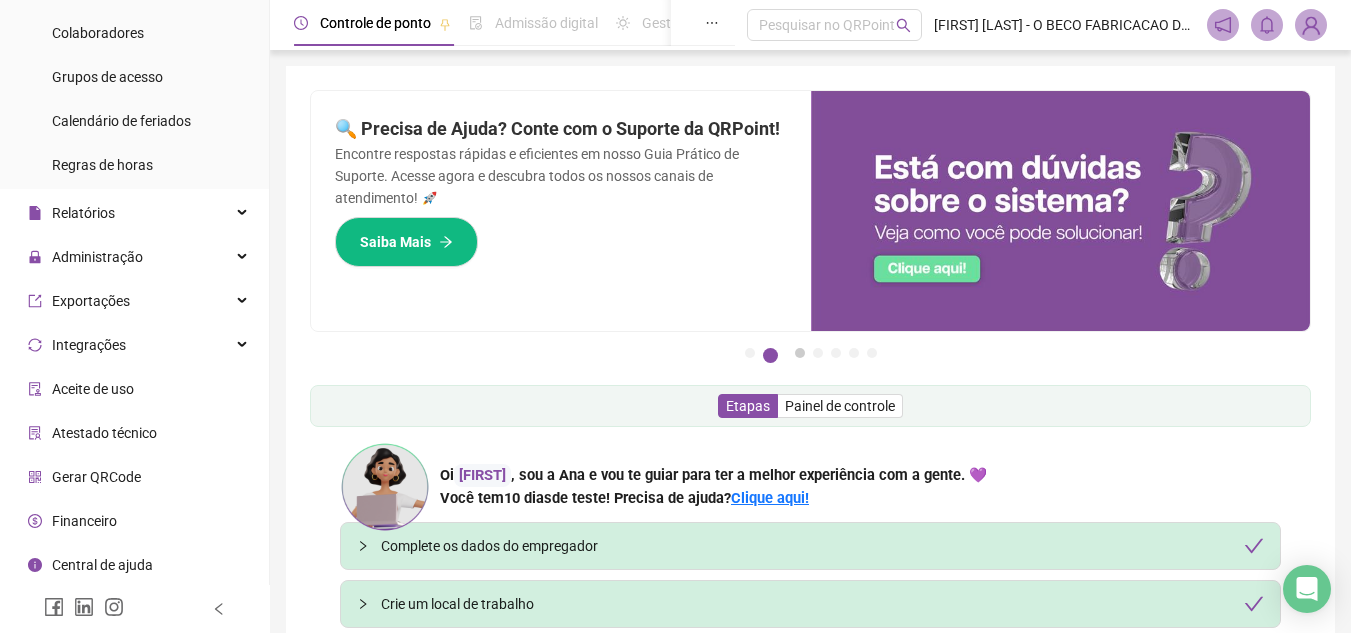 click on "3" at bounding box center (800, 353) 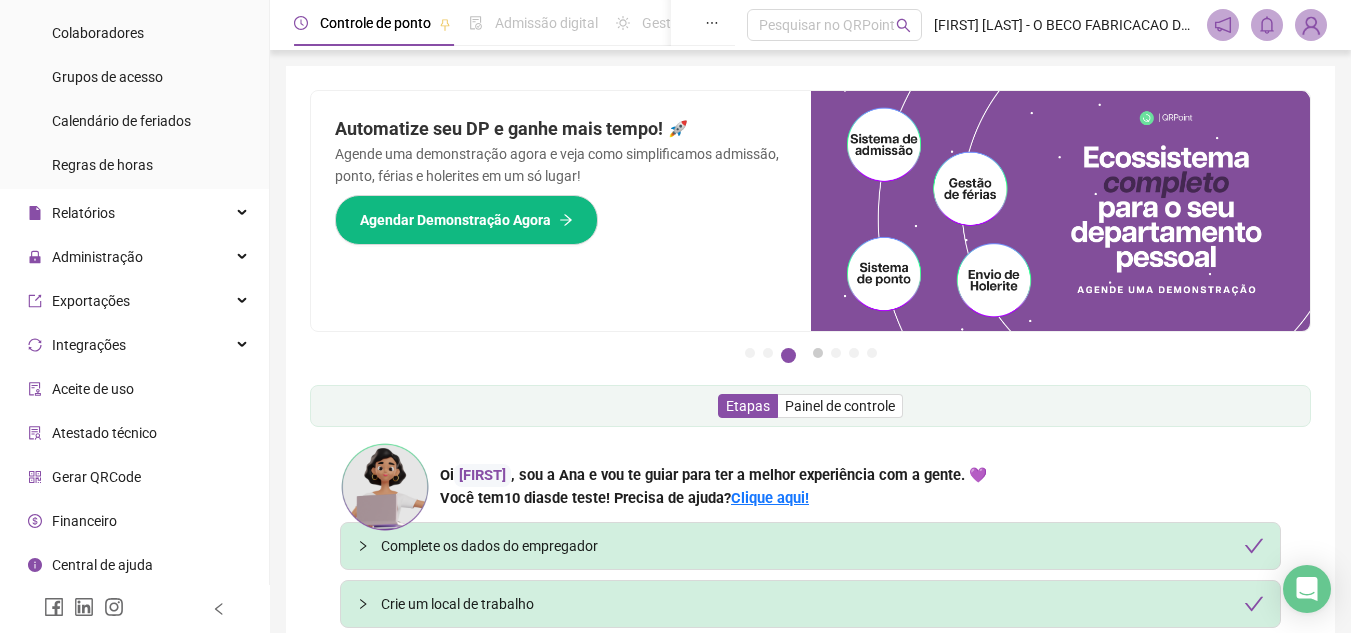 click on "4" at bounding box center [818, 353] 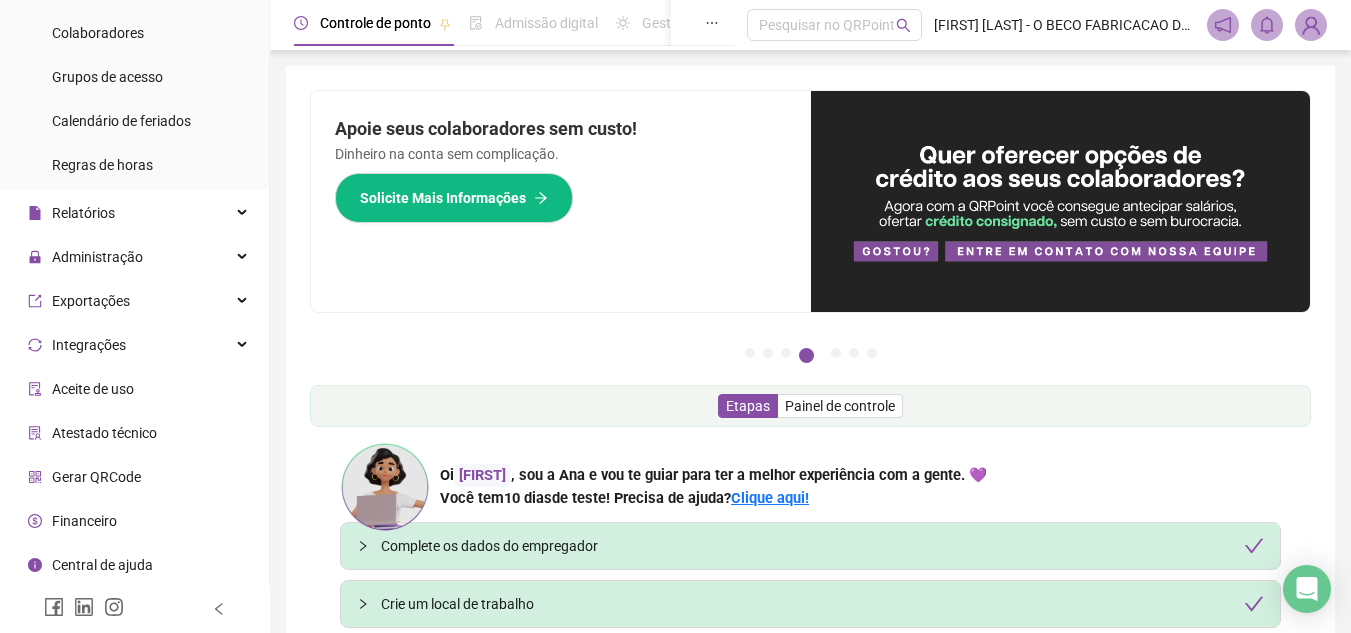type 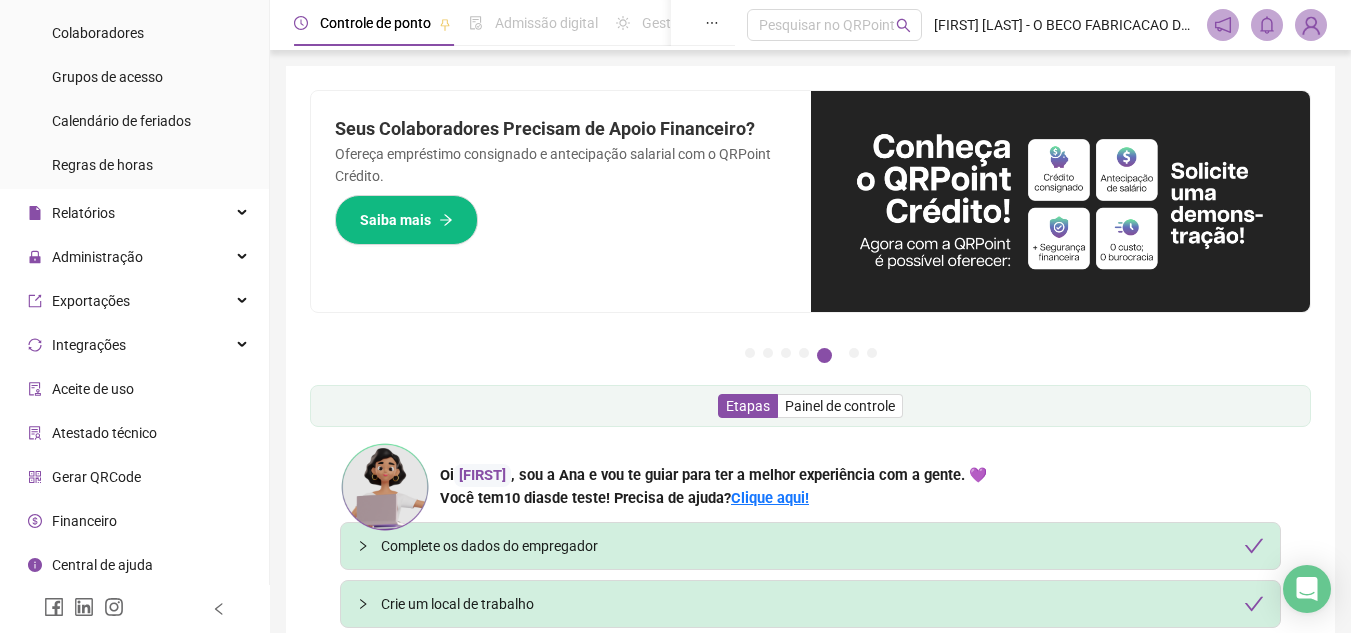 click at bounding box center (1311, 25) 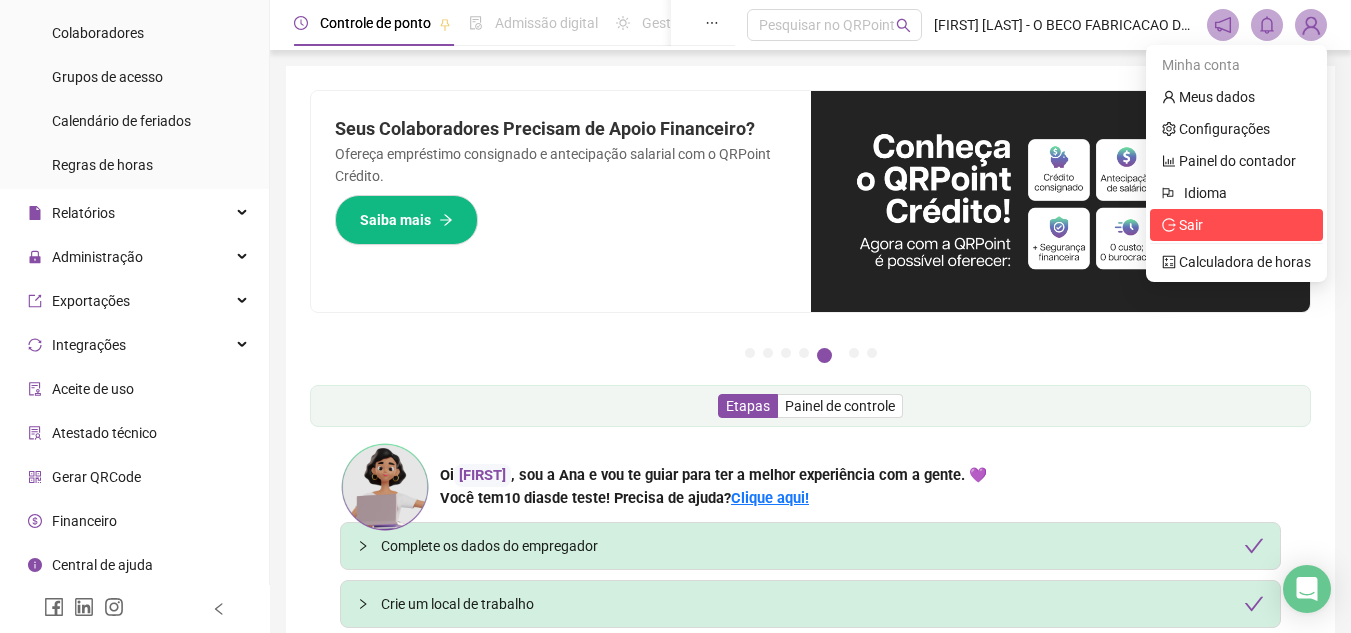 click on "Sair" at bounding box center (1236, 225) 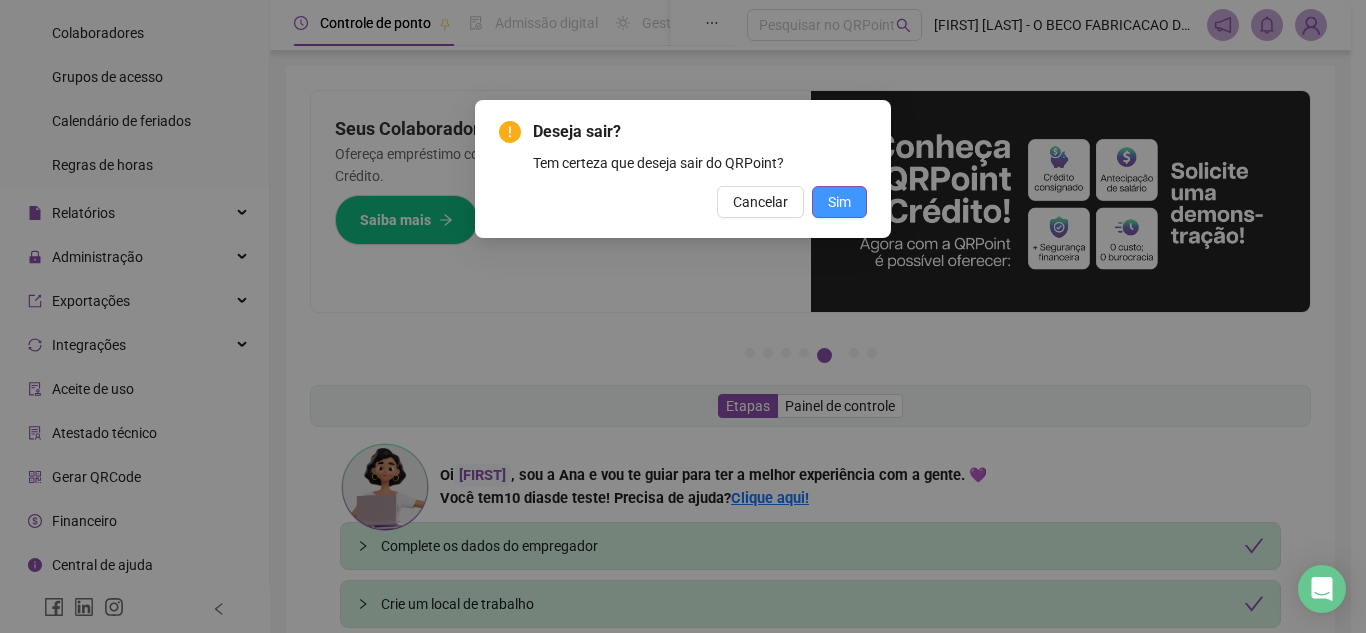 click on "Sim" at bounding box center (839, 202) 